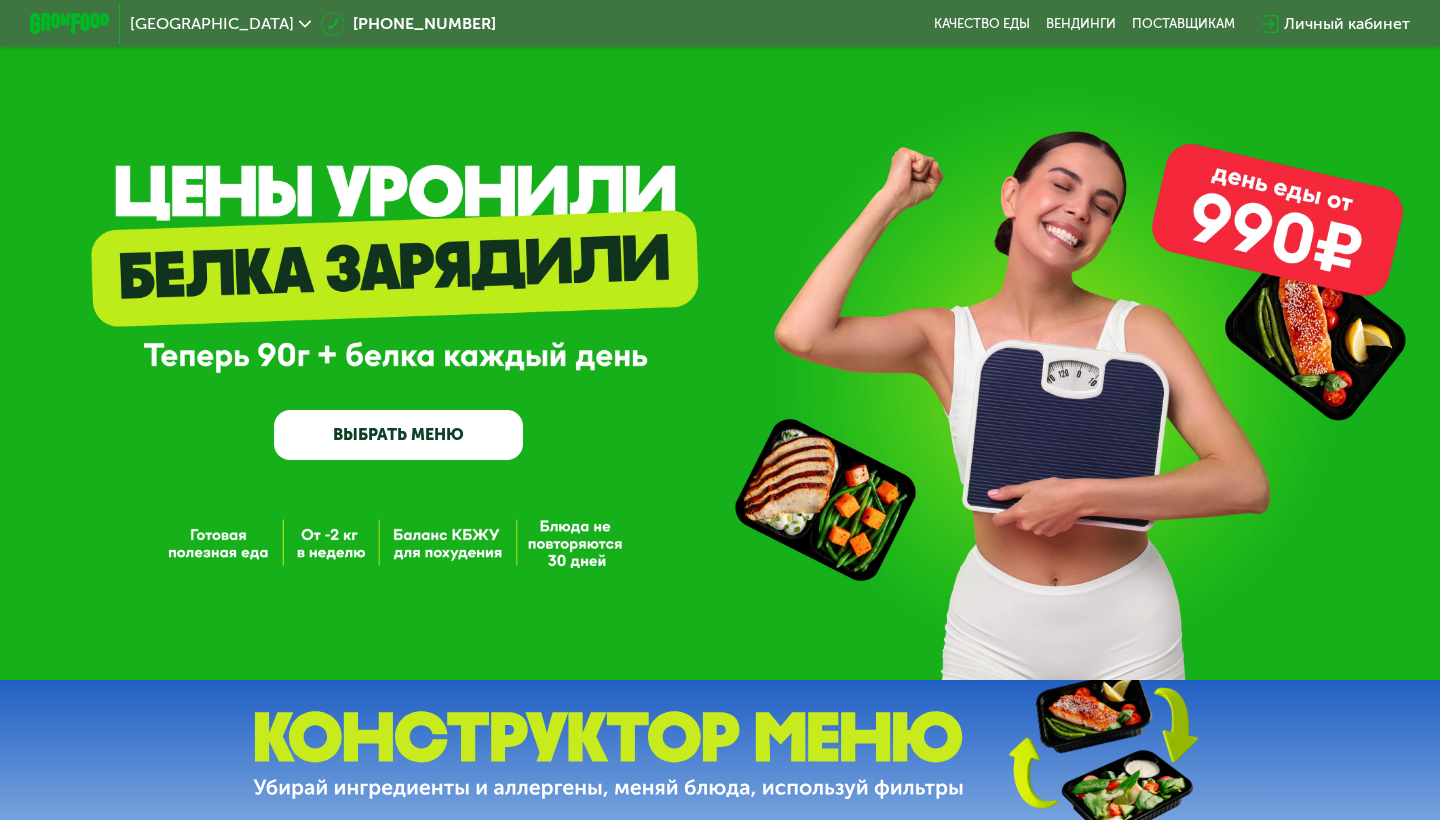 scroll, scrollTop: 0, scrollLeft: 0, axis: both 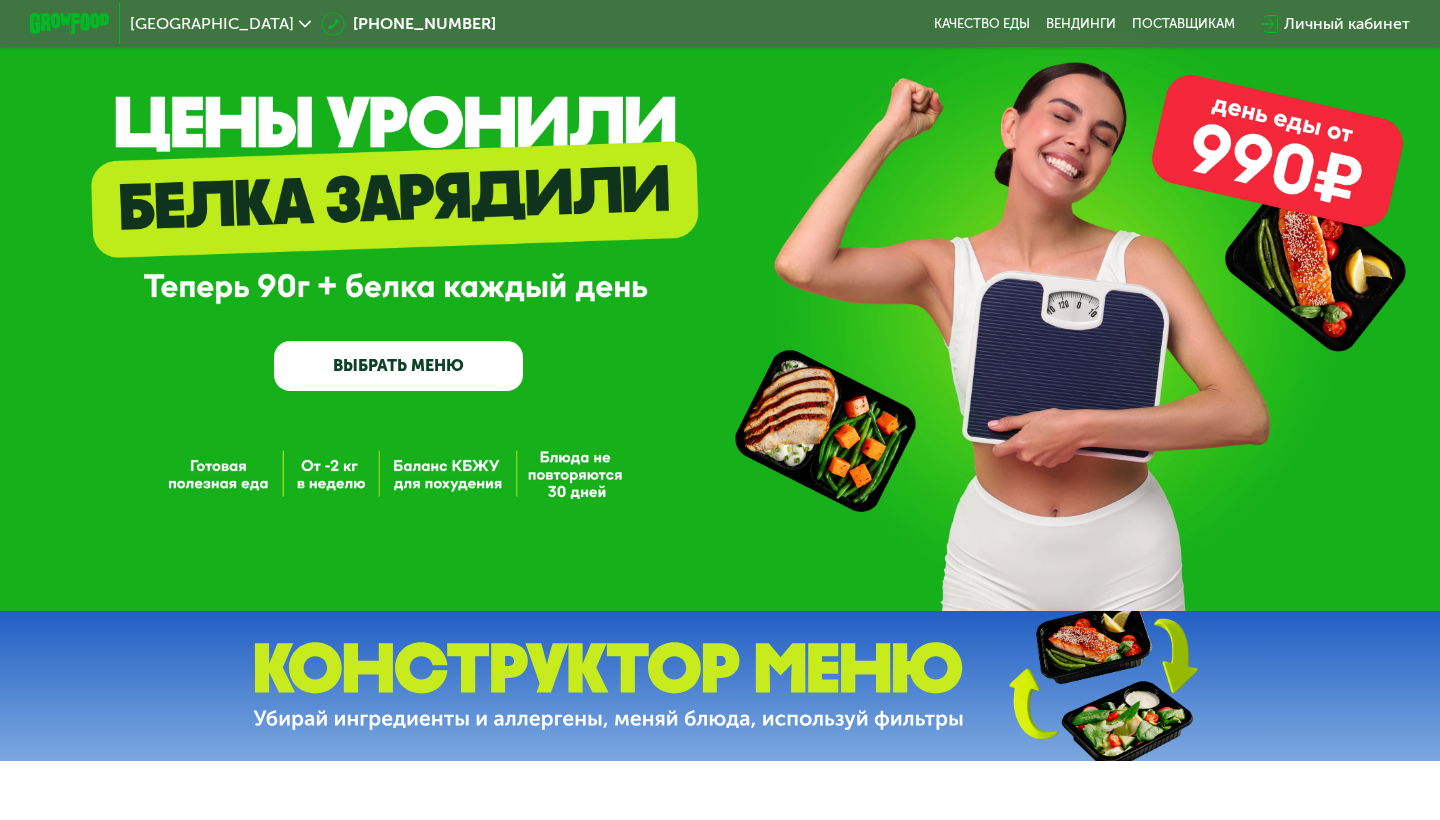 click on "ВЫБРАТЬ МЕНЮ" at bounding box center (398, 366) 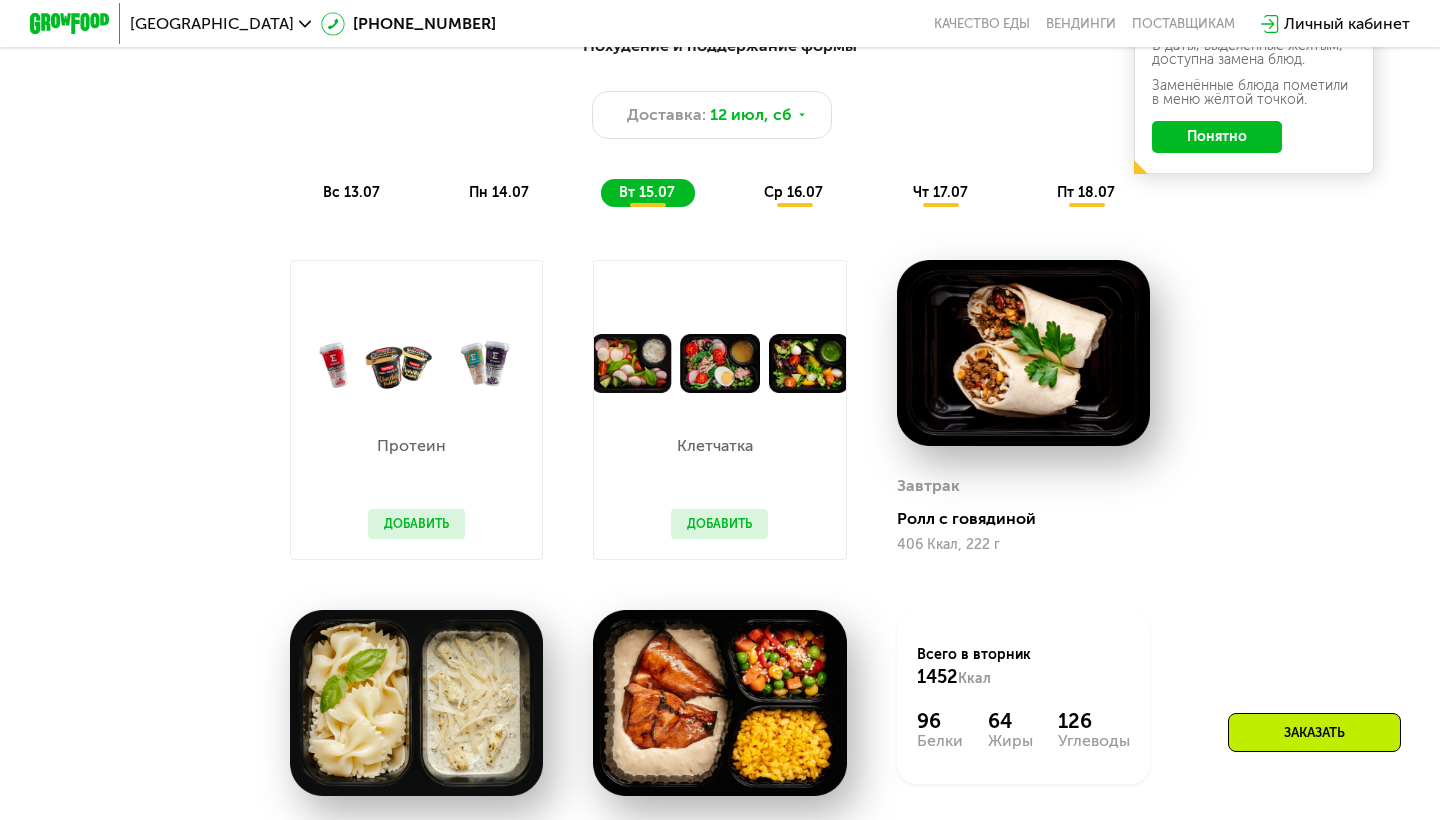 scroll, scrollTop: 1083, scrollLeft: 0, axis: vertical 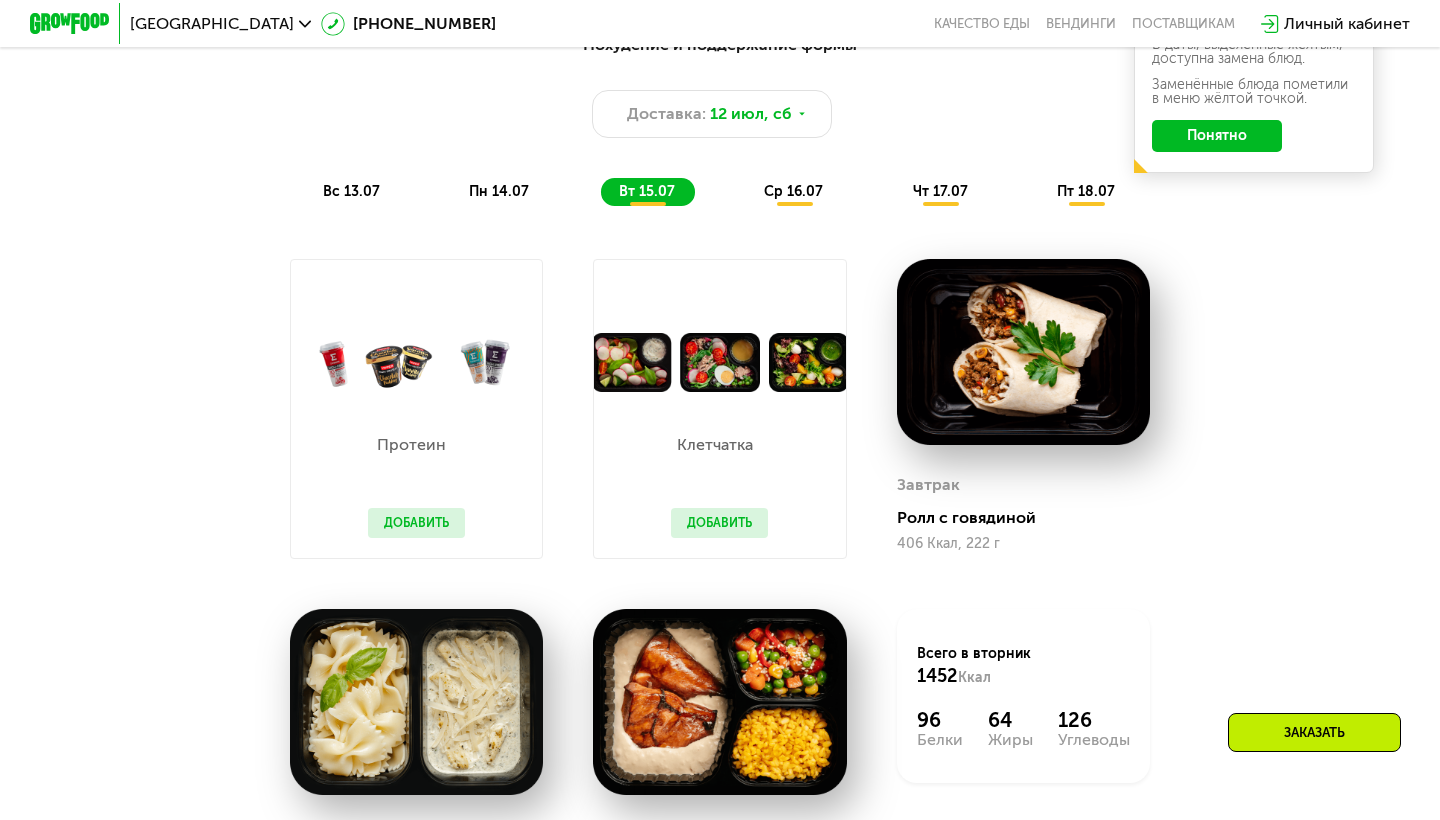 click on "Добавить" at bounding box center [416, 523] 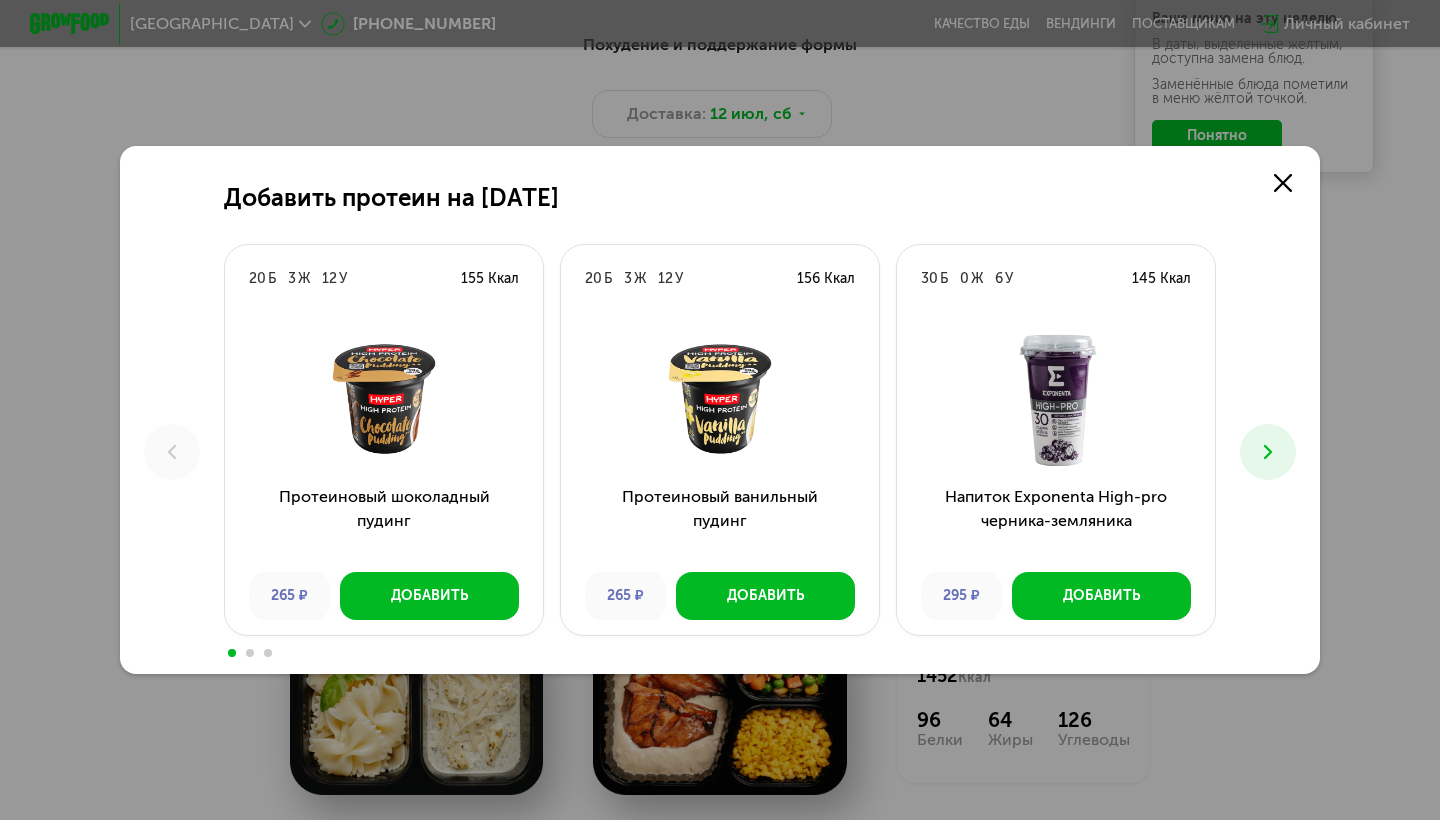 scroll, scrollTop: 0, scrollLeft: 0, axis: both 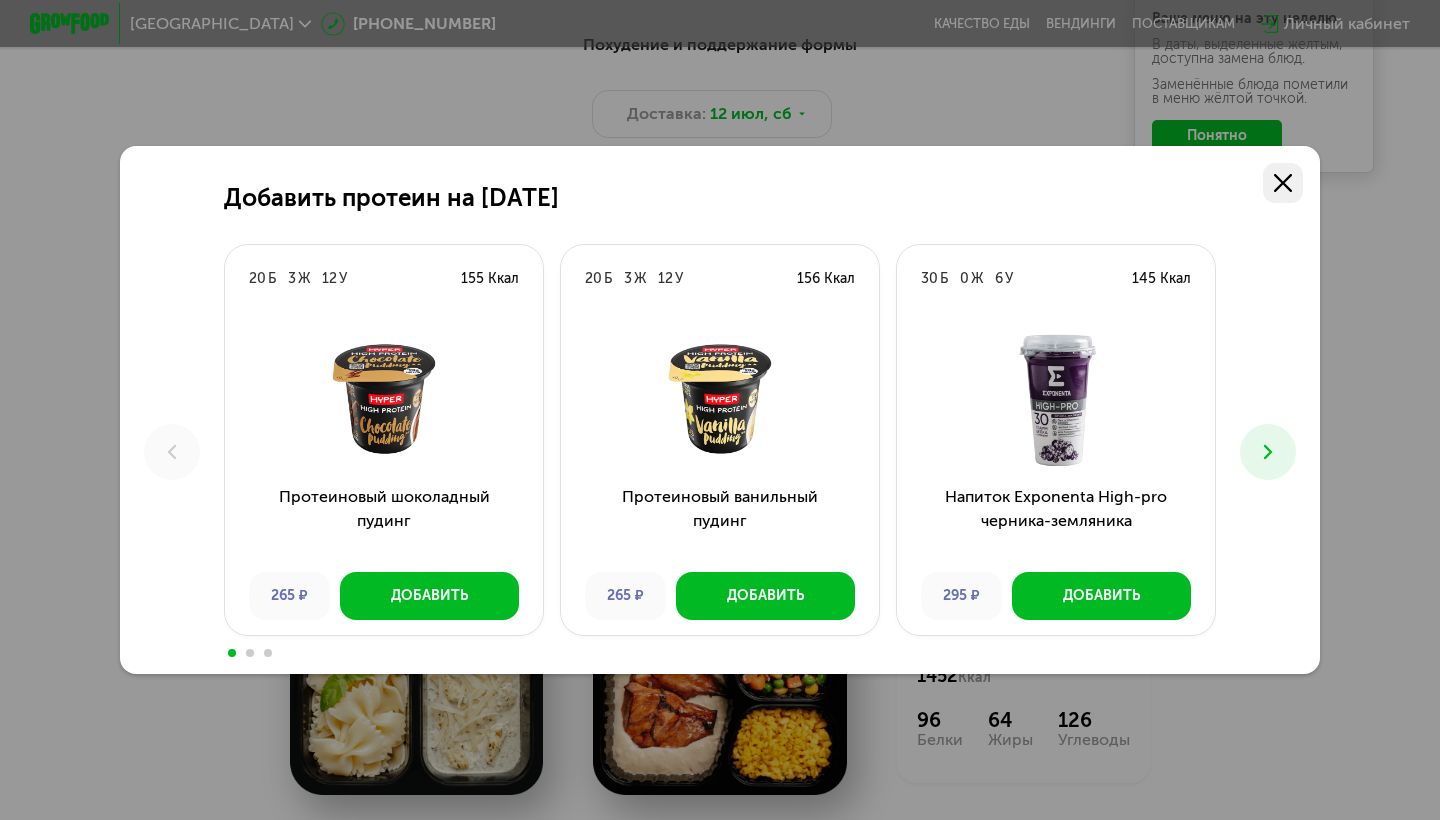 click 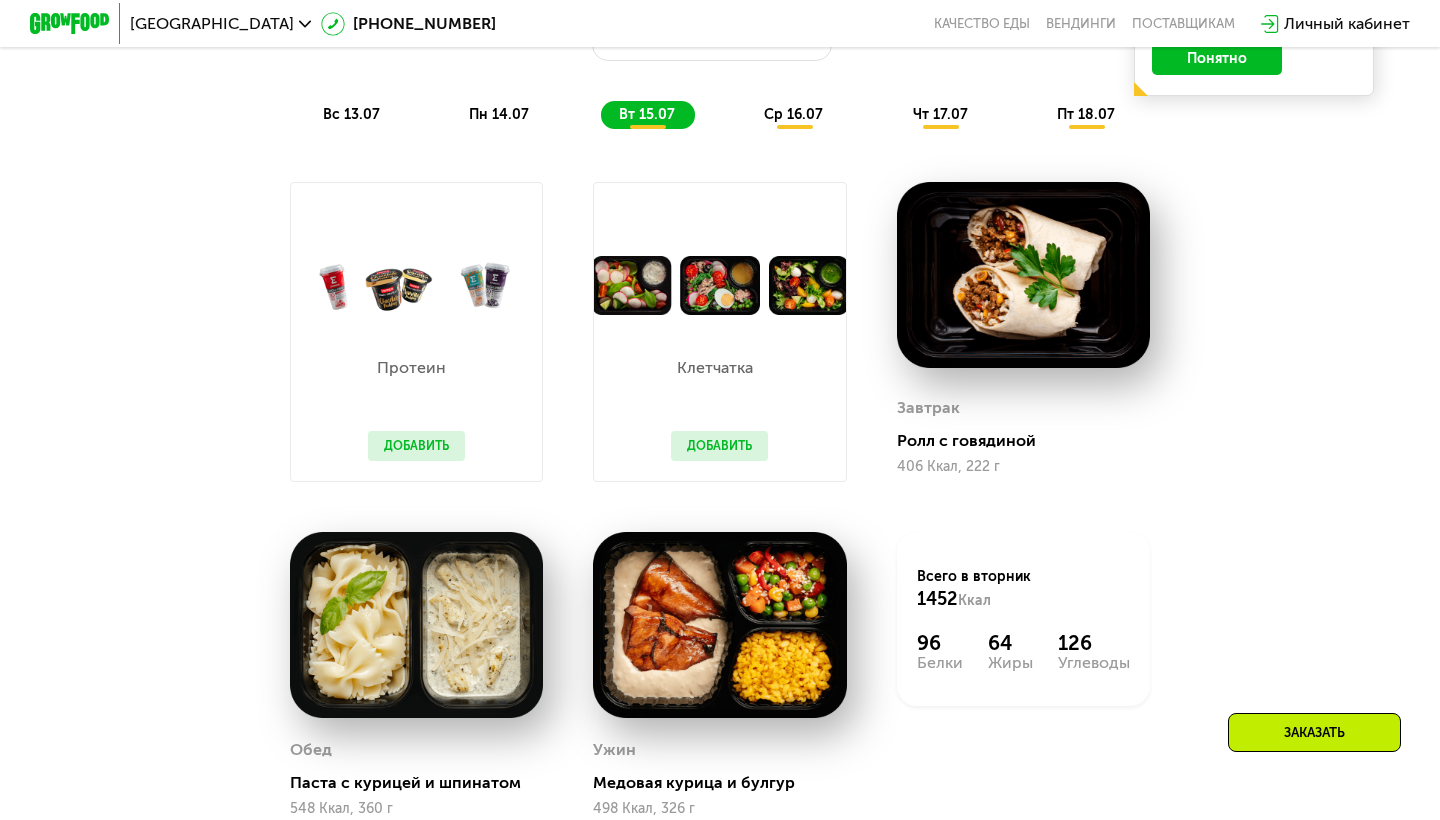 scroll, scrollTop: 1158, scrollLeft: 0, axis: vertical 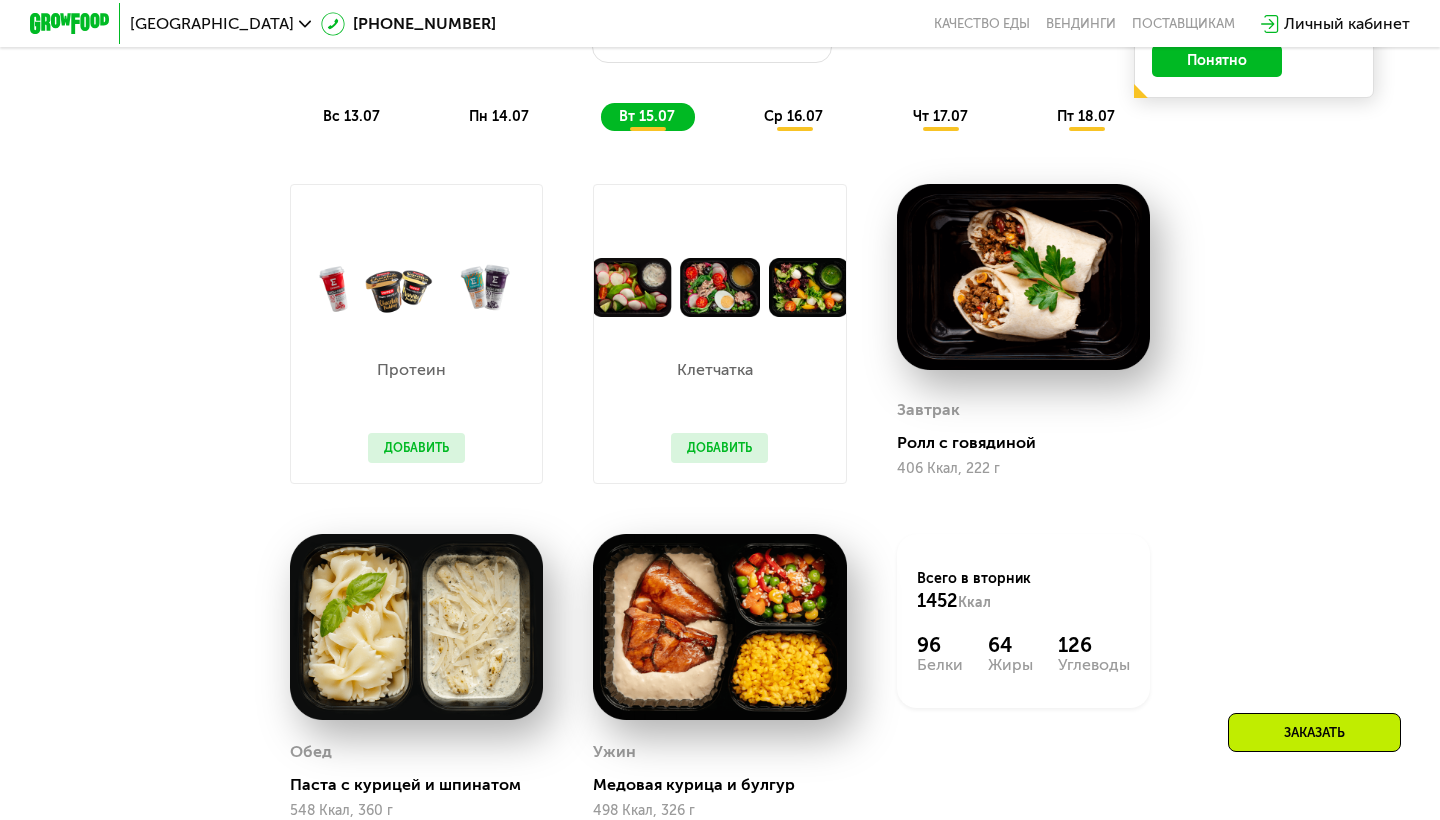 click on "Добавить" at bounding box center (719, 448) 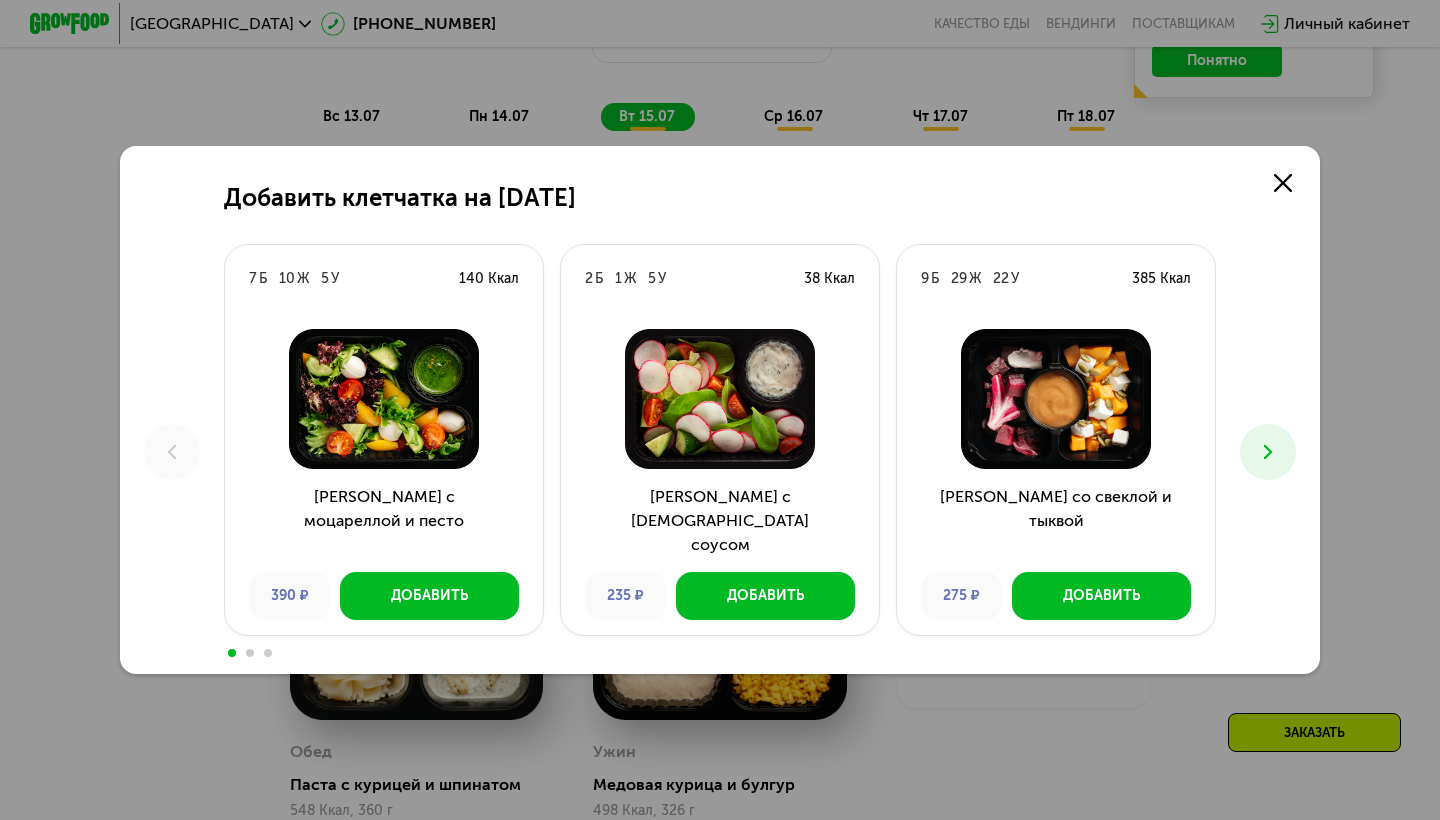 scroll, scrollTop: 0, scrollLeft: 0, axis: both 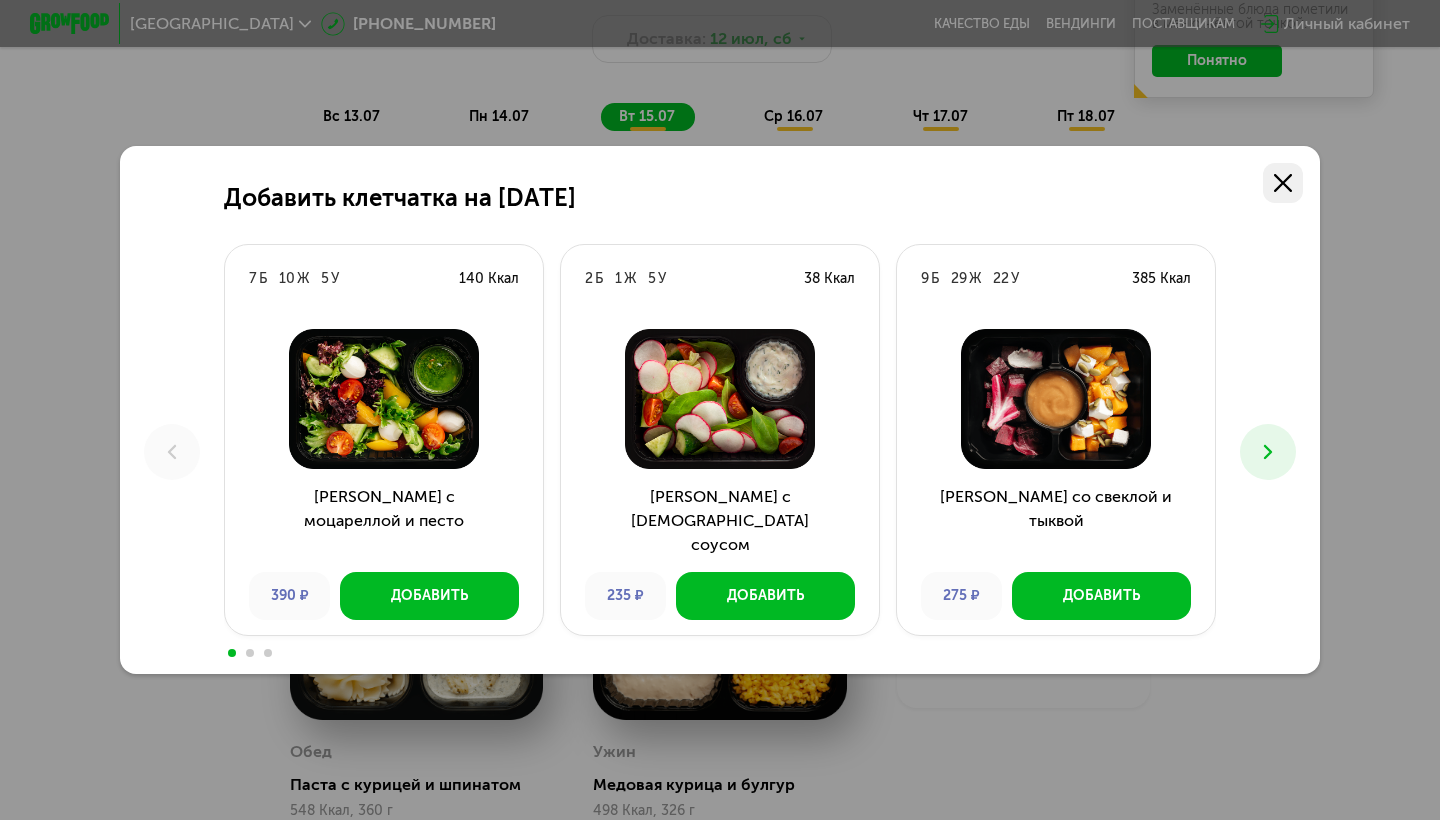 click 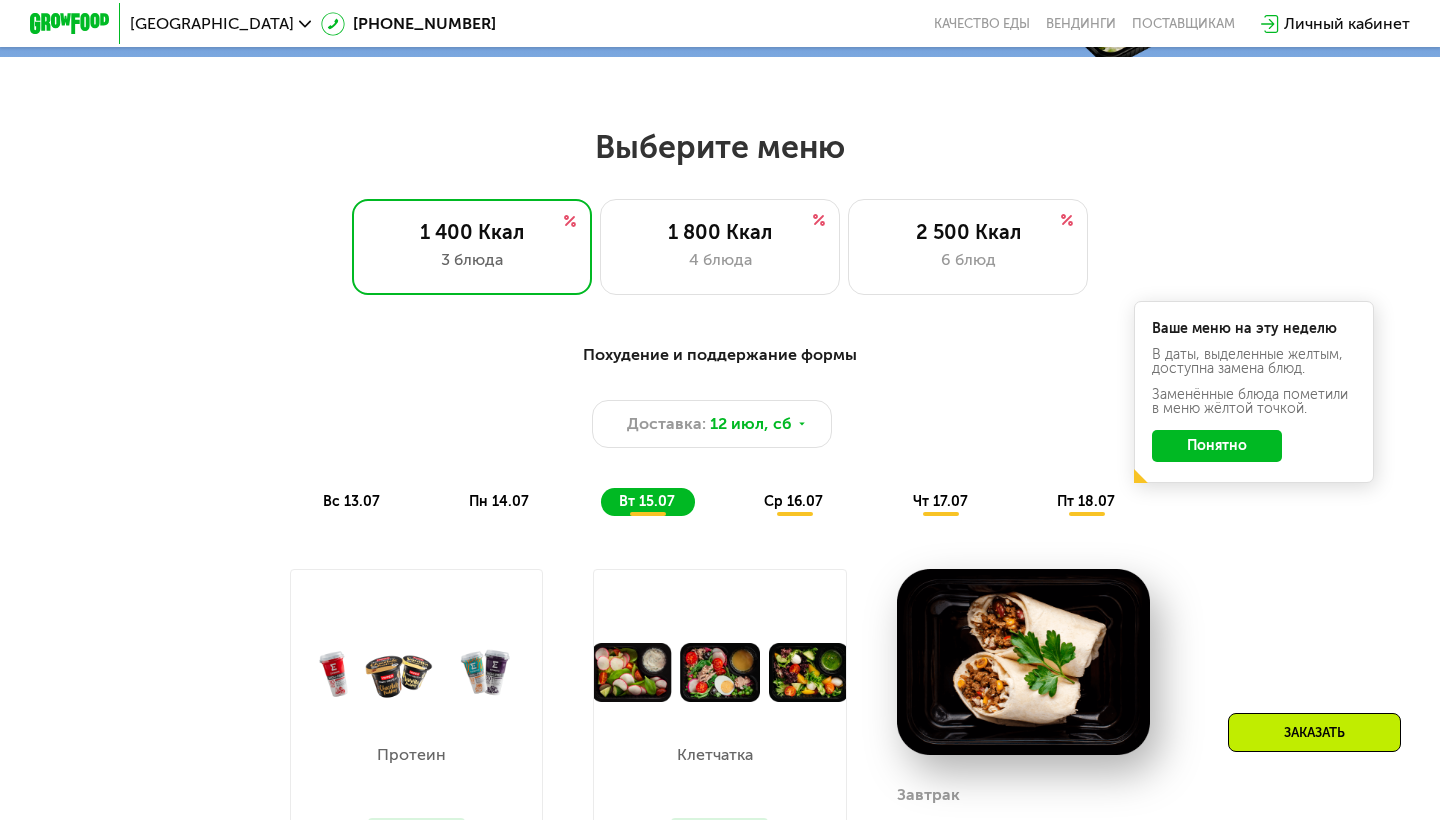 scroll, scrollTop: 775, scrollLeft: 1, axis: both 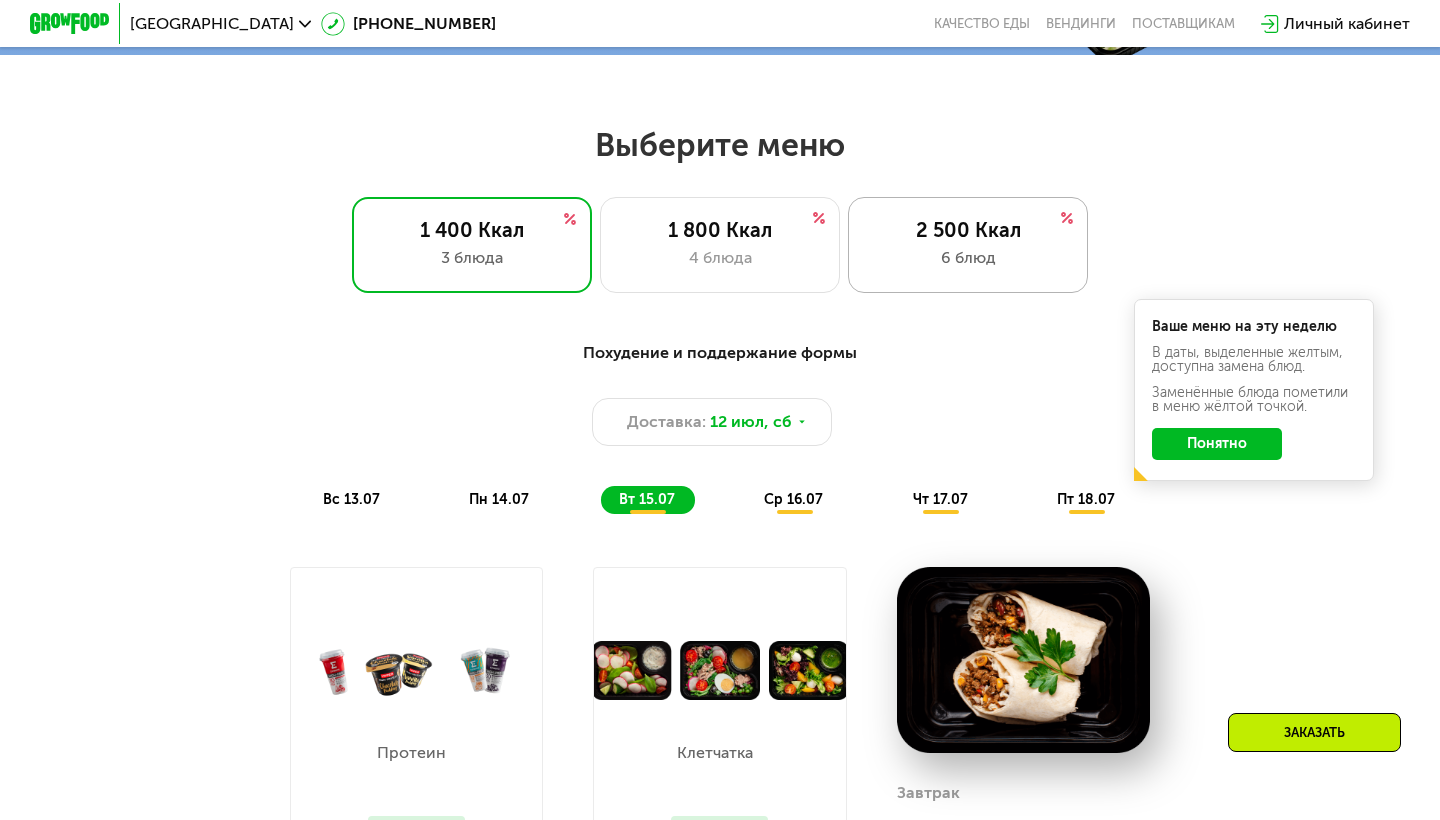 click on "6 блюд" at bounding box center [968, 258] 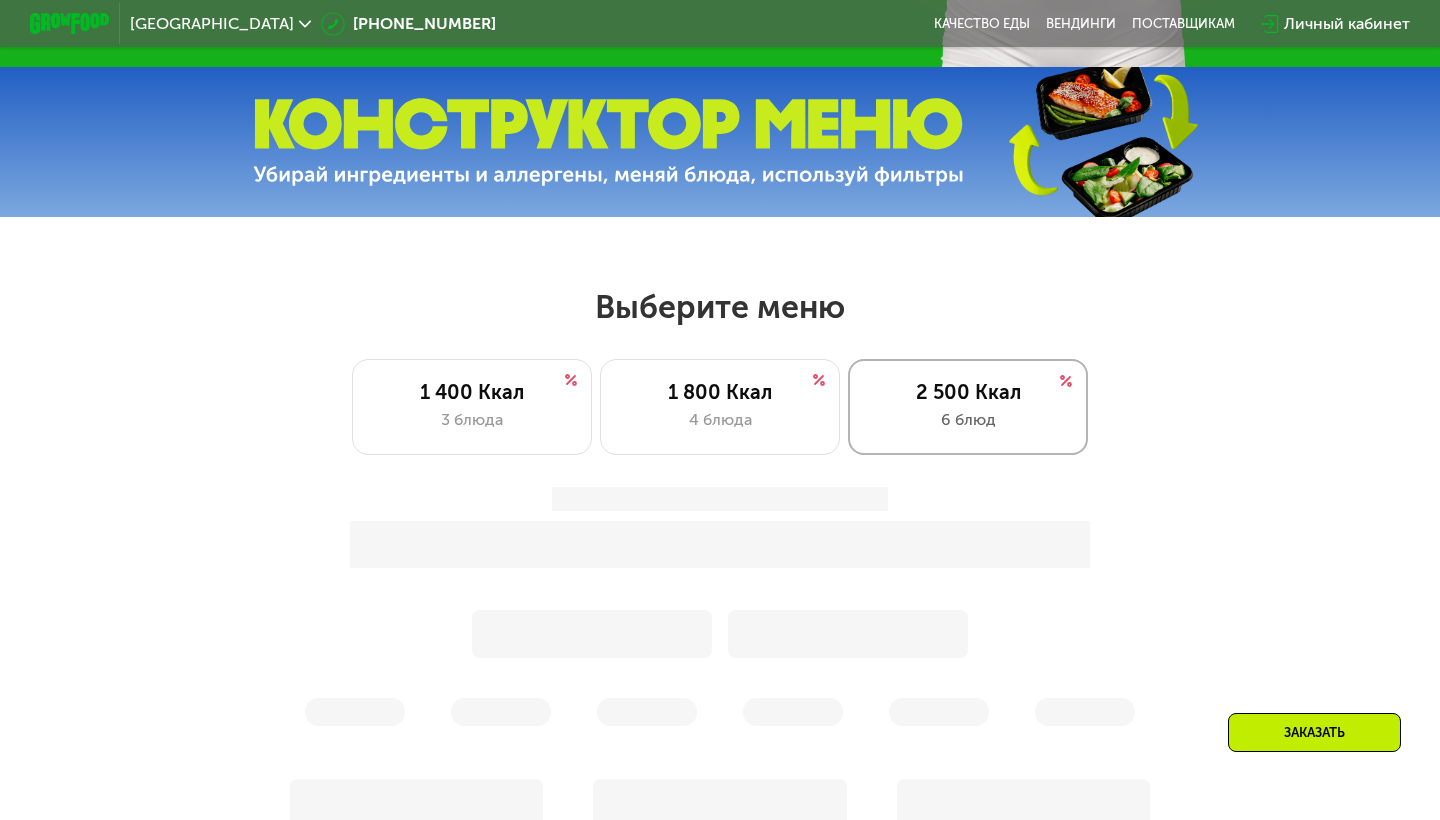 scroll, scrollTop: 604, scrollLeft: 0, axis: vertical 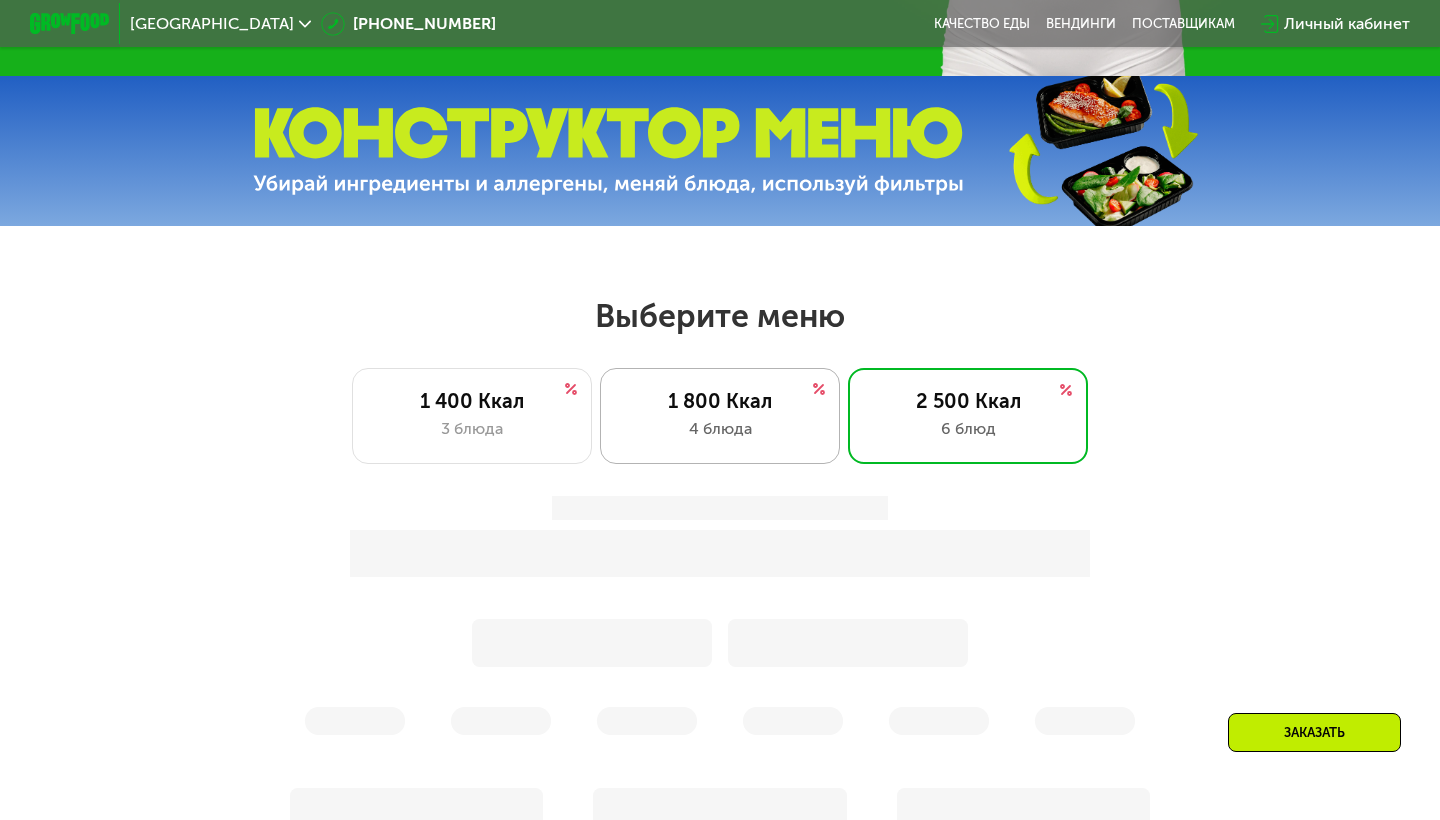 click on "1 800 Ккал" at bounding box center (720, 401) 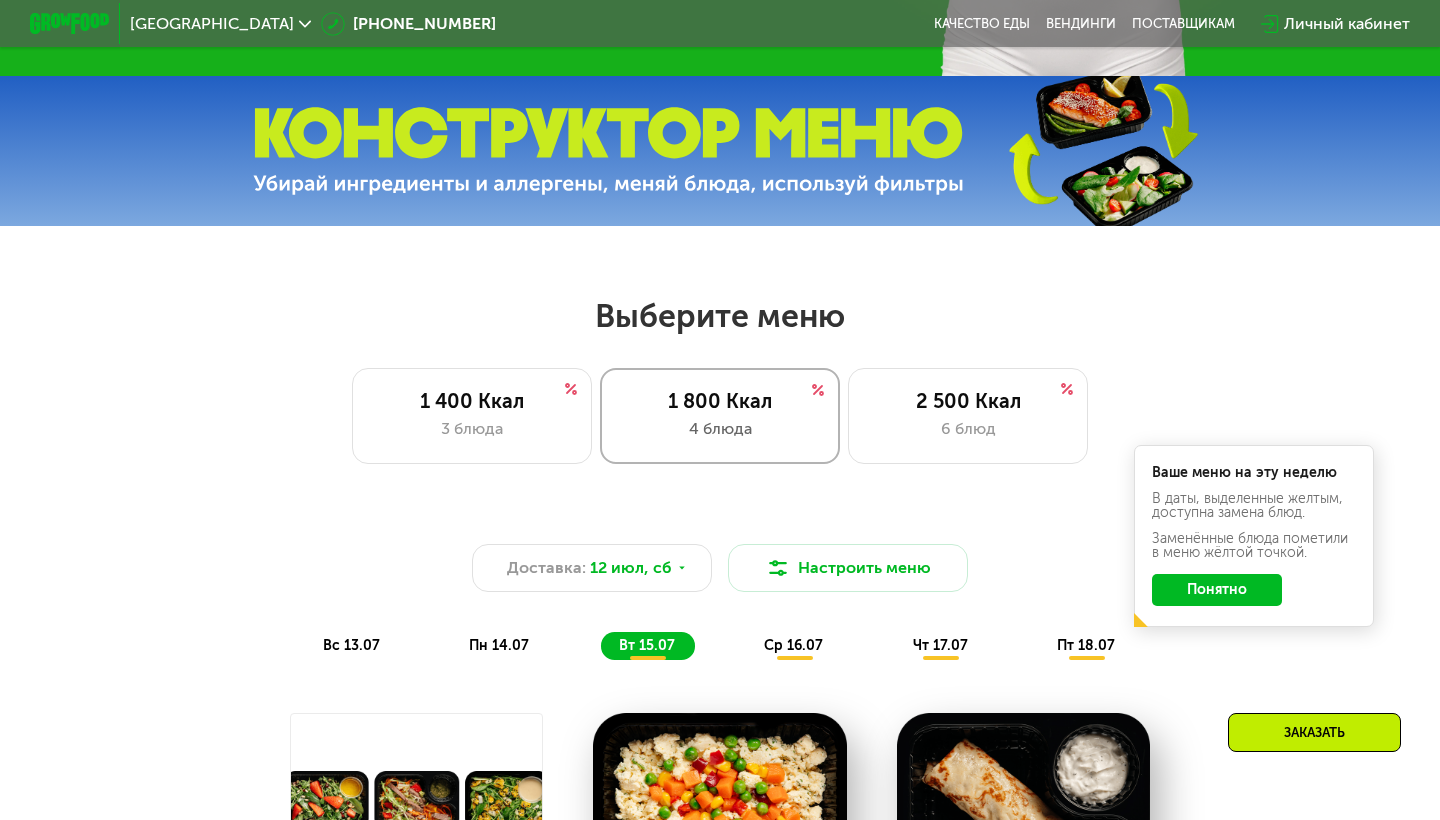 click on "4 блюда" at bounding box center (720, 429) 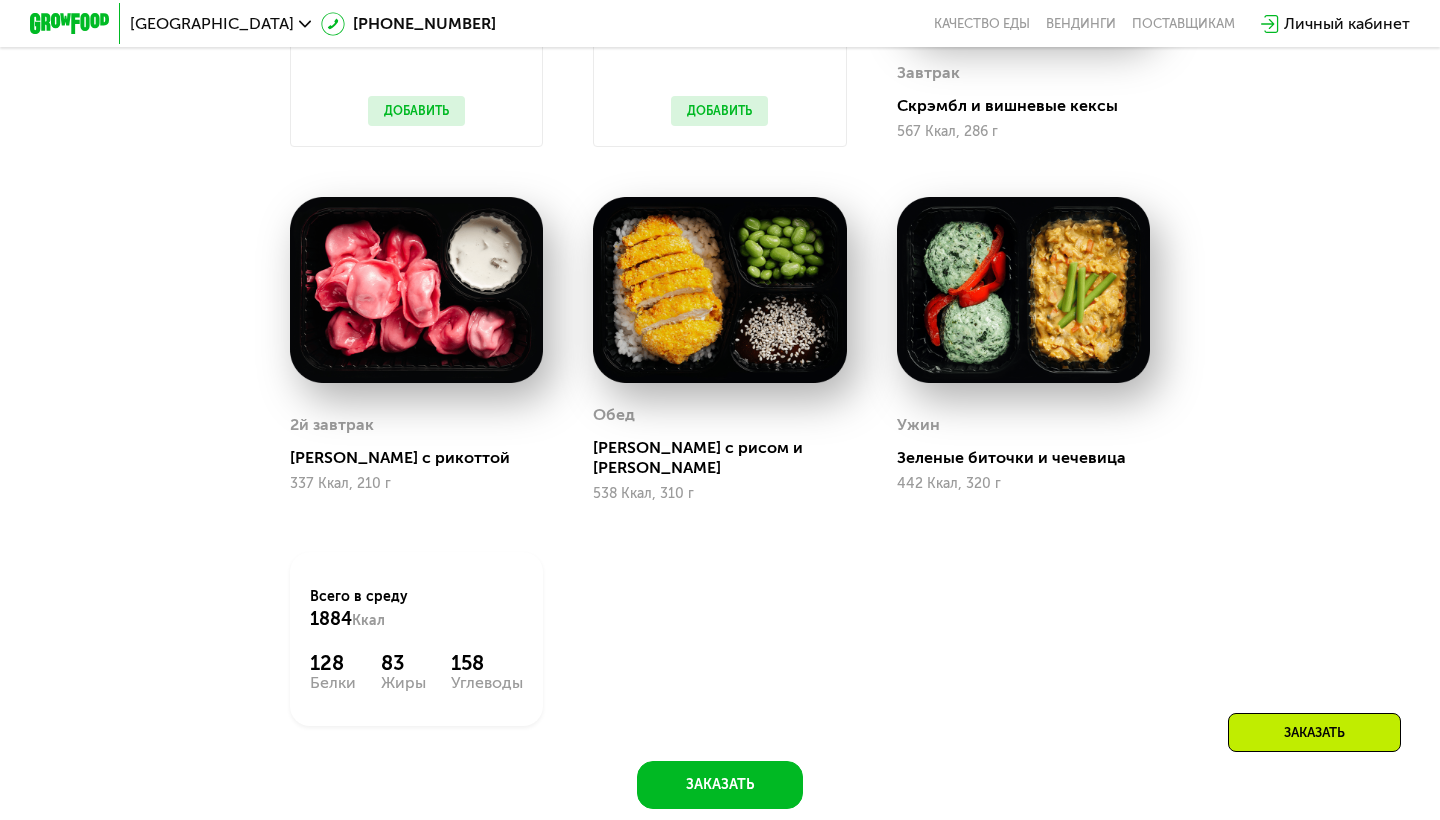 scroll, scrollTop: 1545, scrollLeft: 1, axis: both 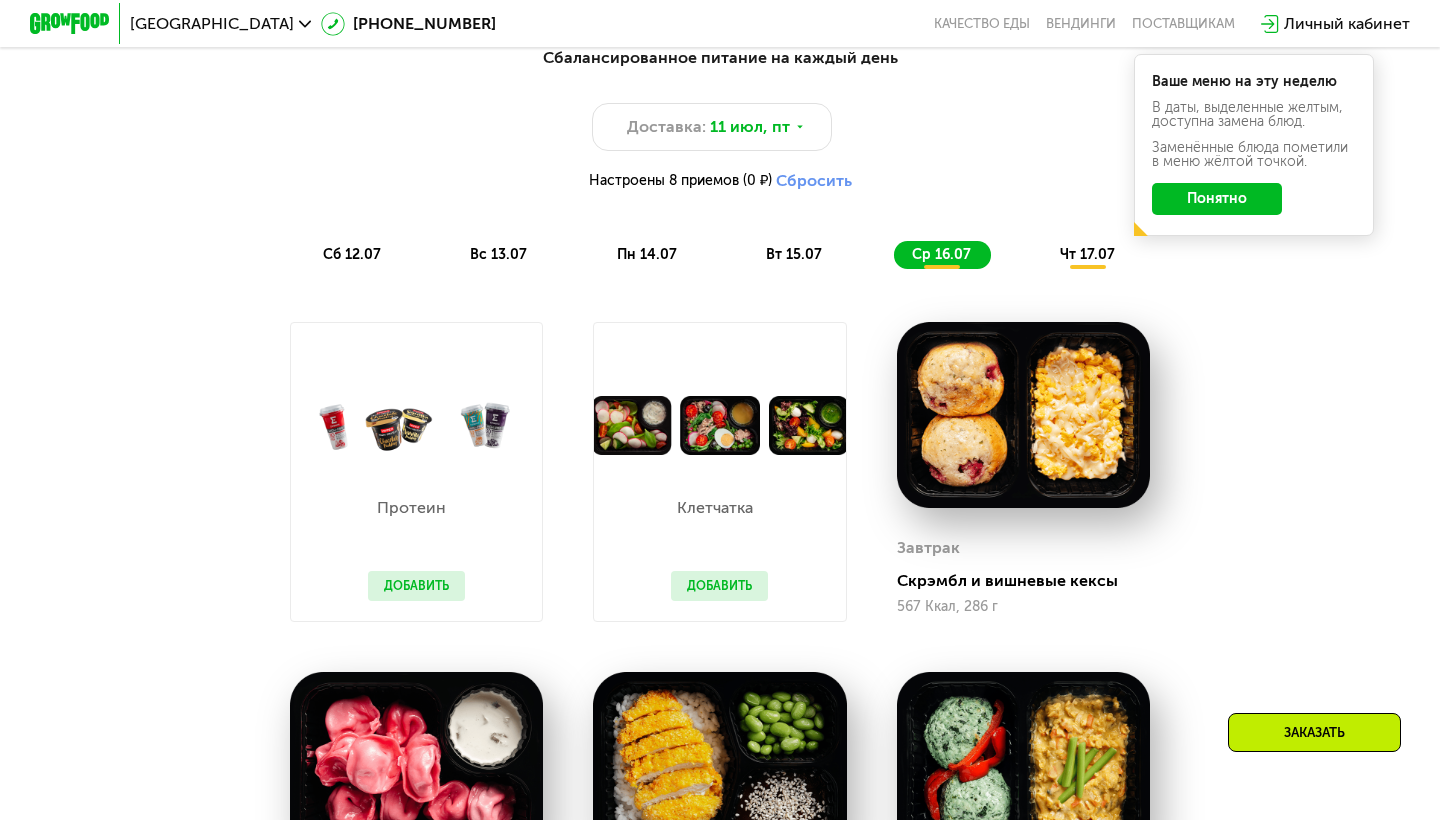 click on "чт 17.07" at bounding box center (1087, 254) 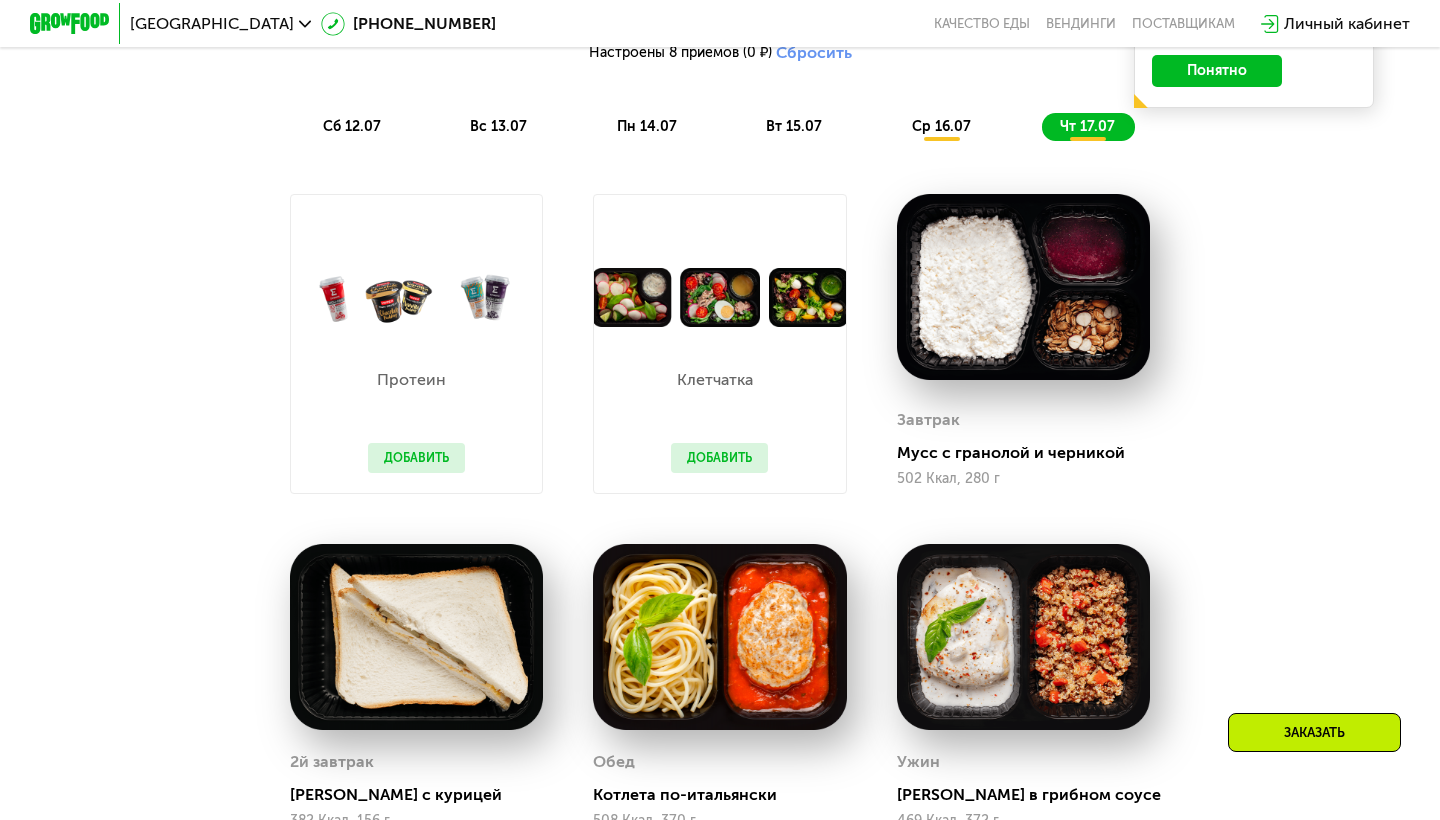 click on "Добавить" at bounding box center (719, 458) 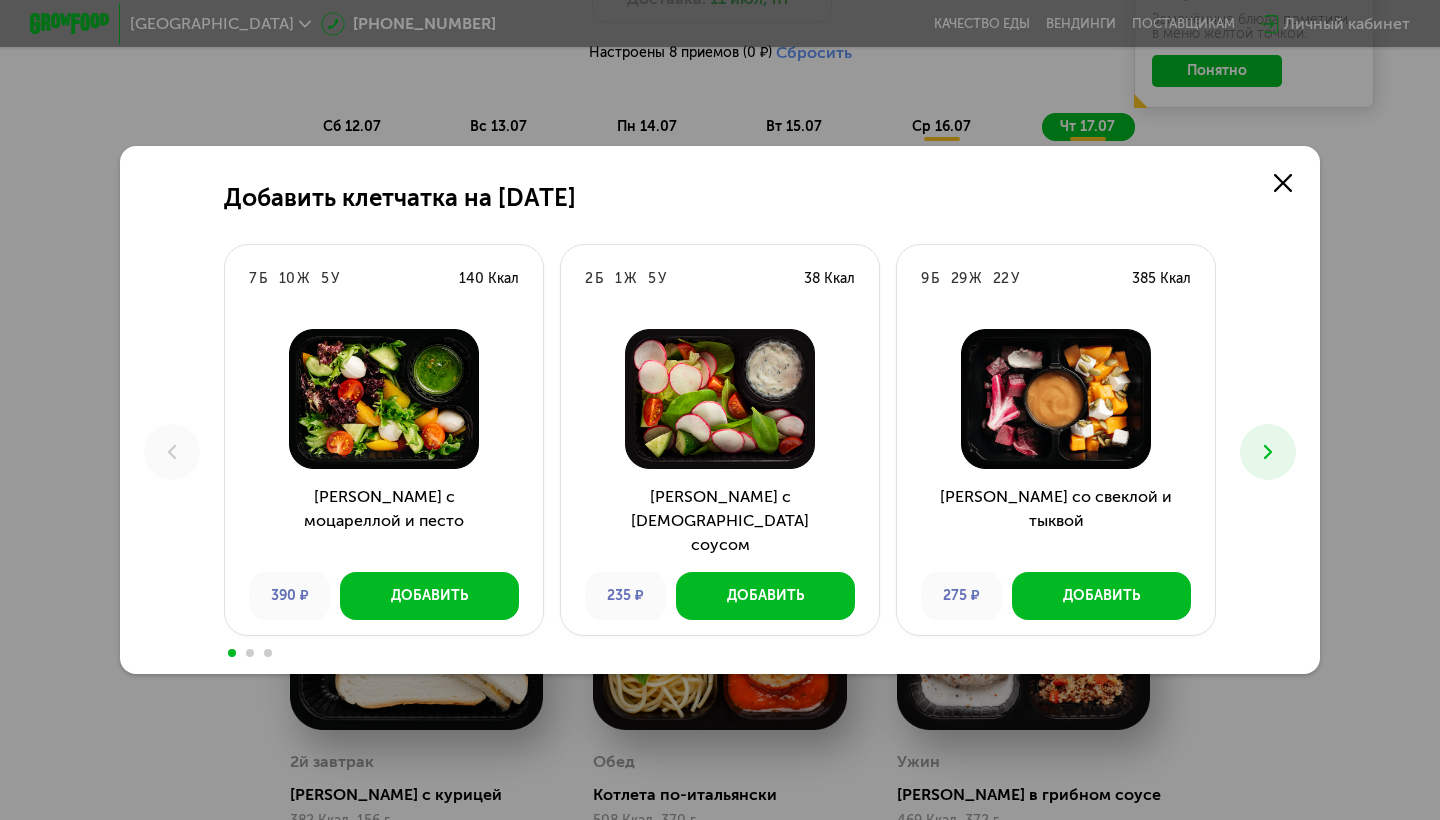 click on "Добавить клетчатка на [DATE] 7  Б  10  Ж  5  У  140 Ккал  Салат с моцареллой и песто 390 ₽ Добавить 2  Б  1  Ж  5  У  38 Ккал  Салат с [DEMOGRAPHIC_DATA] соусом 235 ₽ Добавить 9  Б  29  Ж  22  У  385 Ккал  Салат со свеклой и тыквой 275 ₽ Добавить 16  Б  36  Ж  18  У  462 Ккал  Салат с курицей и грушей 275 ₽ Добавить 11  Б  19  Ж  8  У  244 Ккал  Салат с тунцом и маслинами 275 ₽ Добавить 2  Б  2  Ж  36  У  168 Ккал  Яблоко и киви 550 ₽ Добавить 2  Б  2  Ж  36  У  168 Ккал  Груша и киви 550 ₽ Добавить" 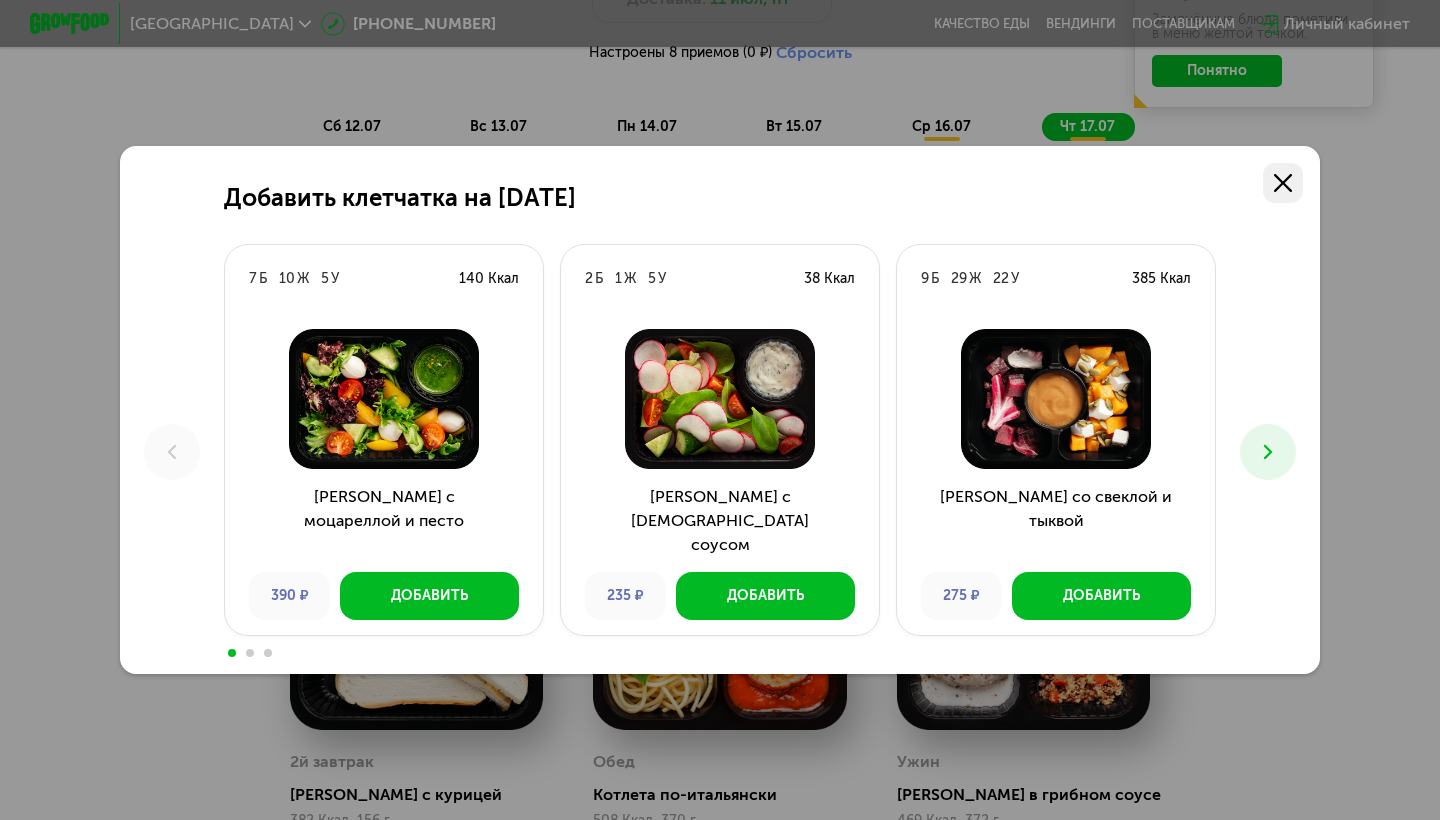 click 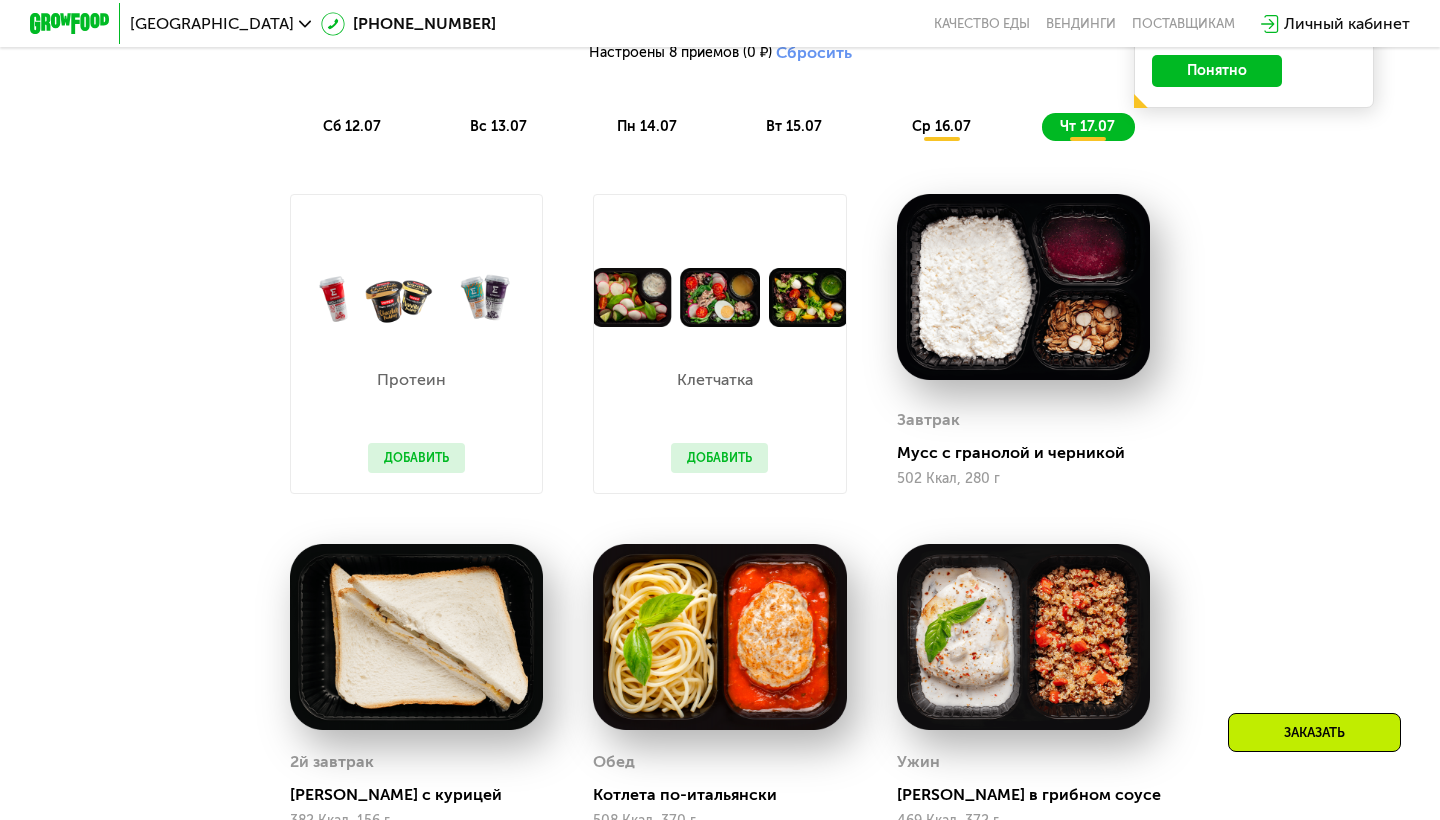click on "ср 16.07" at bounding box center [941, 126] 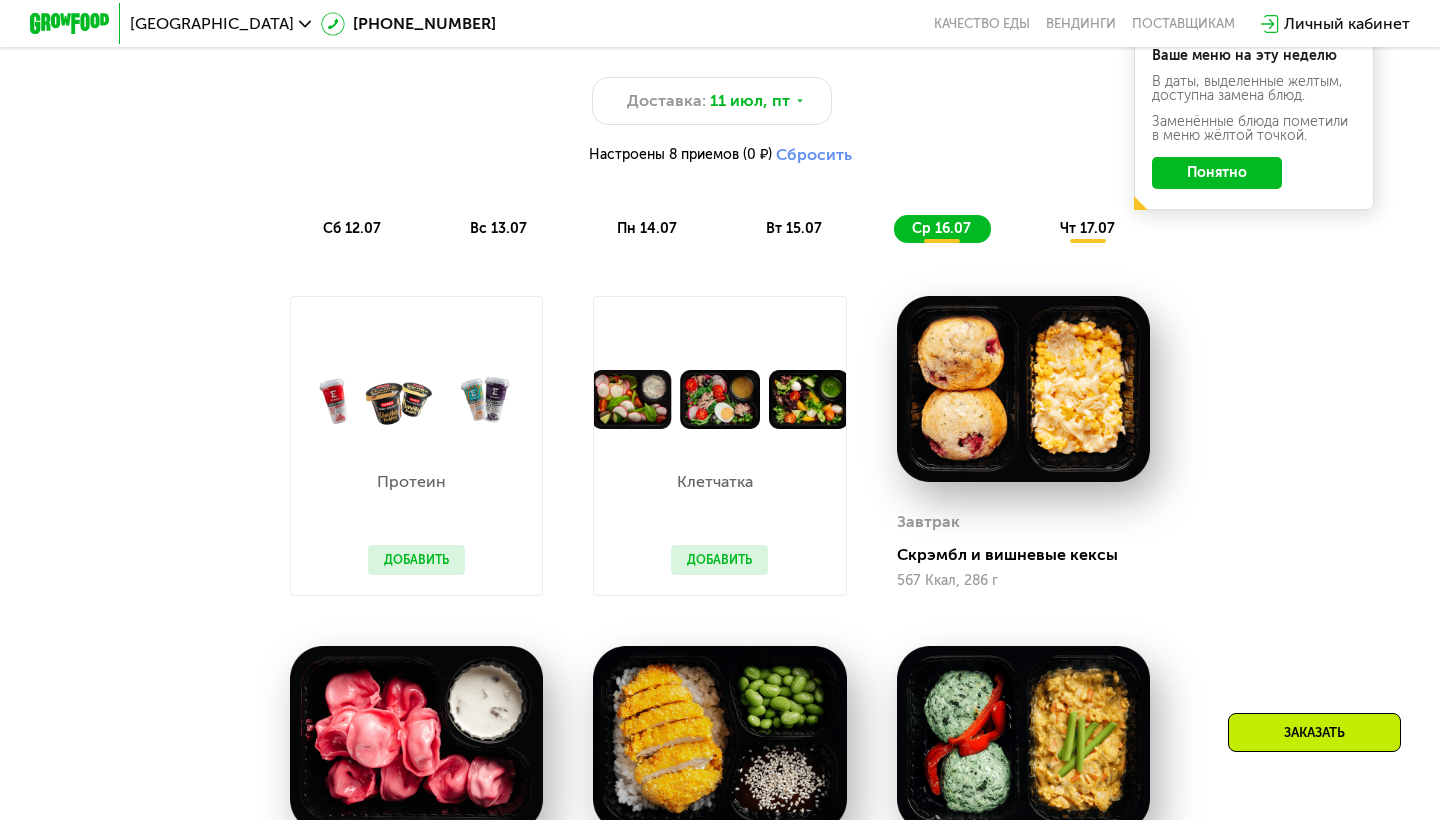 click on "вт 15.07" at bounding box center (794, 228) 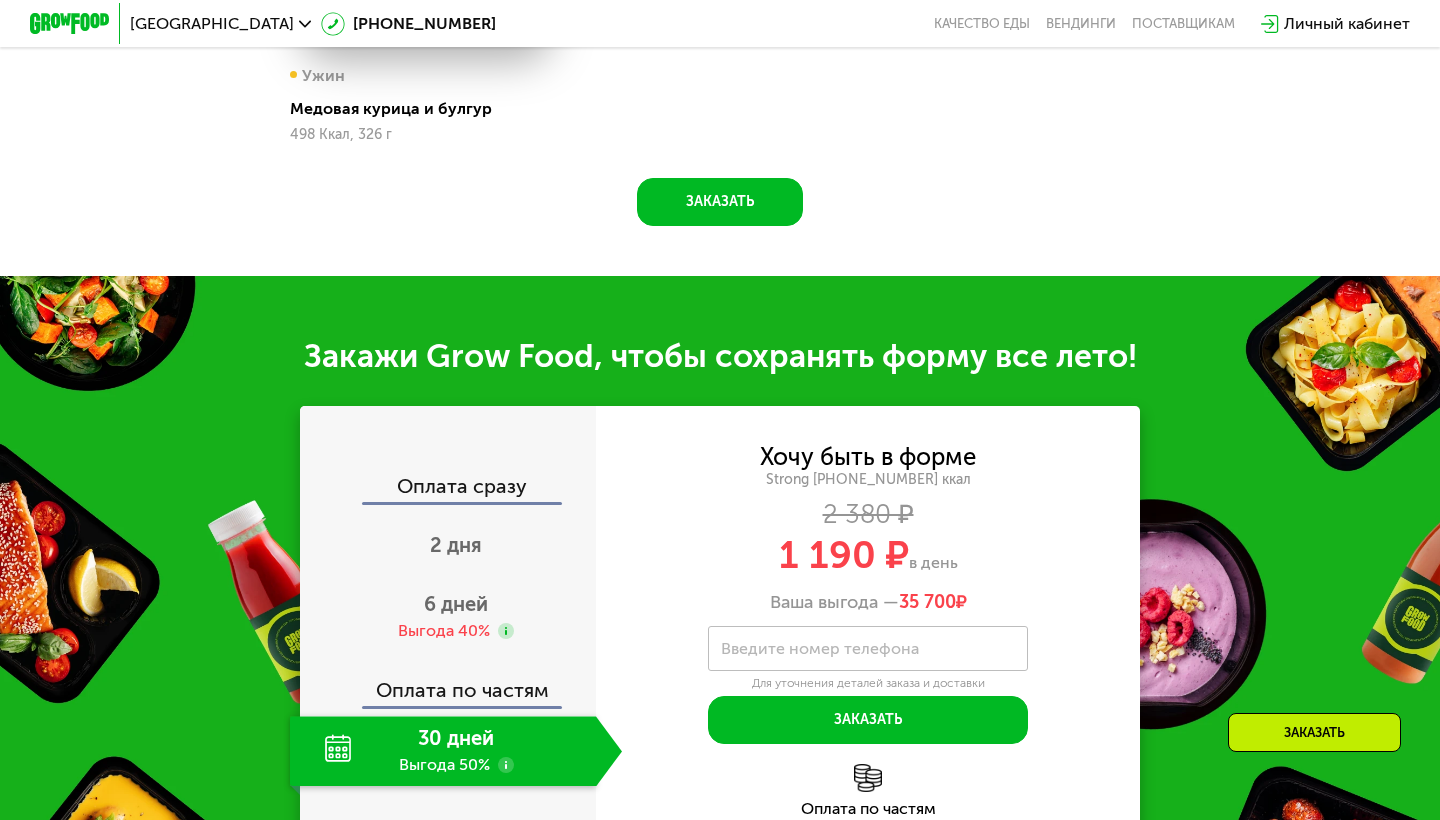 scroll, scrollTop: 1850, scrollLeft: 0, axis: vertical 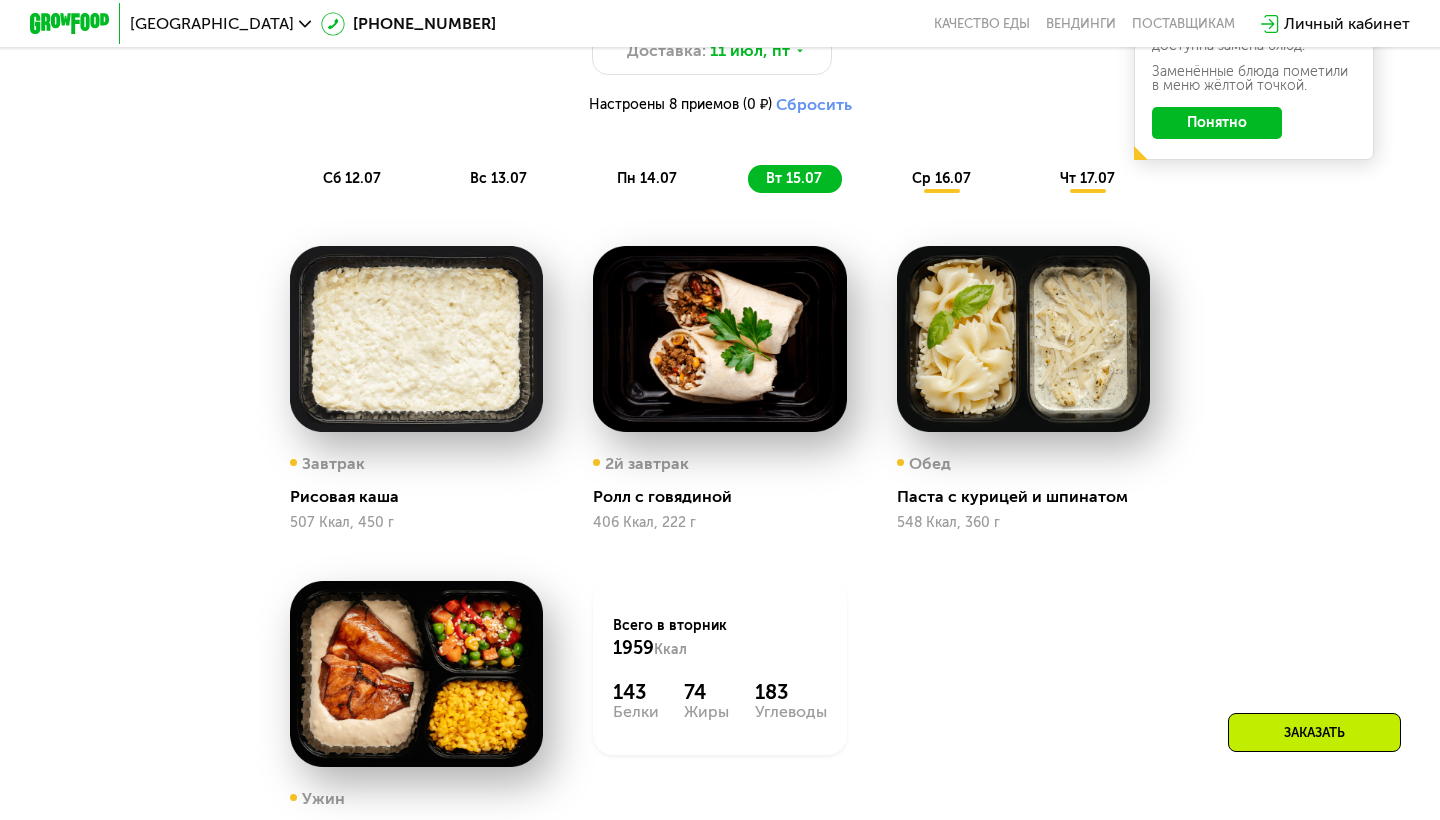 click on "ср 16.07" at bounding box center (941, 178) 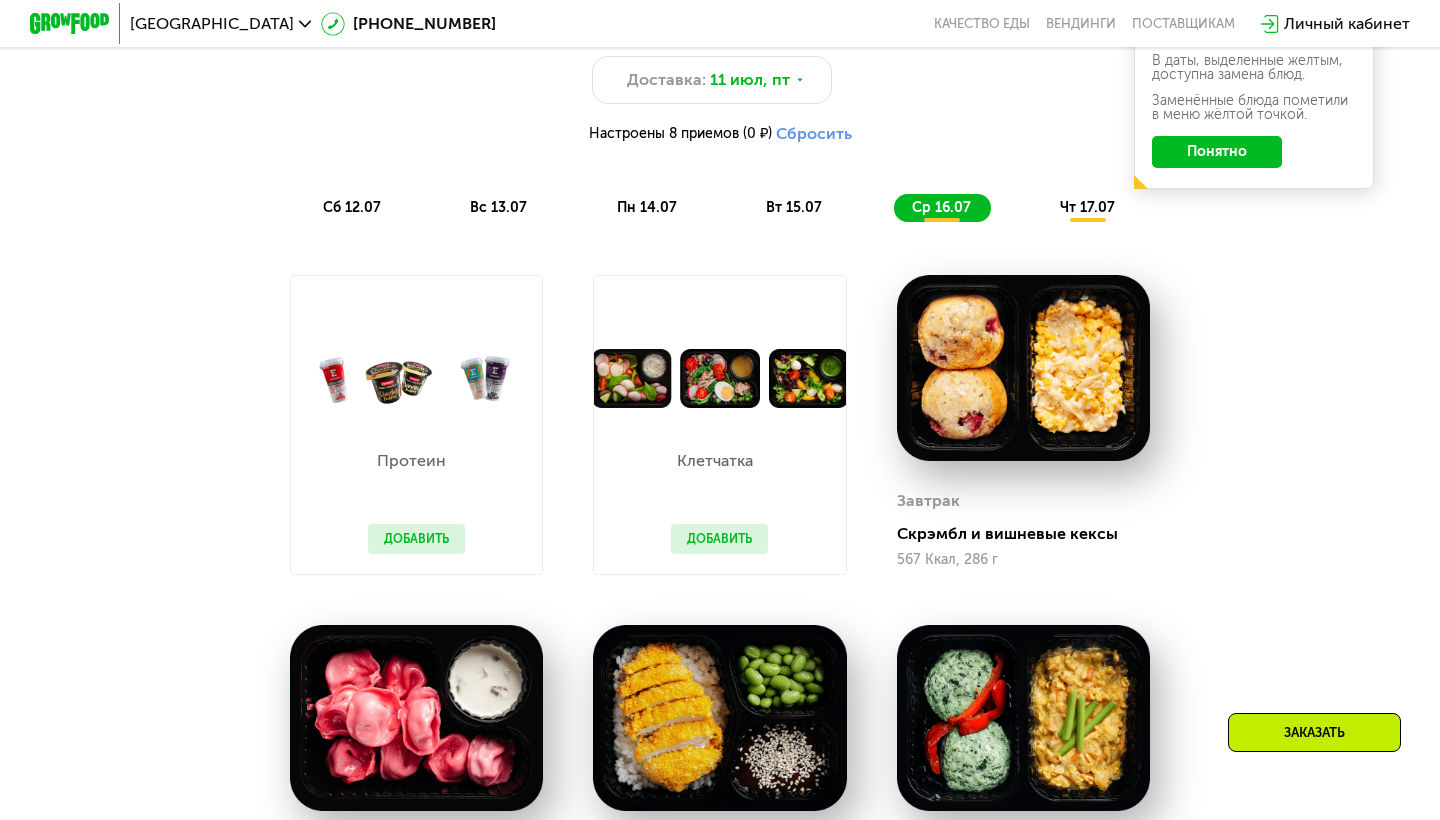 click on "чт 17.07" at bounding box center (1087, 207) 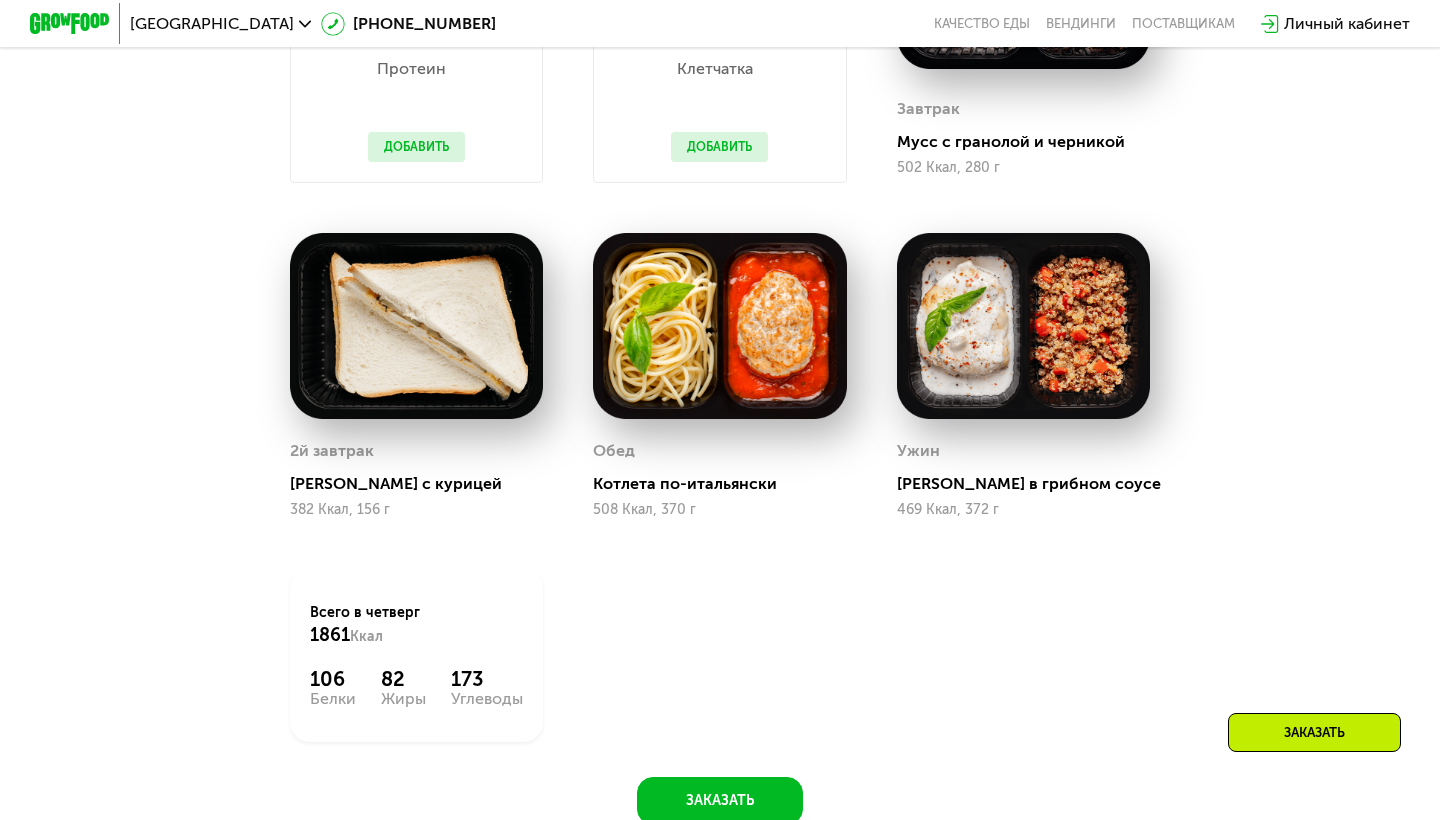 scroll, scrollTop: 1517, scrollLeft: 0, axis: vertical 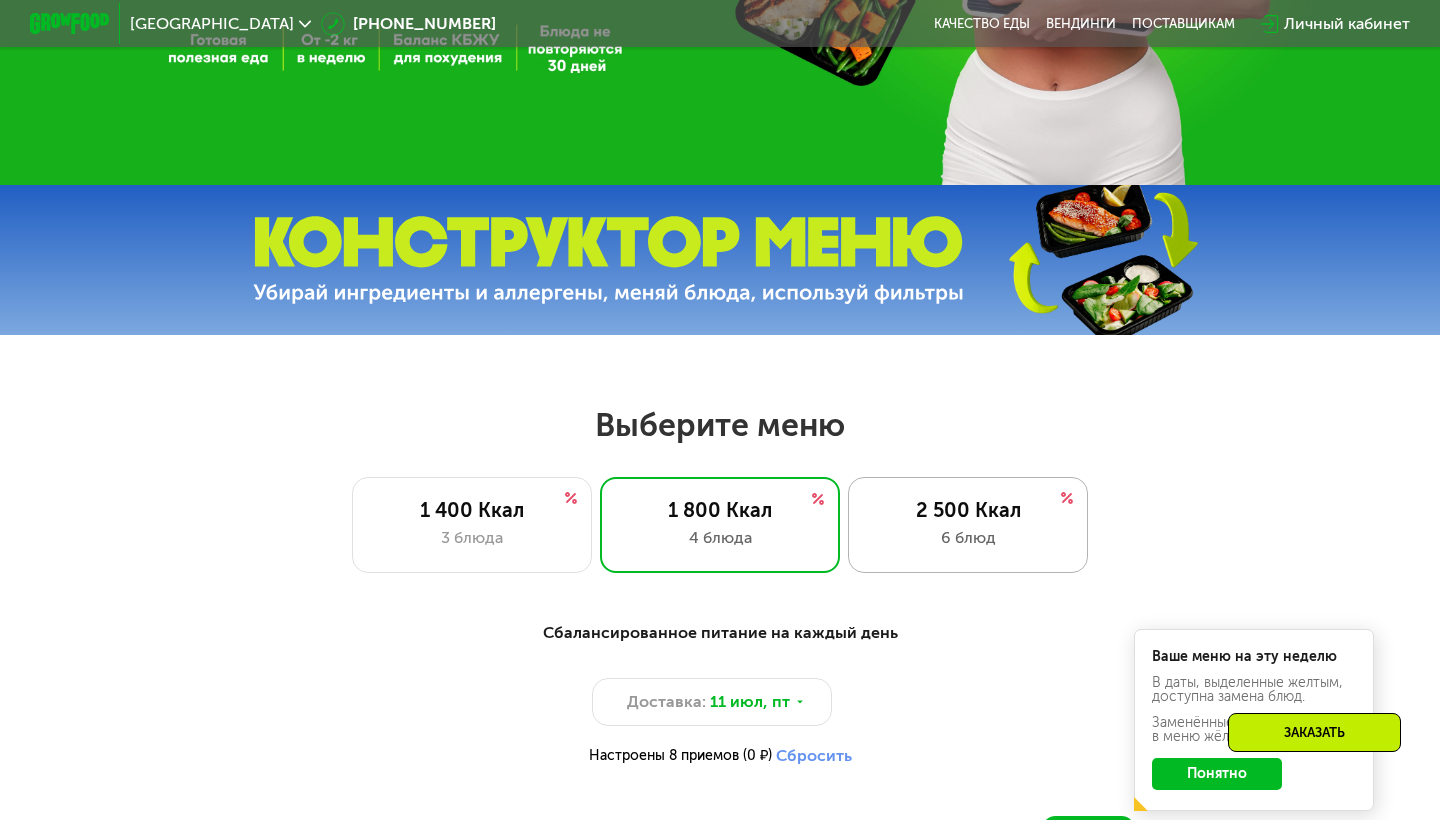 click on "2 500 Ккал" at bounding box center [968, 510] 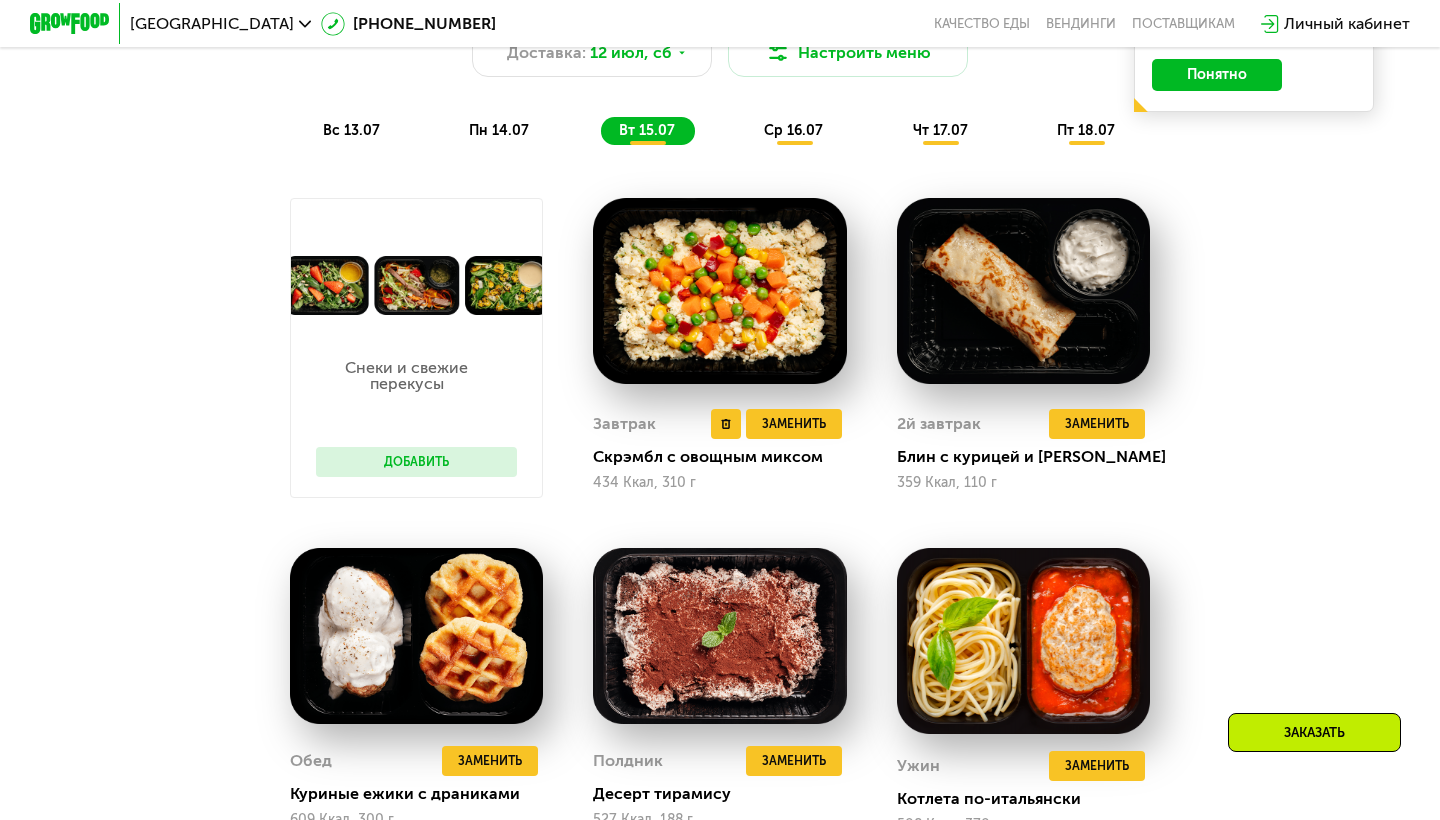 scroll, scrollTop: 1099, scrollLeft: 0, axis: vertical 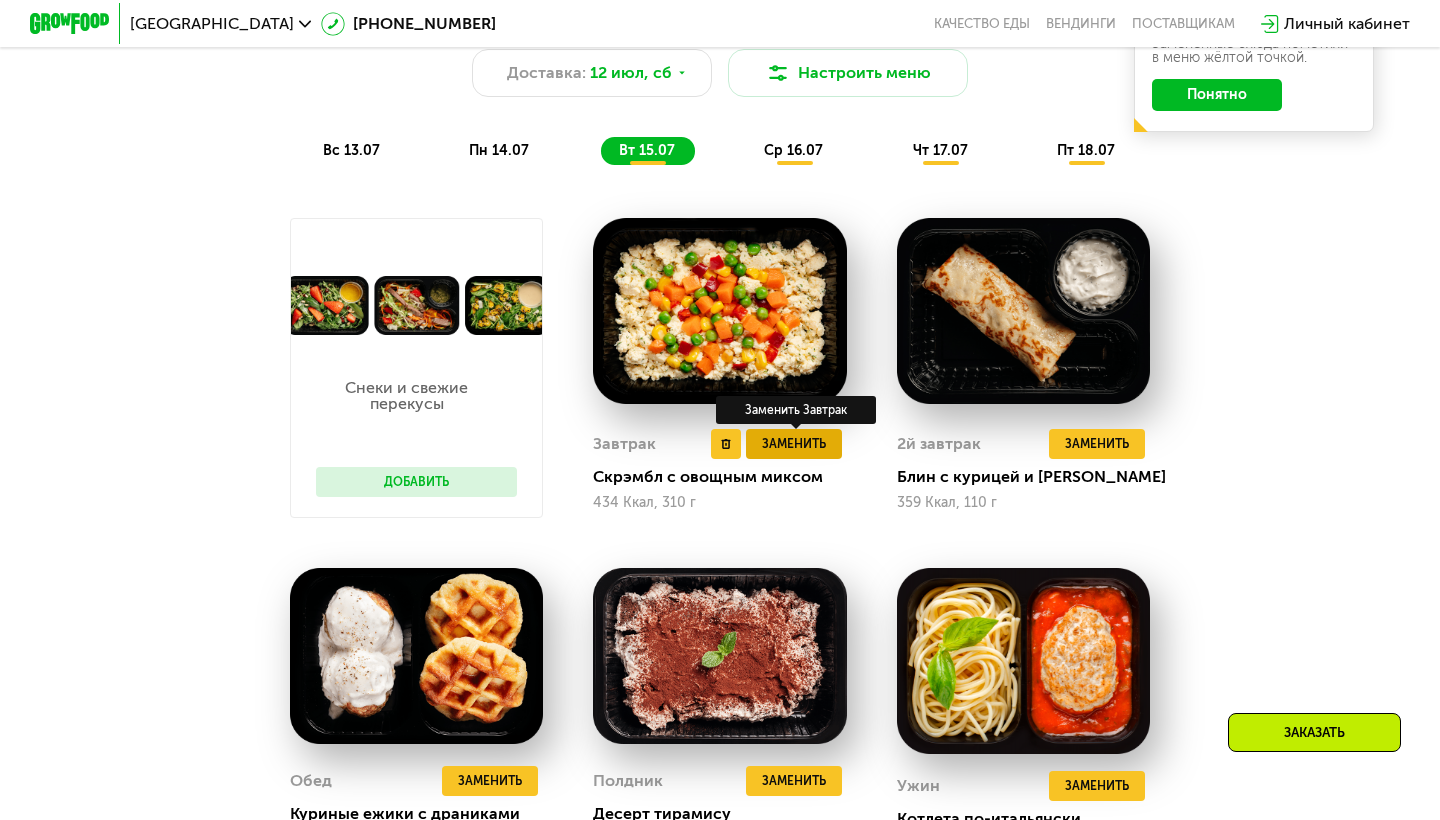 click on "Заменить" at bounding box center [794, 444] 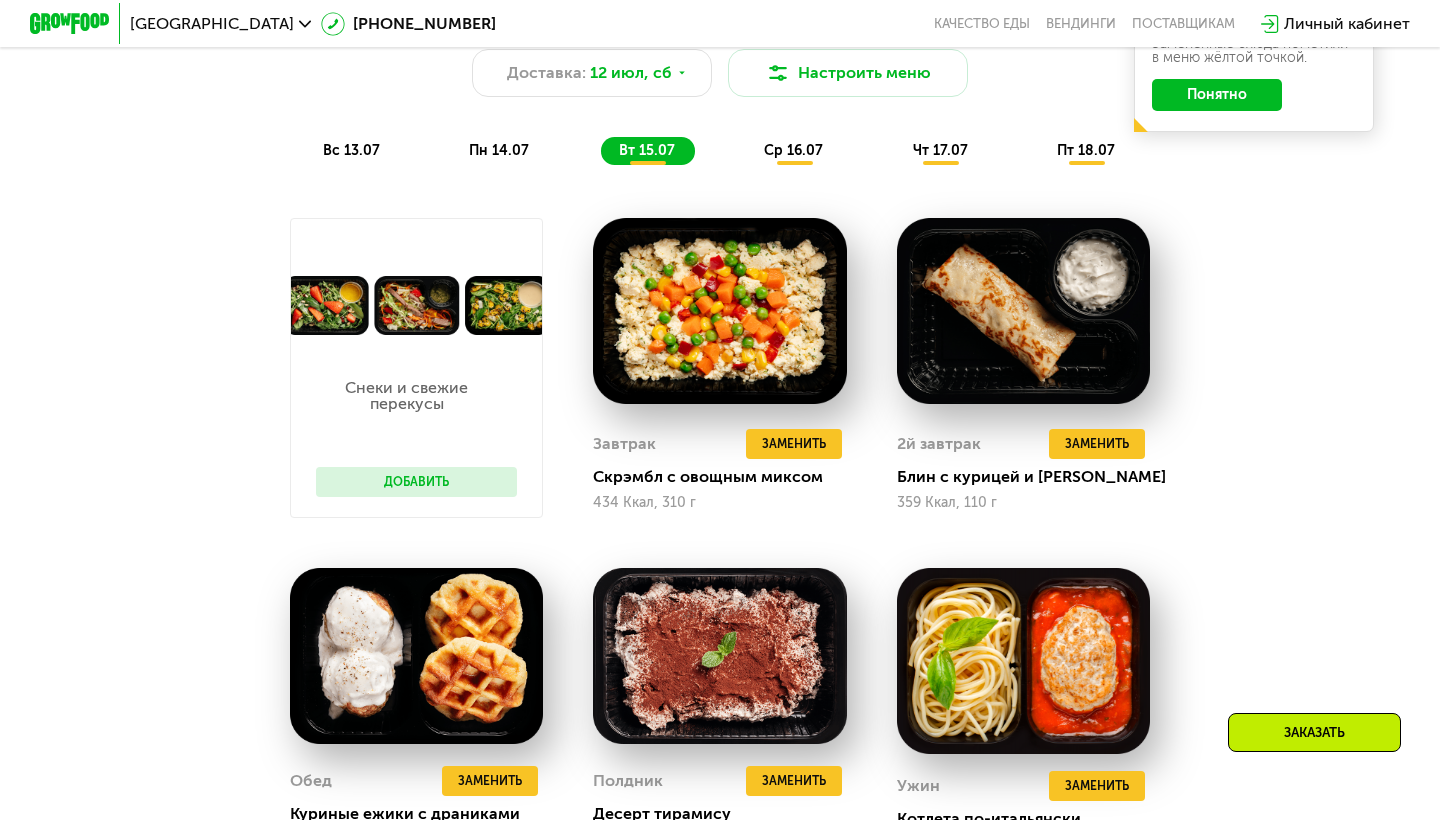 scroll, scrollTop: 0, scrollLeft: 0, axis: both 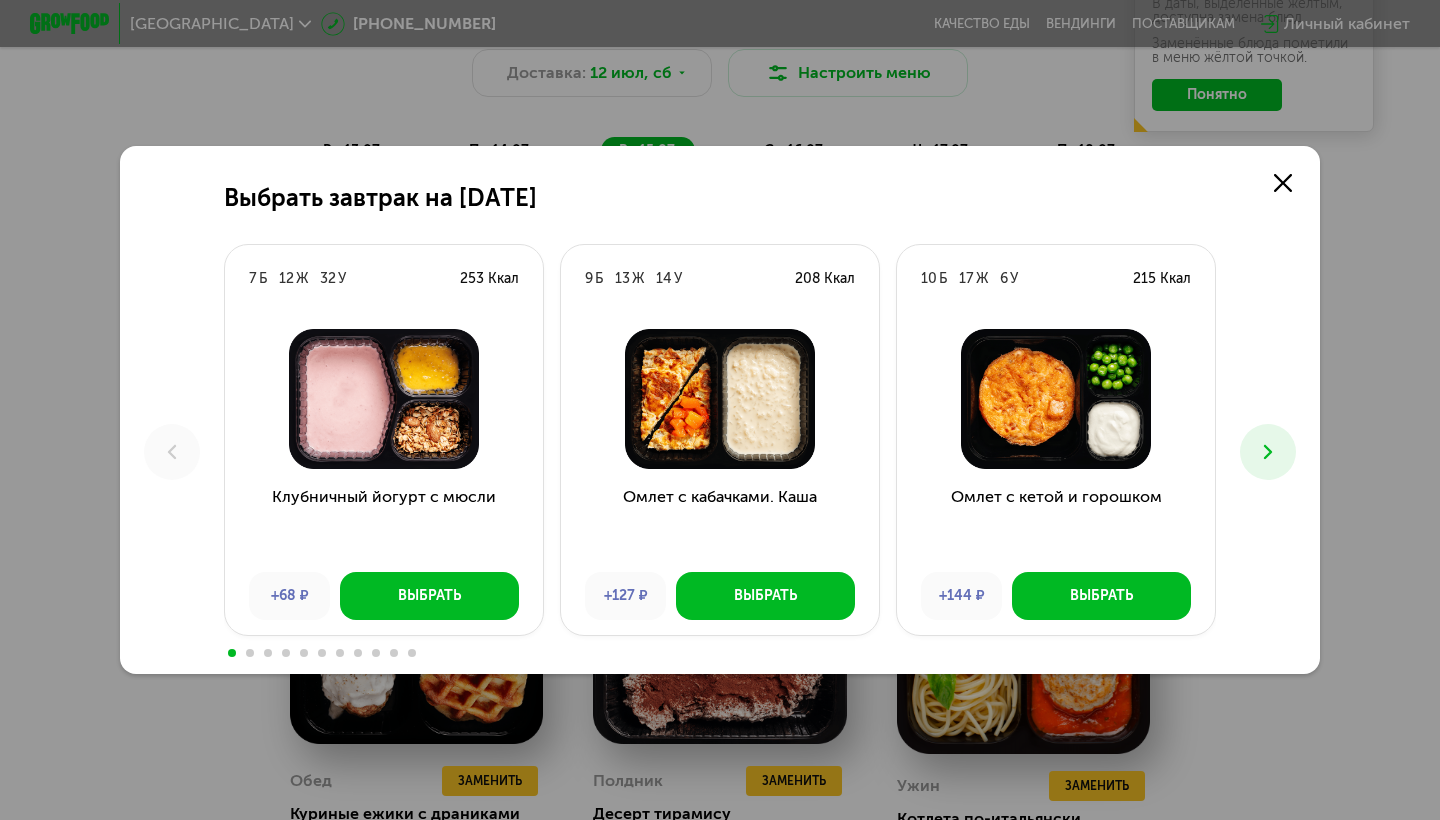 click at bounding box center [1268, 452] 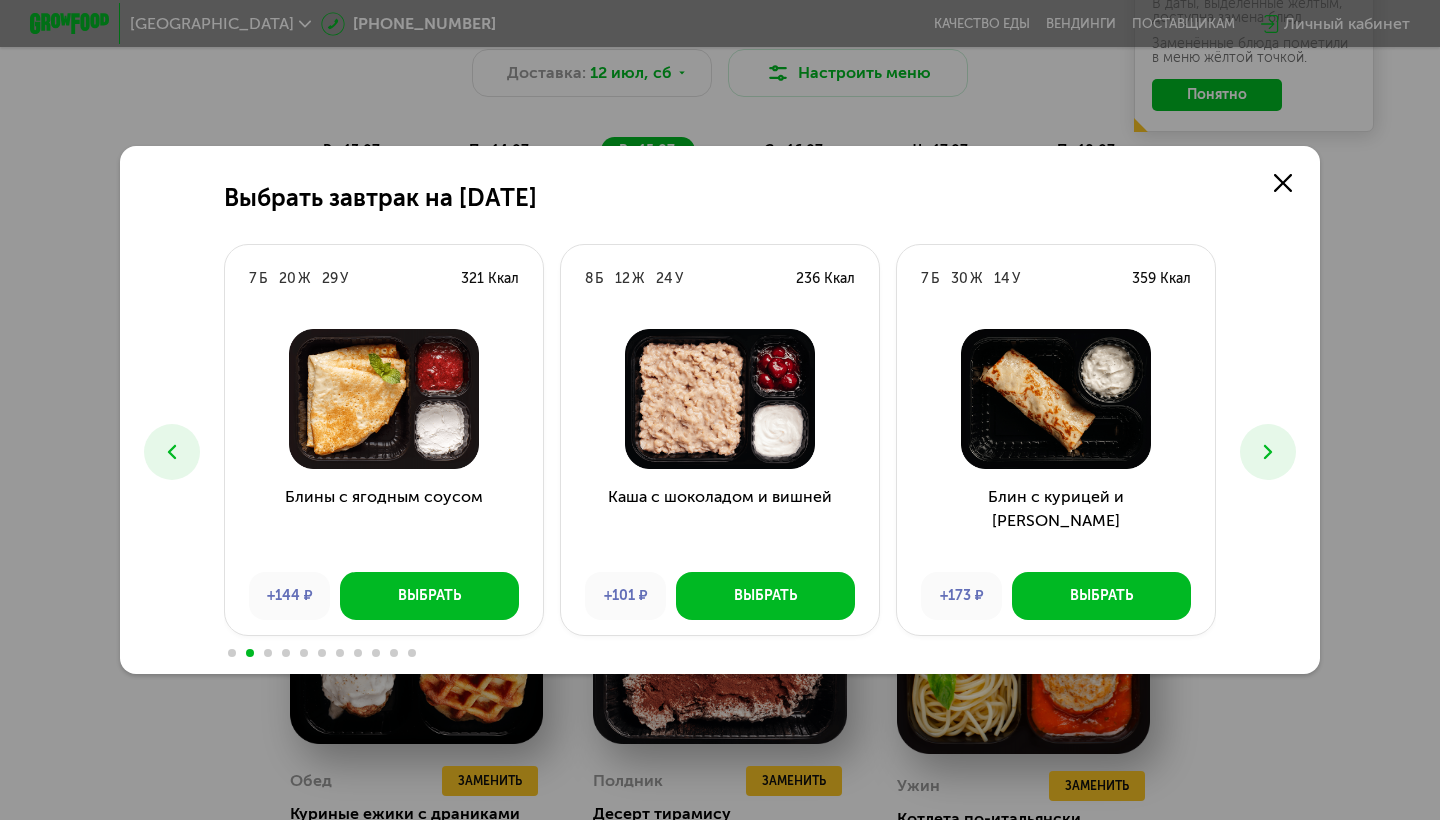 click at bounding box center (1268, 452) 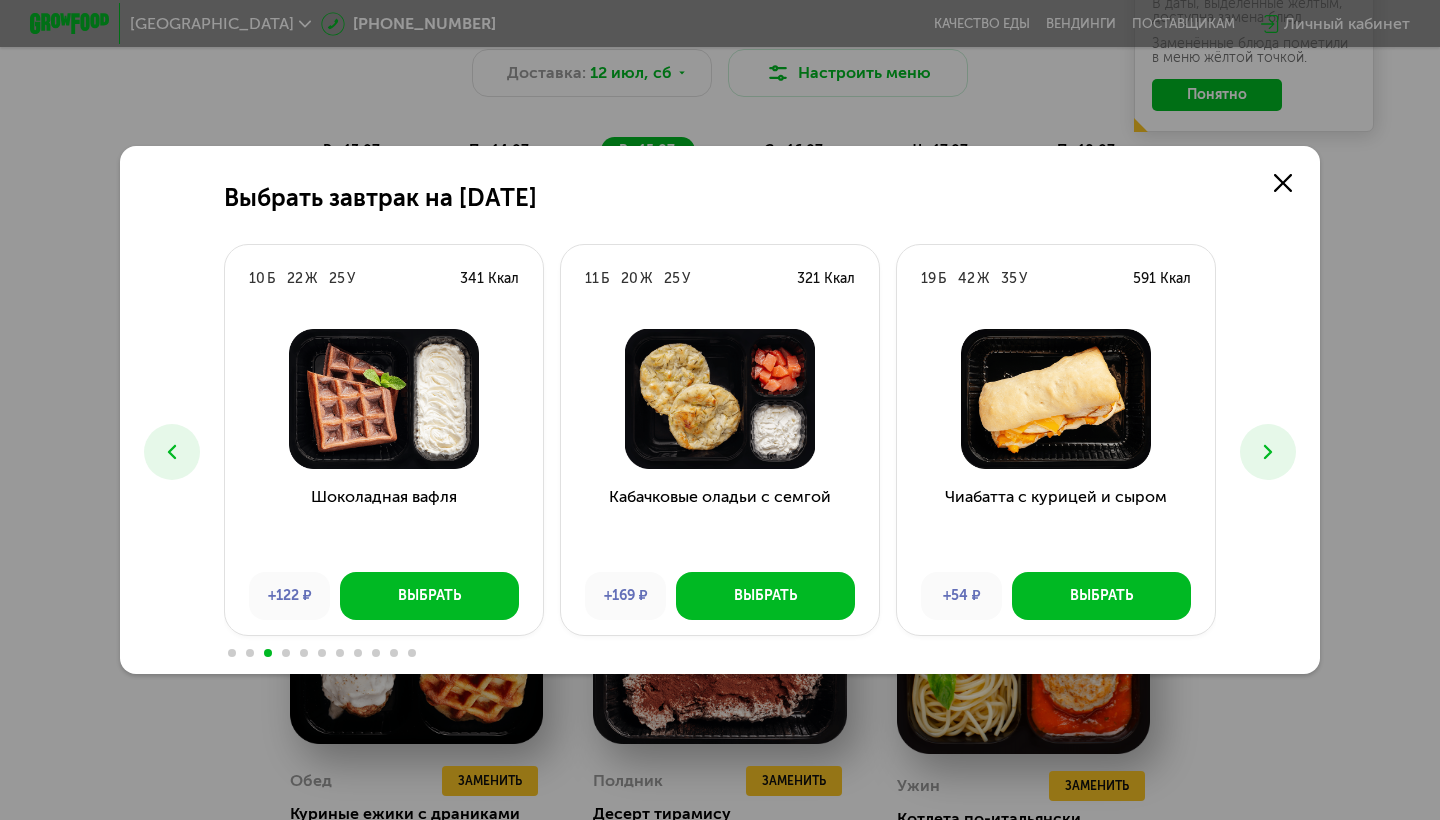 click at bounding box center (1268, 452) 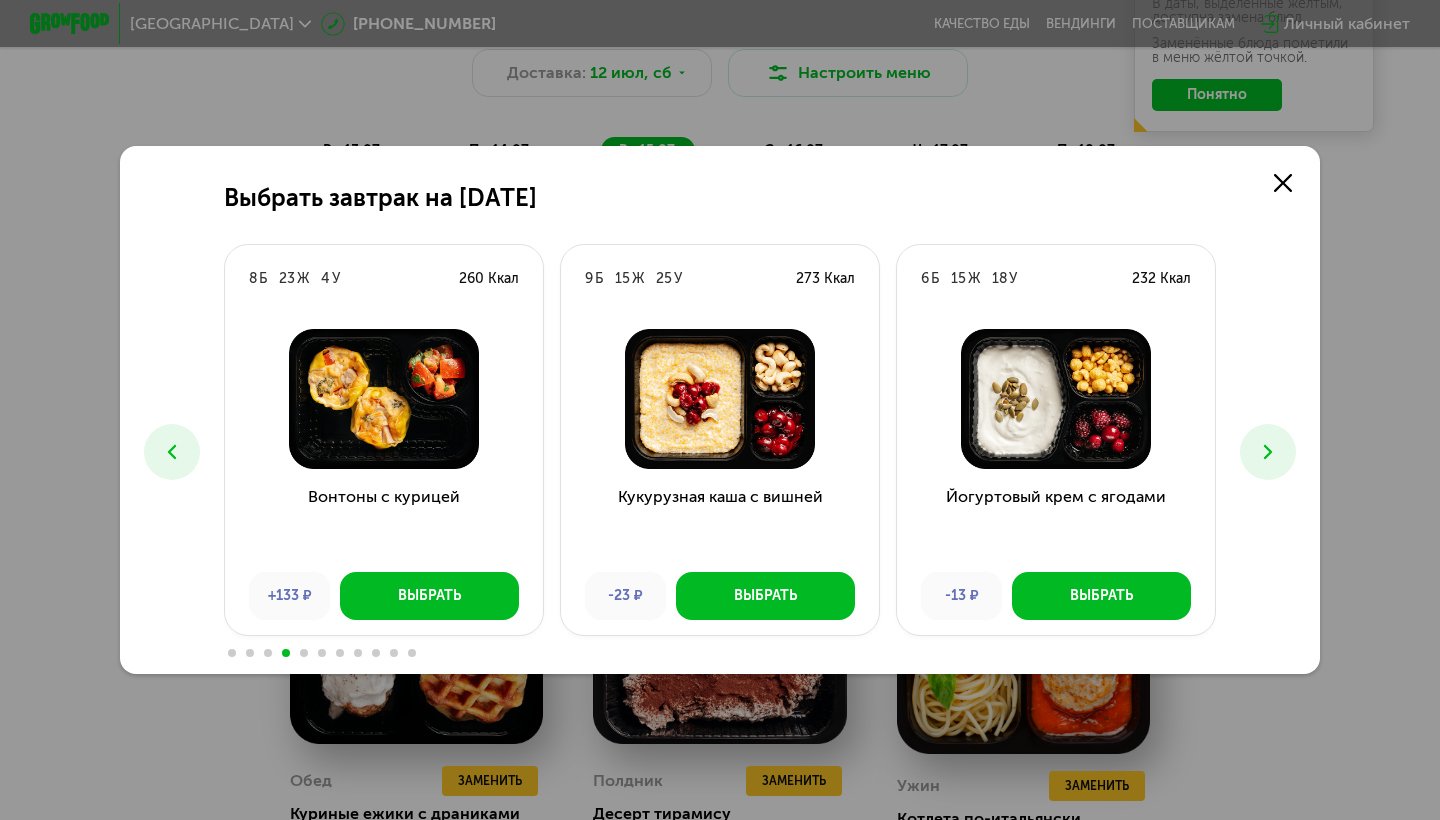 click at bounding box center (1268, 452) 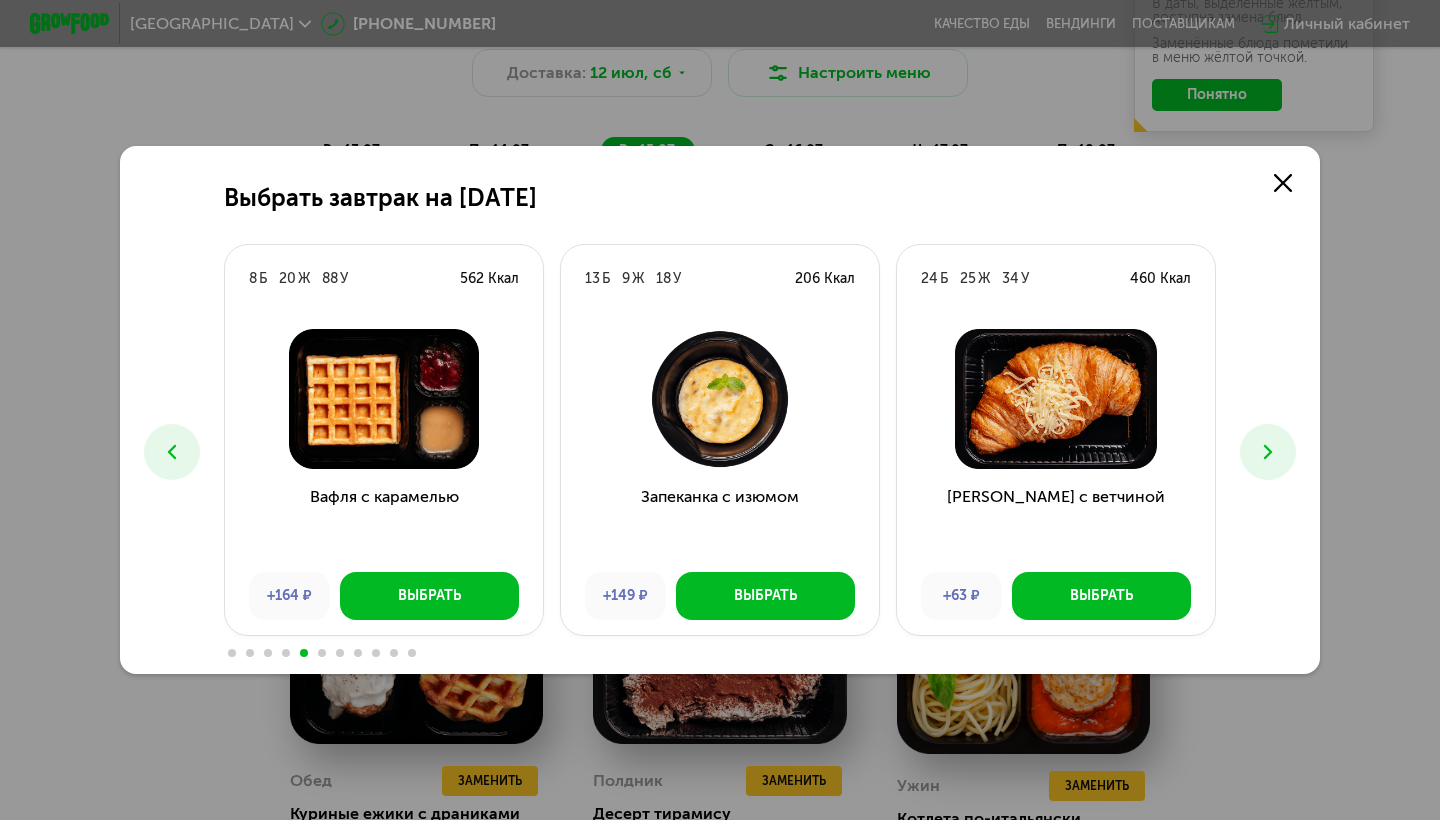 click at bounding box center [1268, 452] 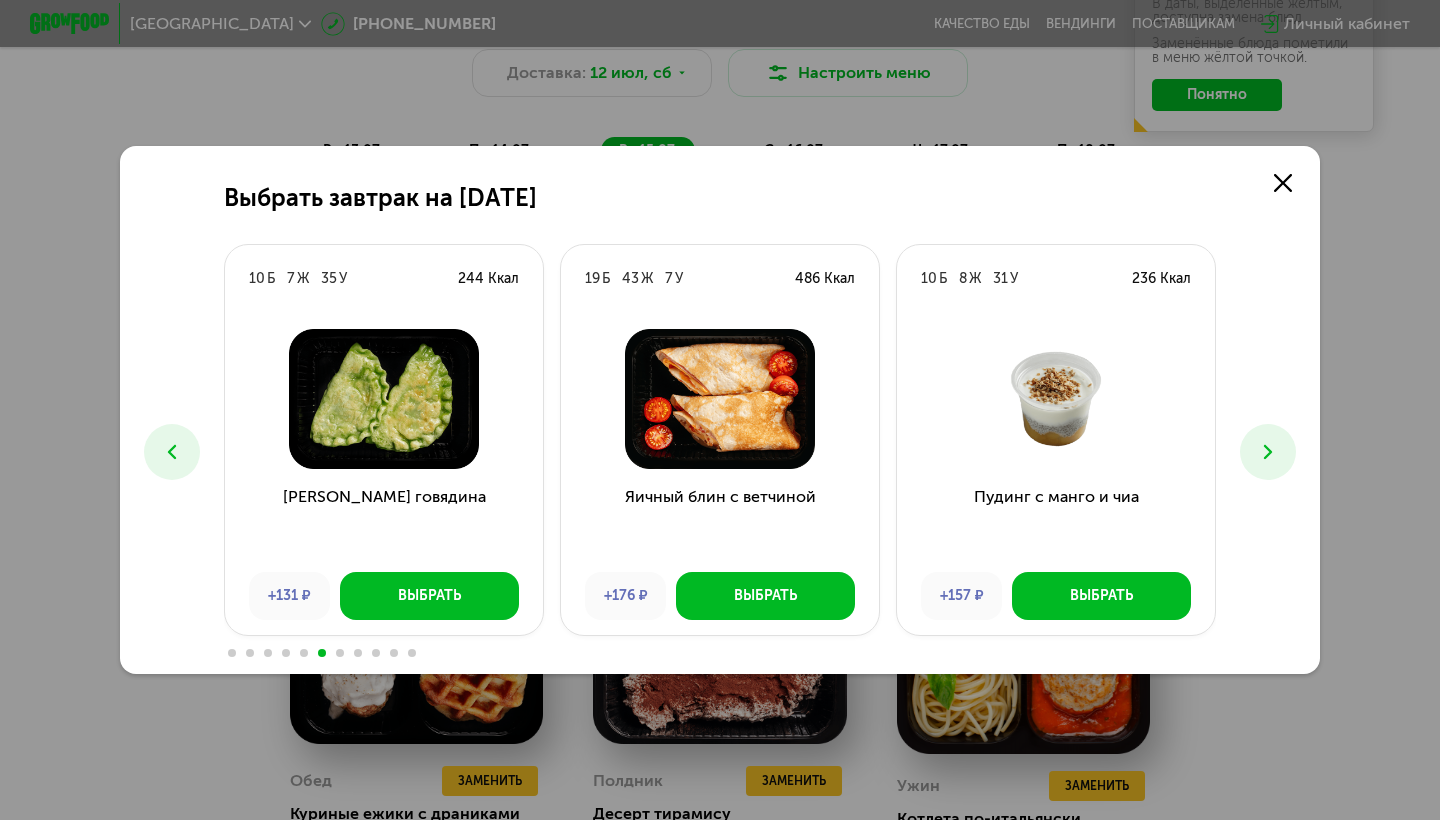 click at bounding box center [1268, 452] 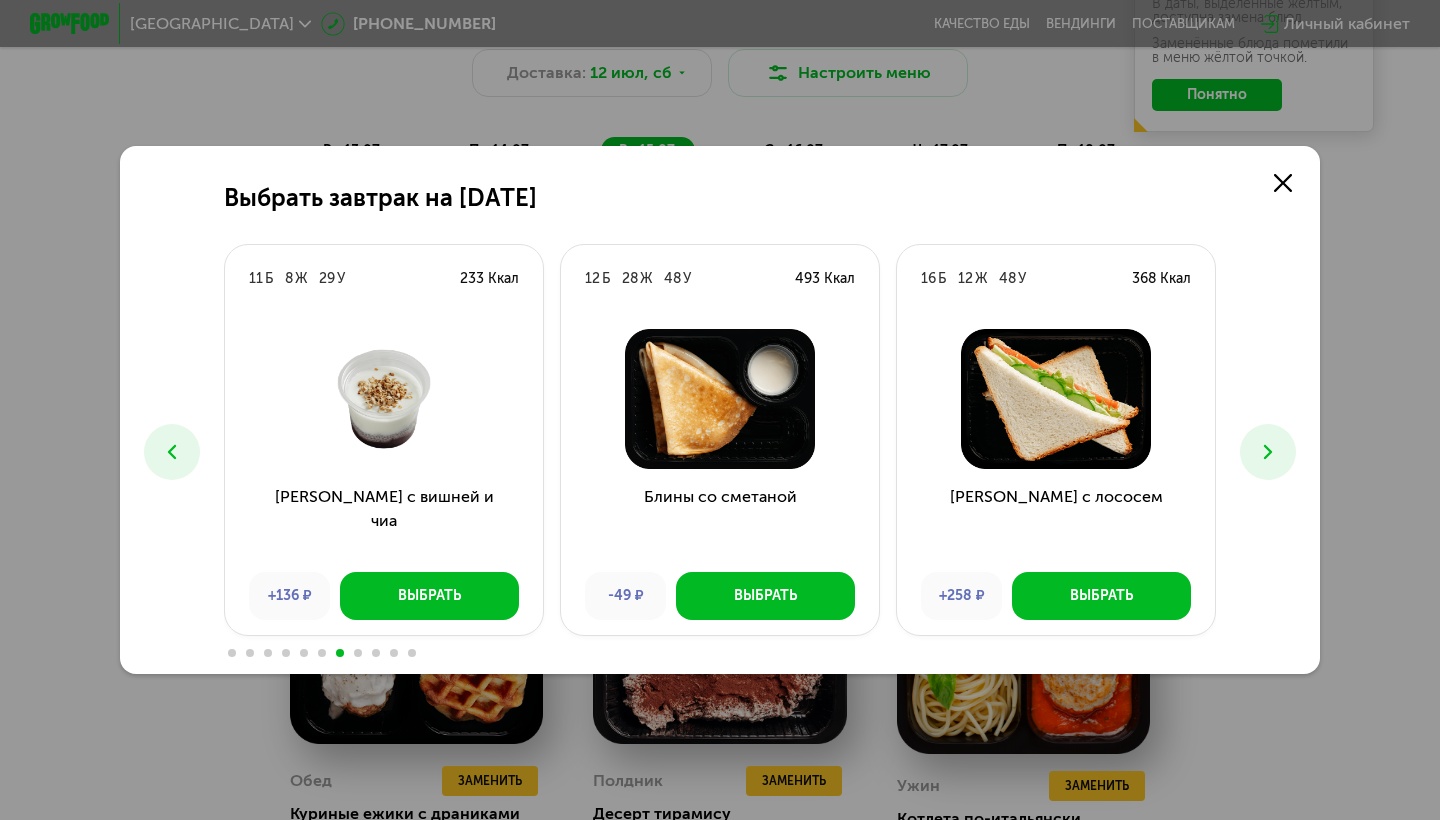 click at bounding box center [1268, 452] 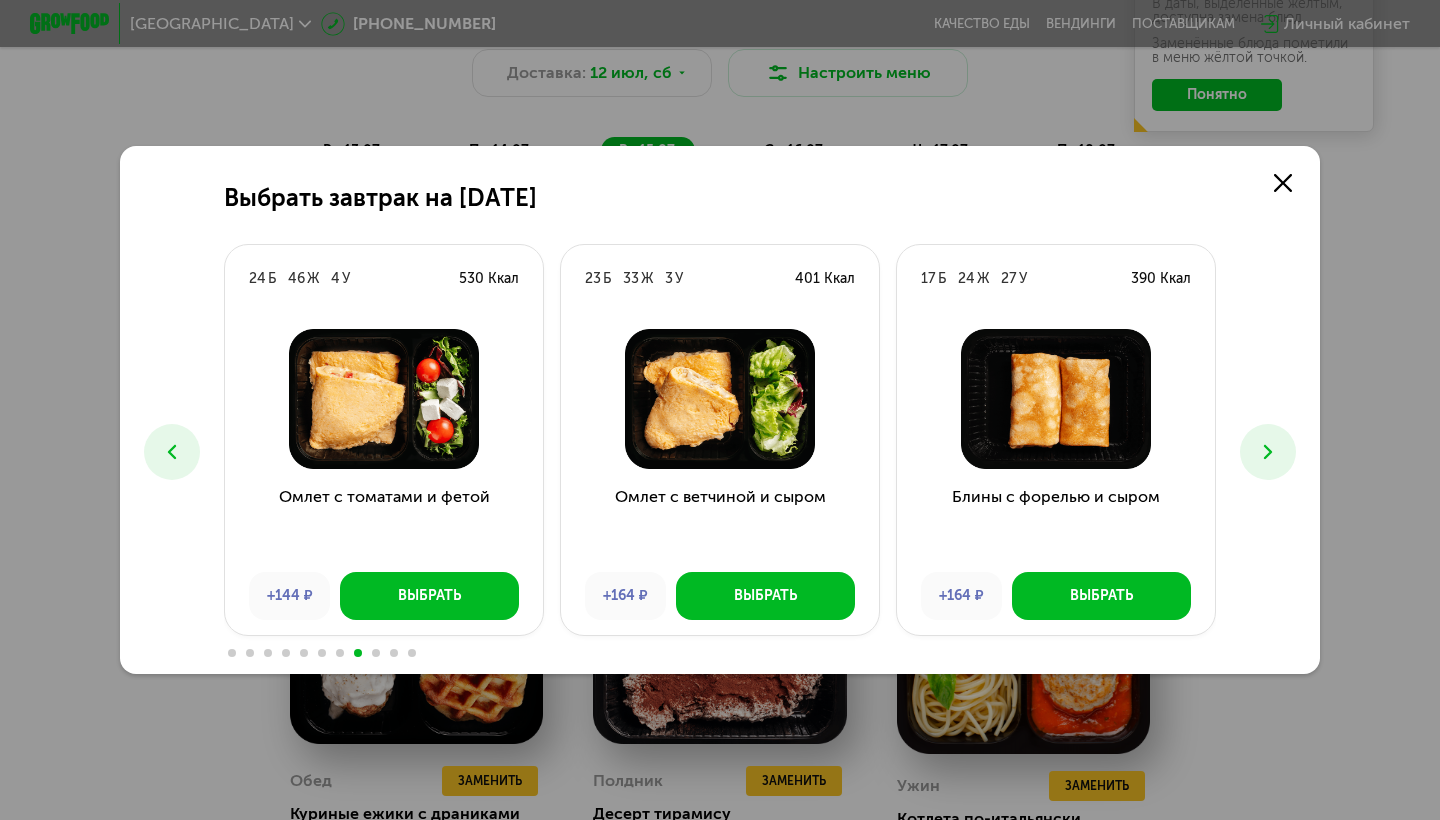 click at bounding box center [1268, 452] 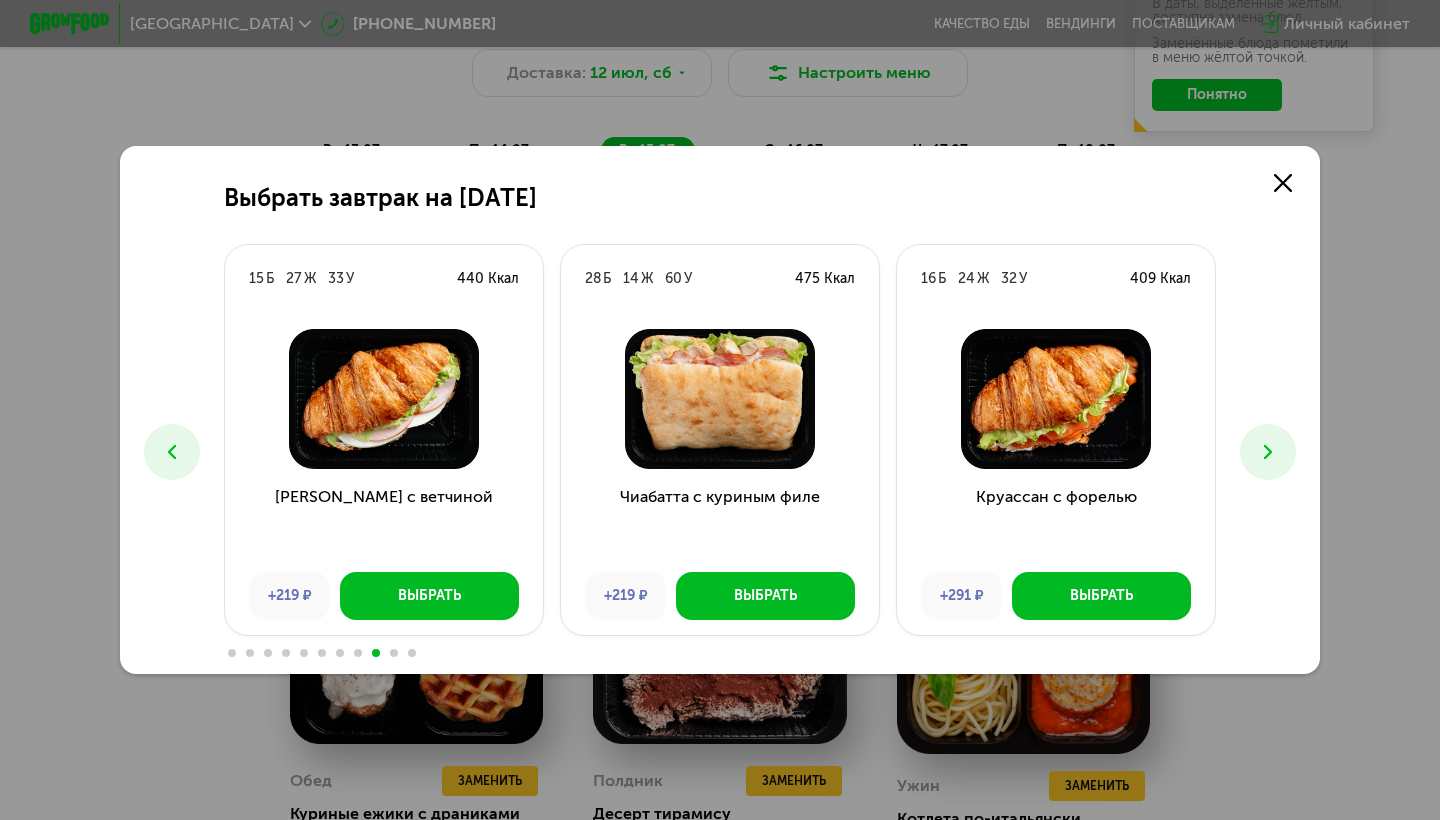 click at bounding box center (1268, 452) 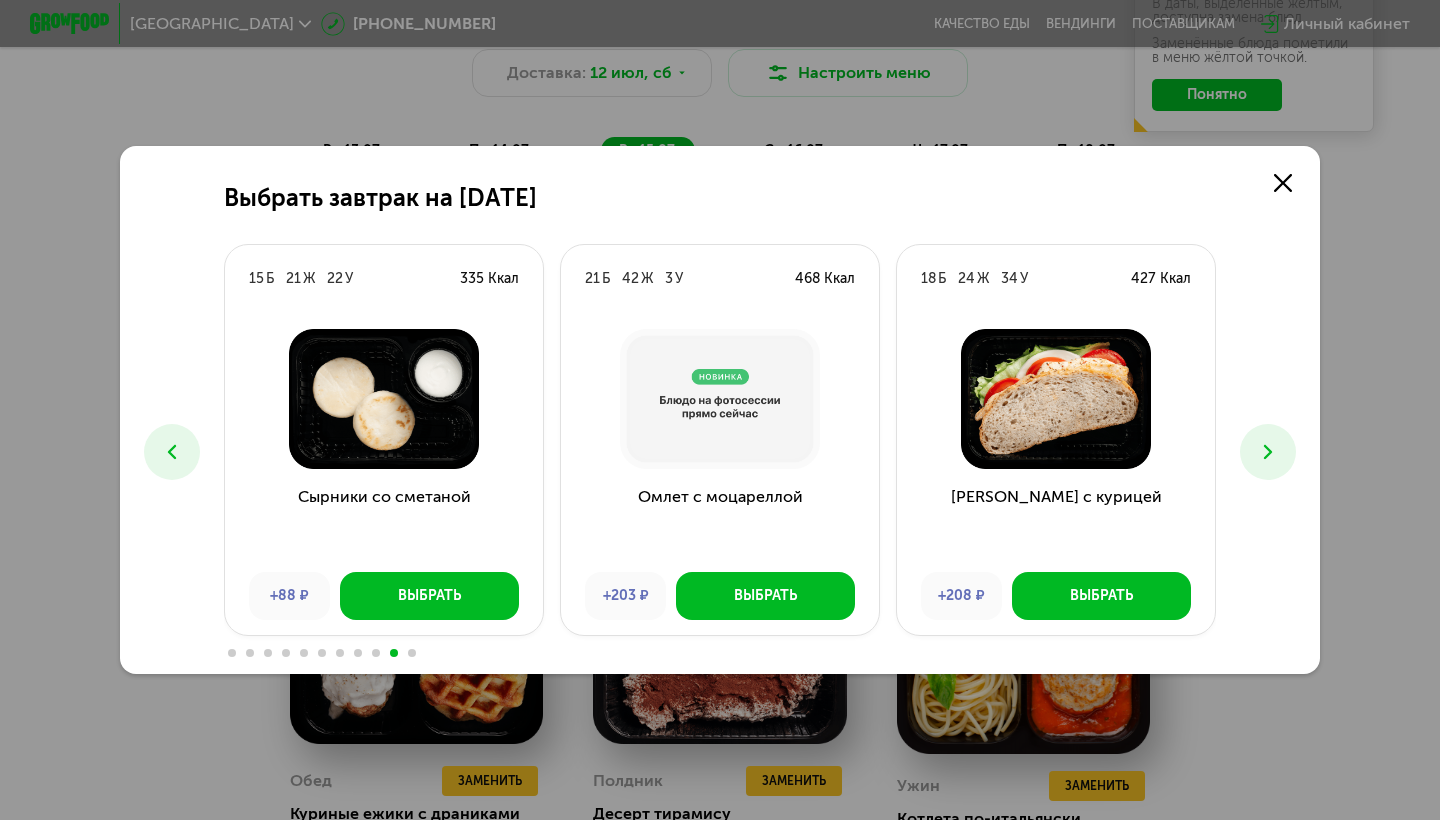click at bounding box center (1268, 452) 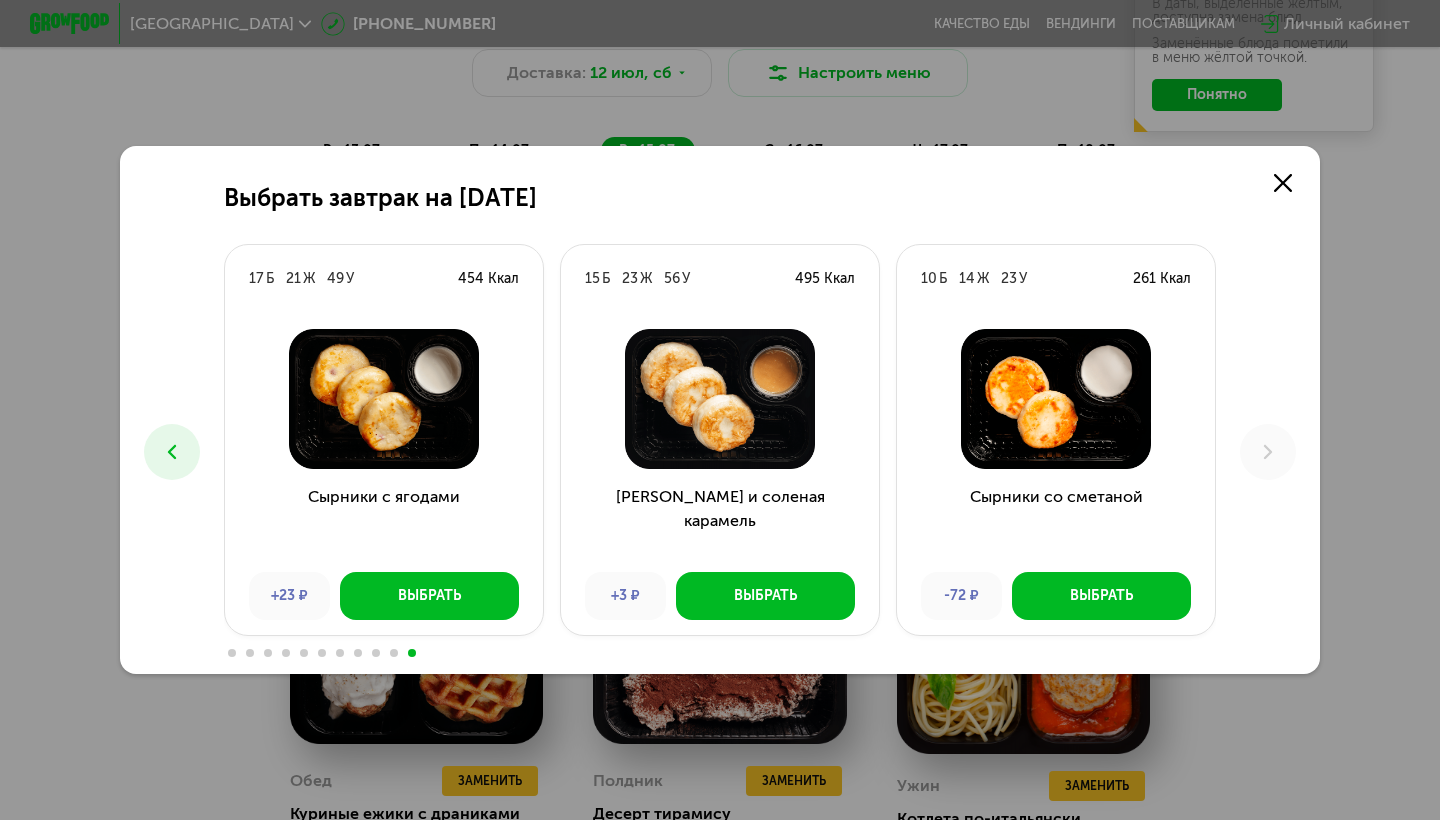 click 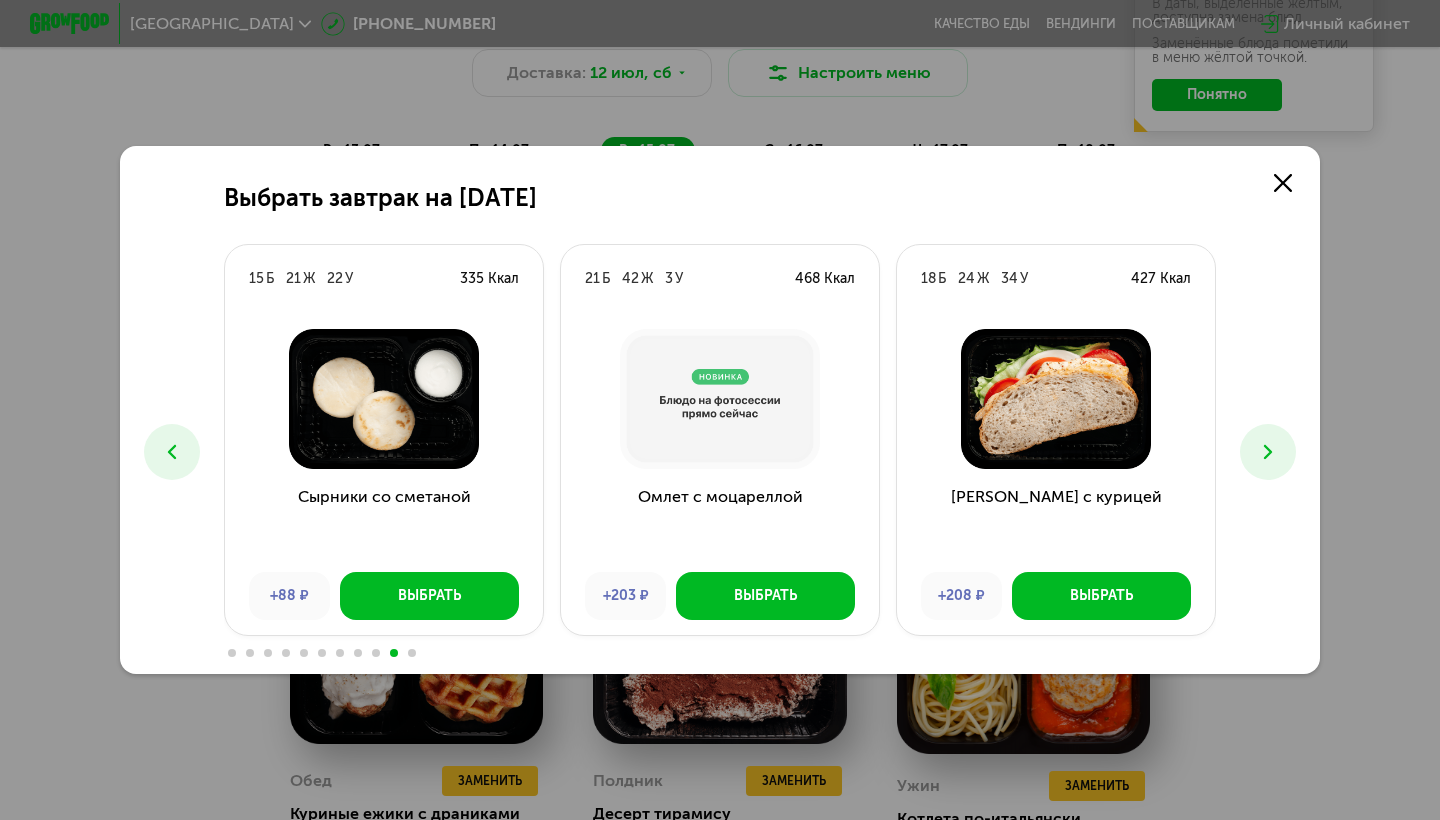 click 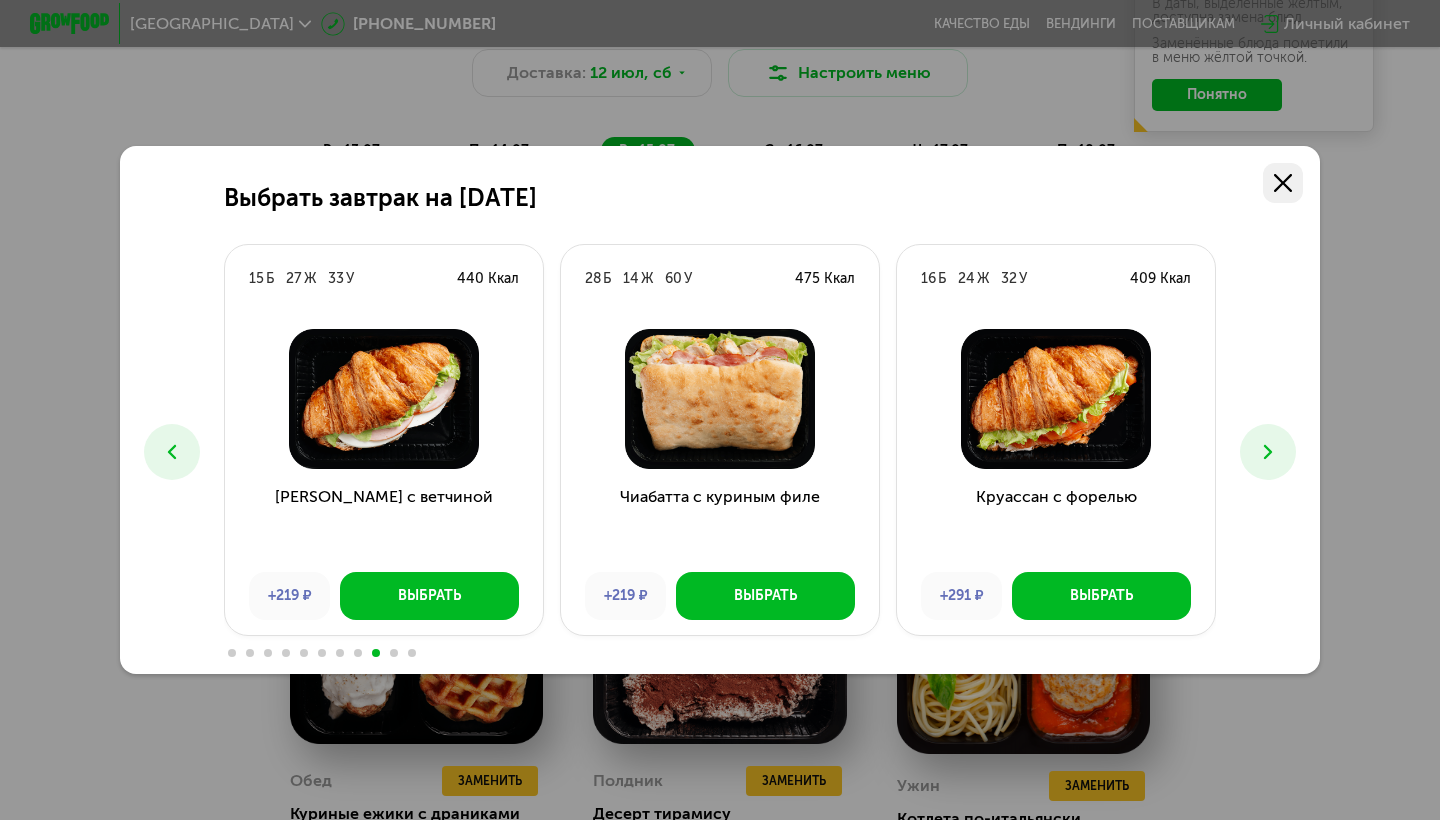click 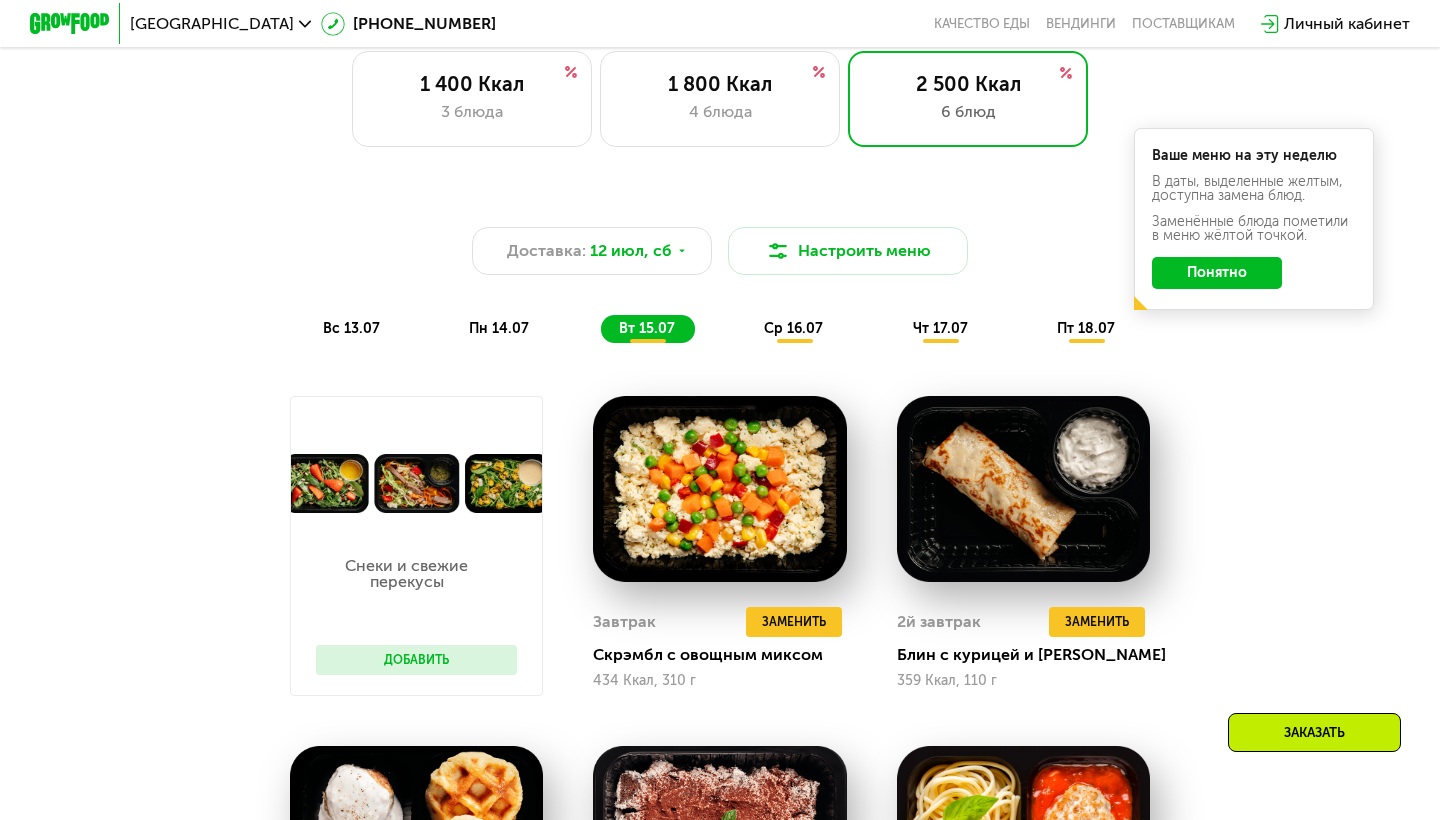 scroll, scrollTop: 915, scrollLeft: 0, axis: vertical 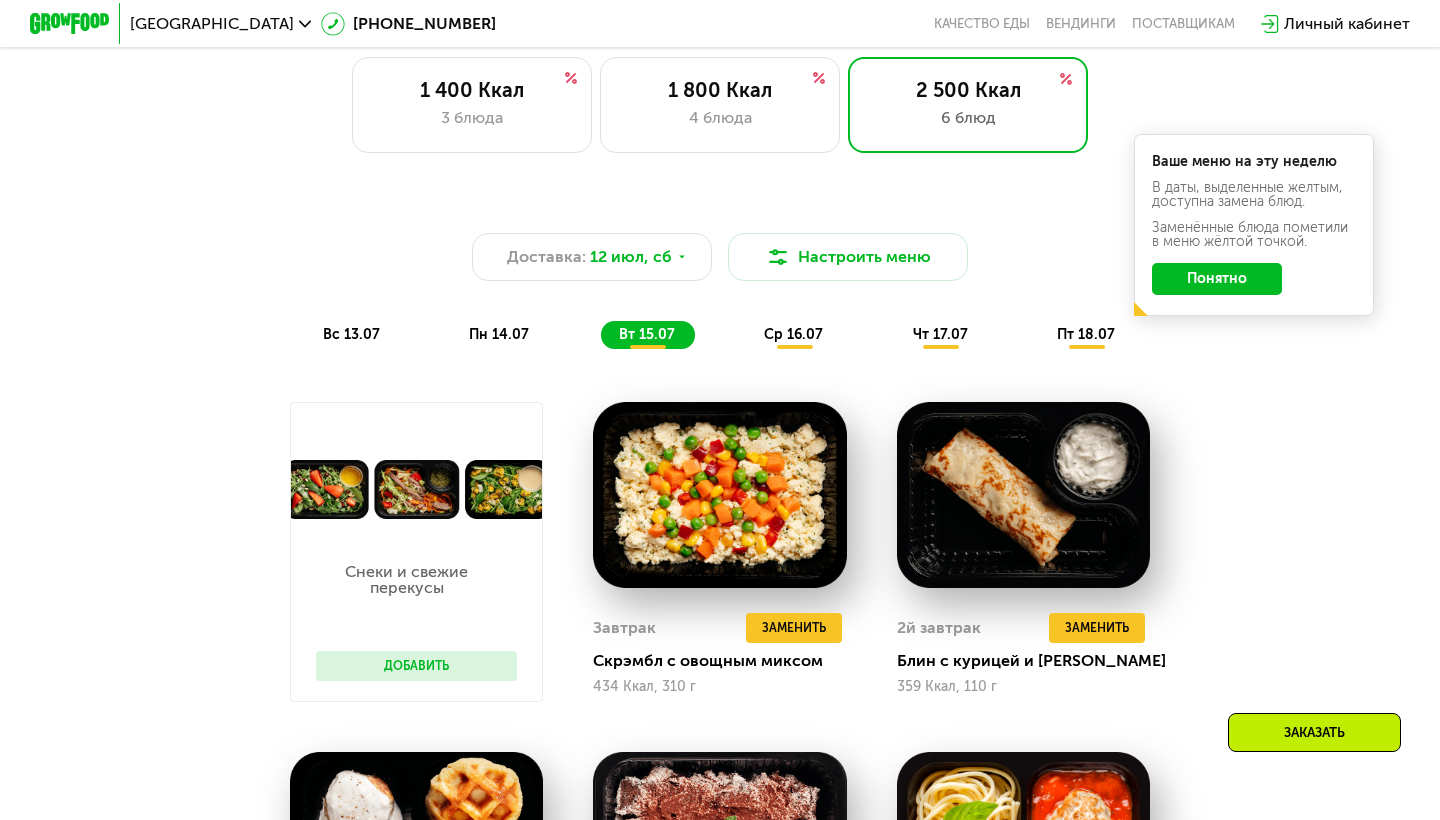 click on "пт 18.07" at bounding box center [1086, 334] 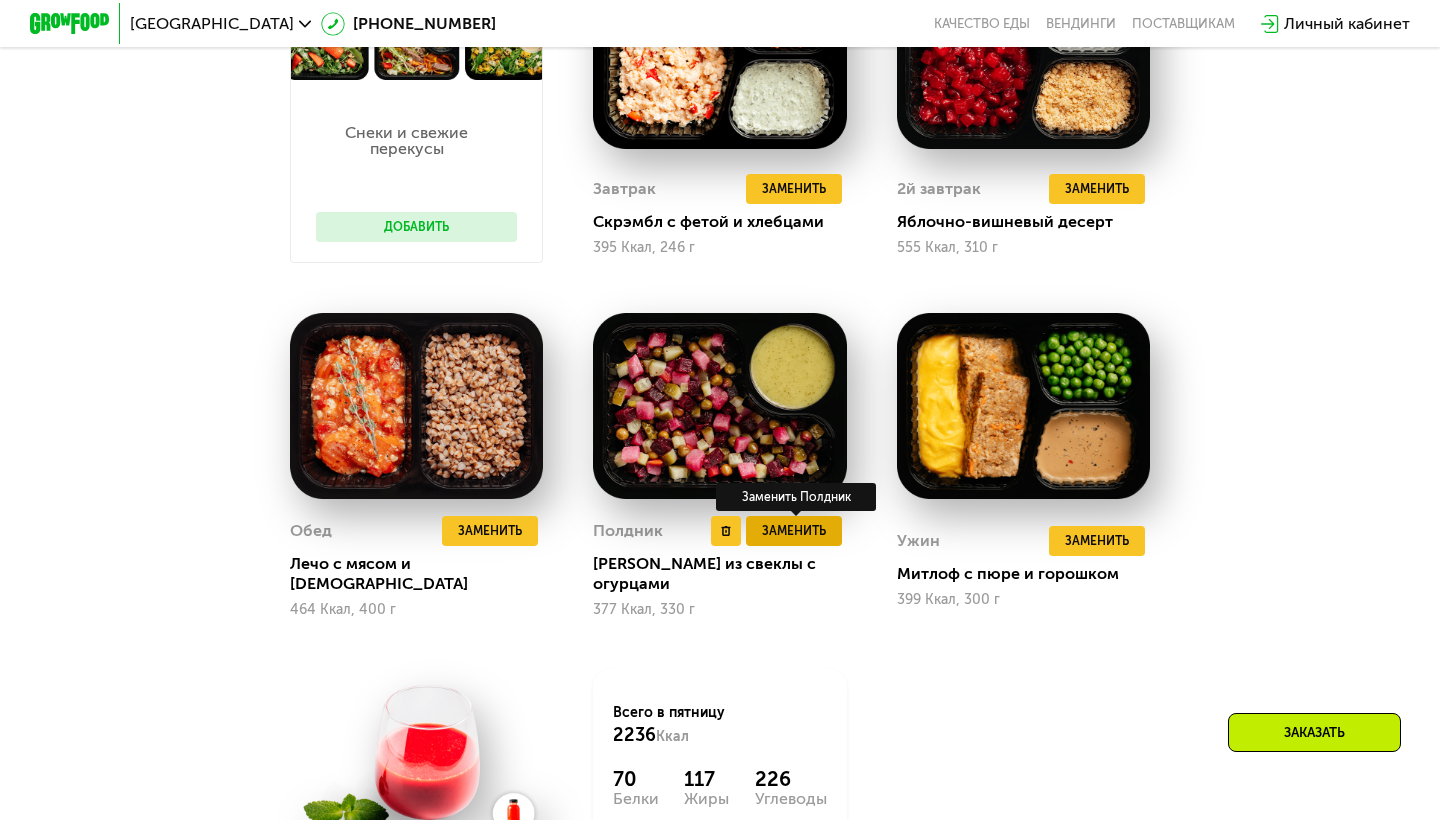 scroll, scrollTop: 1351, scrollLeft: 0, axis: vertical 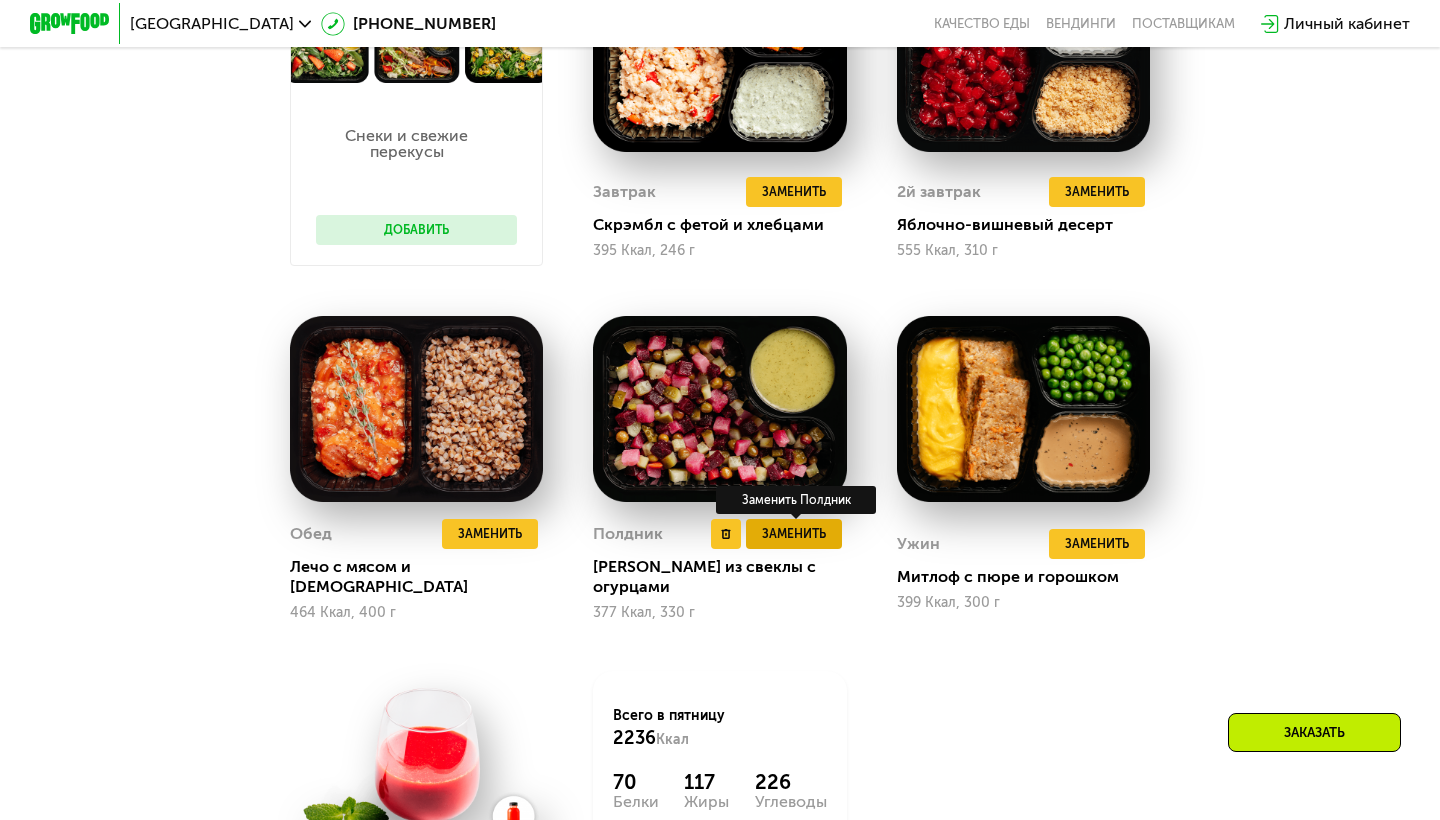 click on "Заменить" at bounding box center (794, 534) 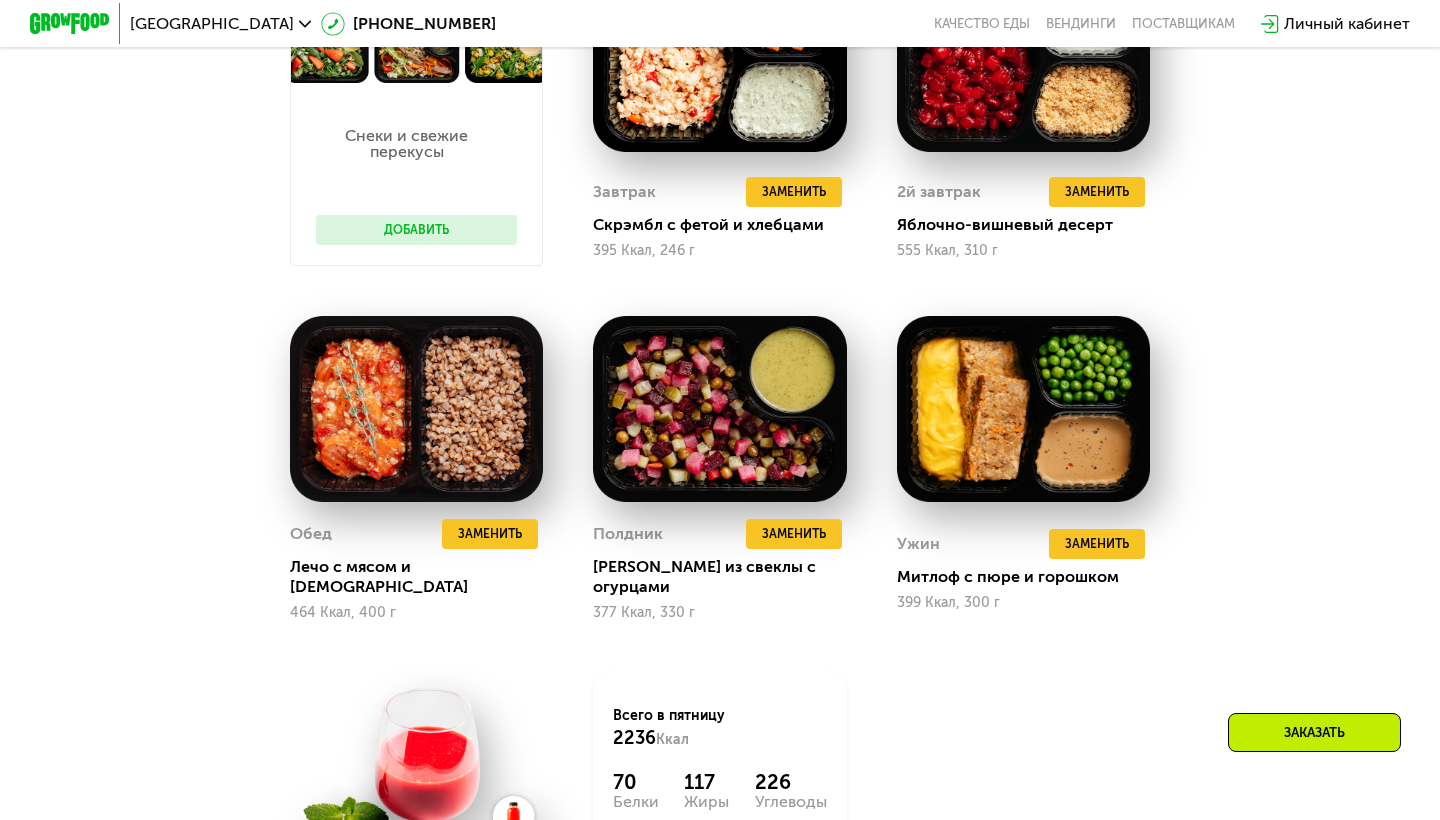 scroll, scrollTop: 0, scrollLeft: 0, axis: both 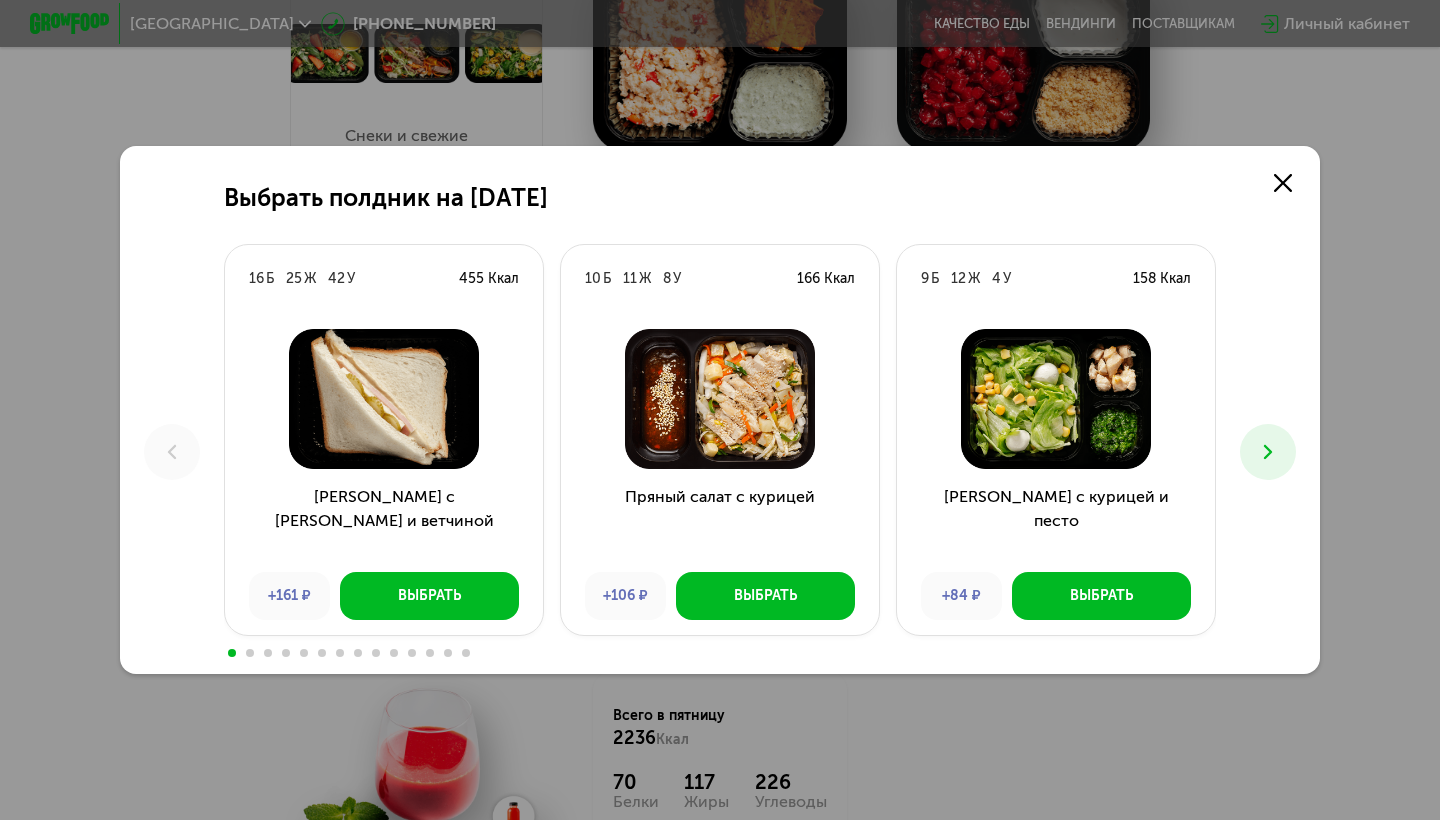 click at bounding box center (1268, 452) 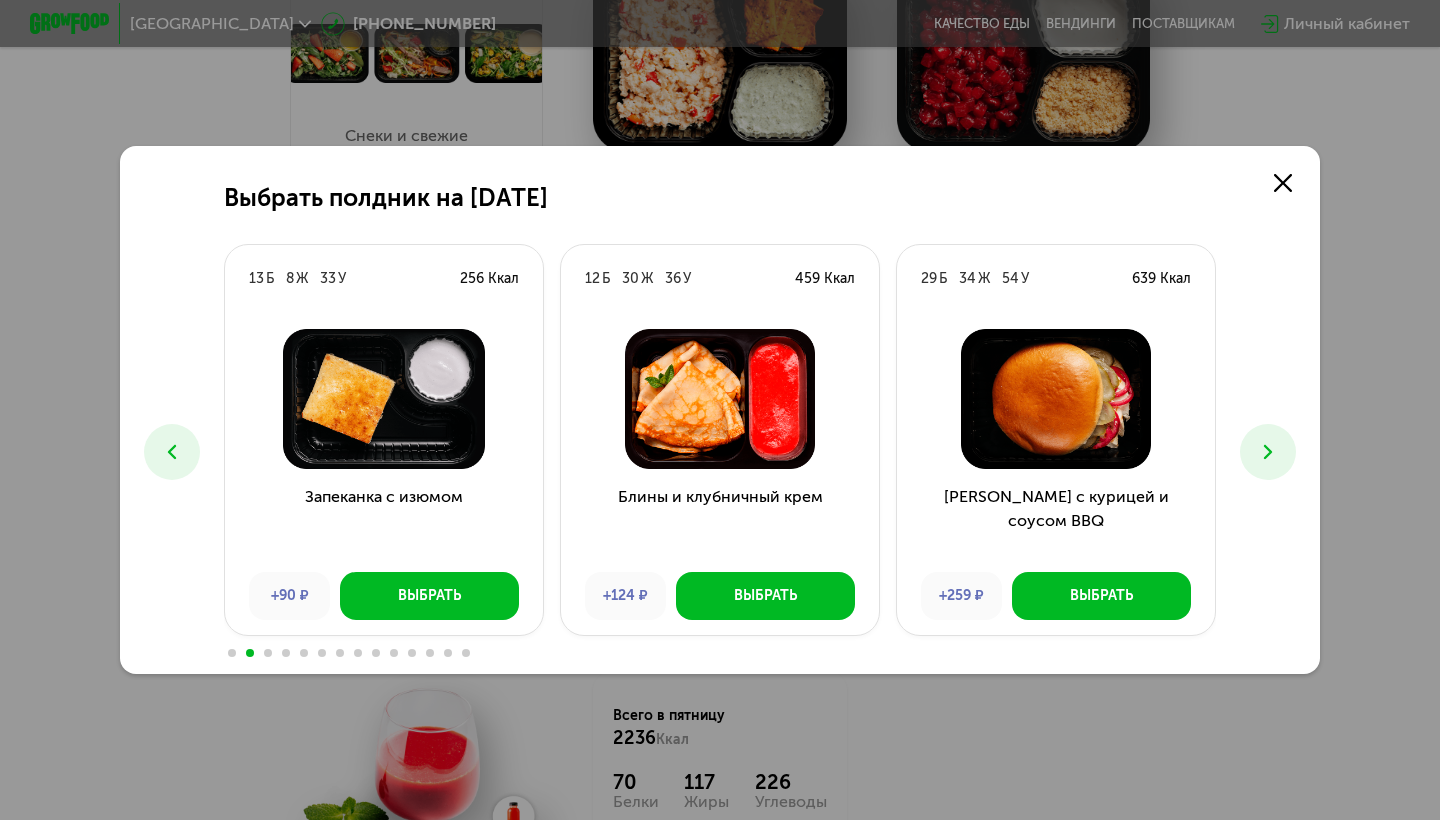 click at bounding box center [1268, 452] 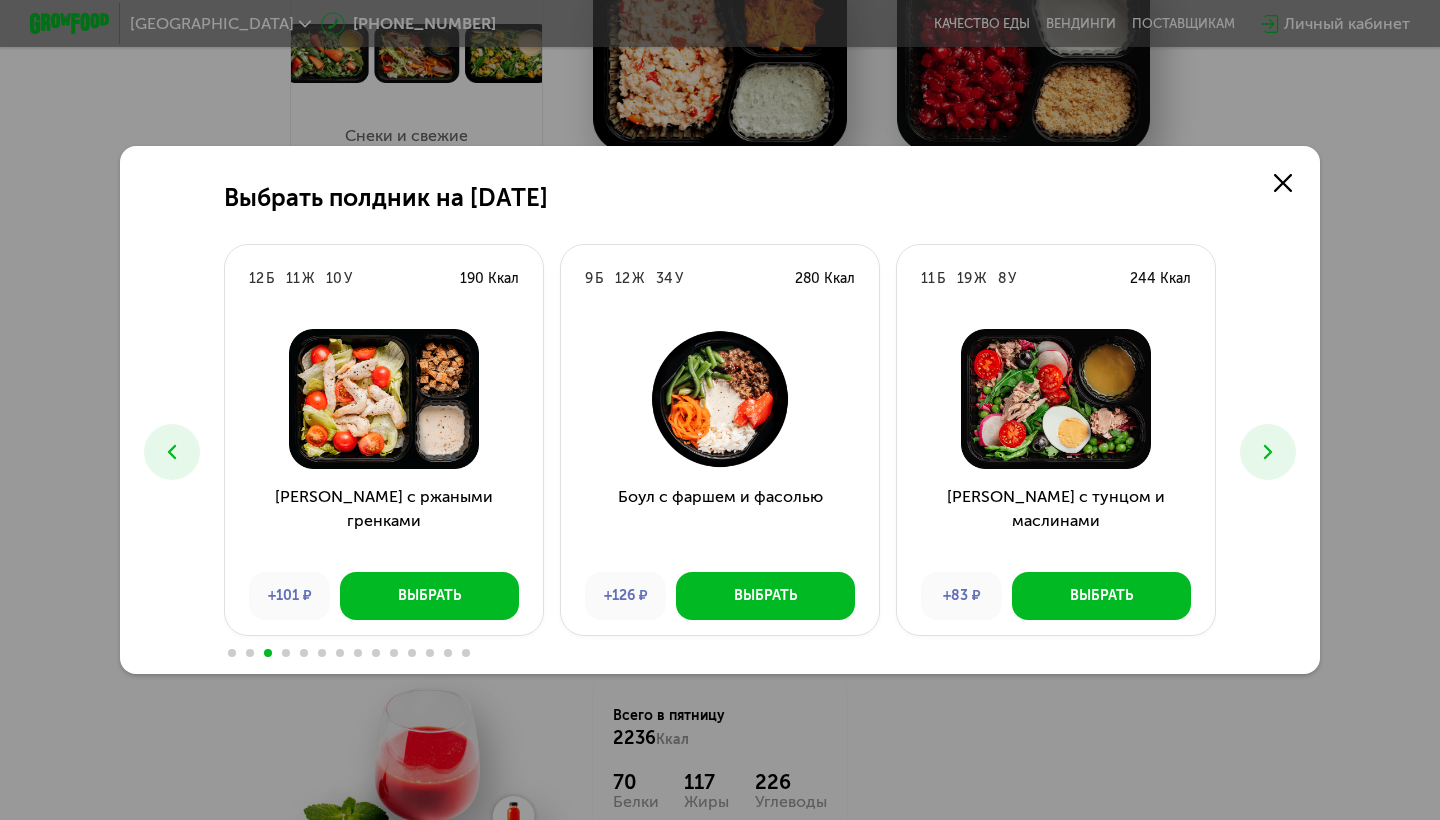 click at bounding box center (1268, 452) 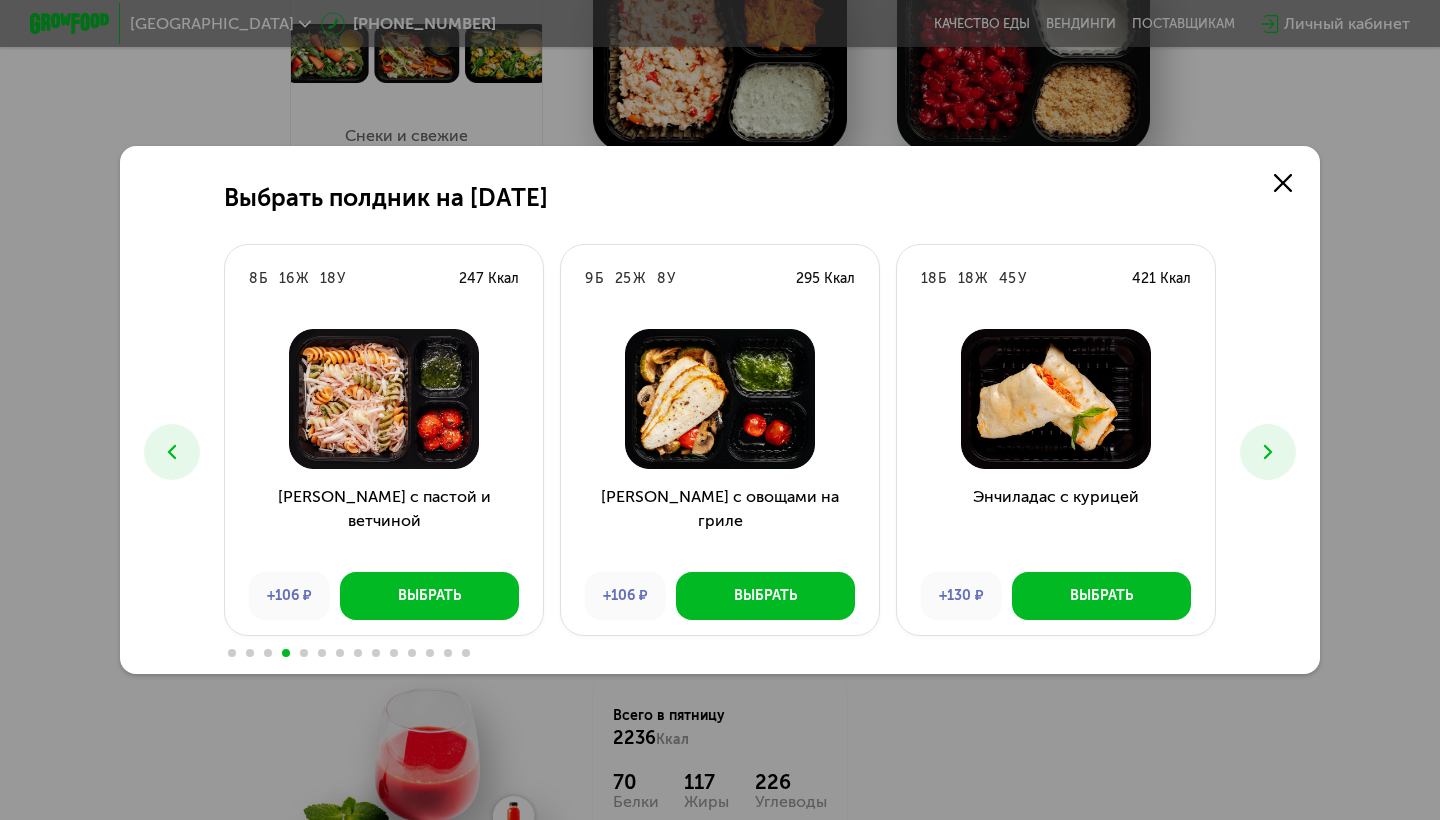click at bounding box center [1268, 452] 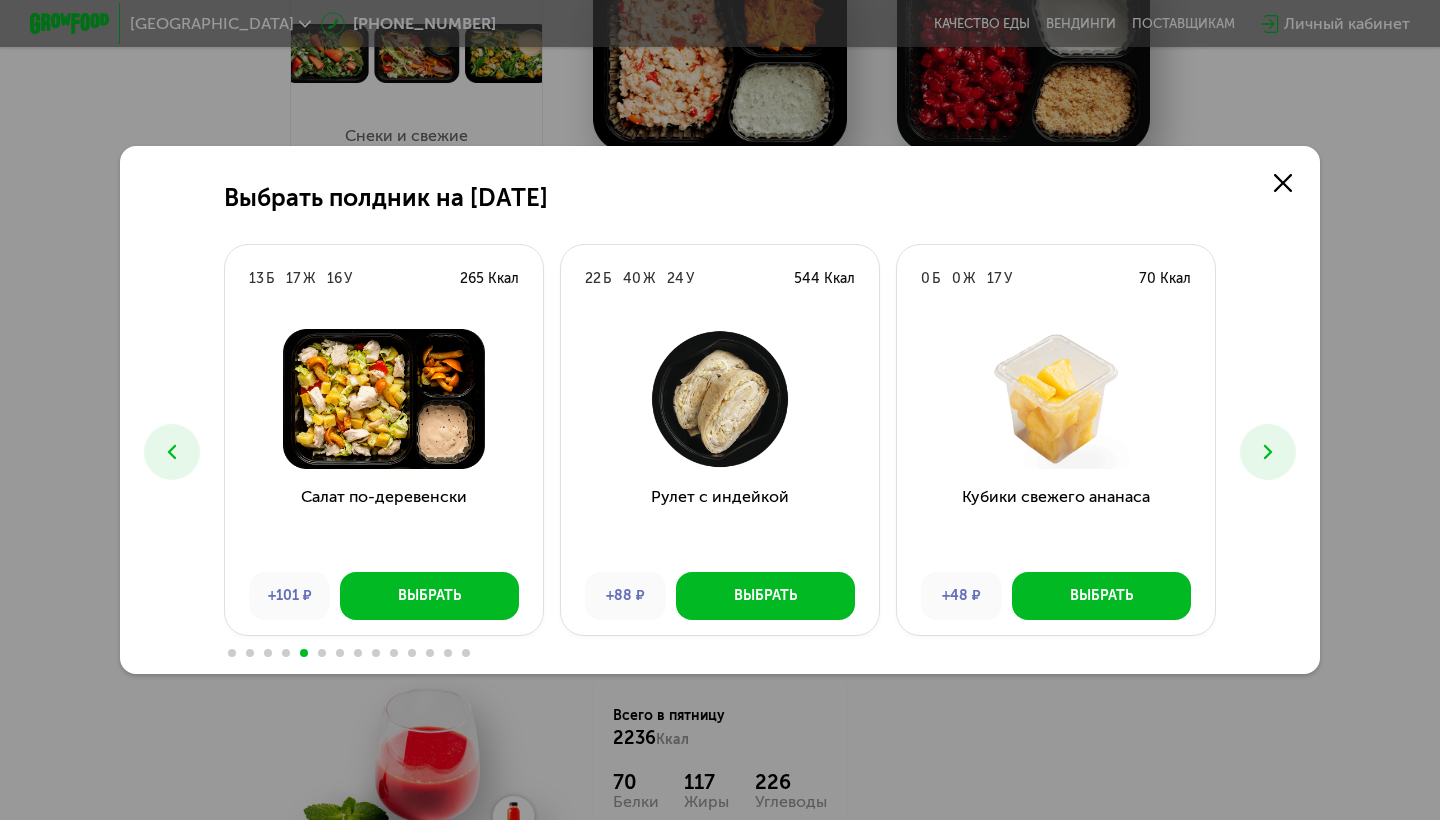 click at bounding box center (1268, 452) 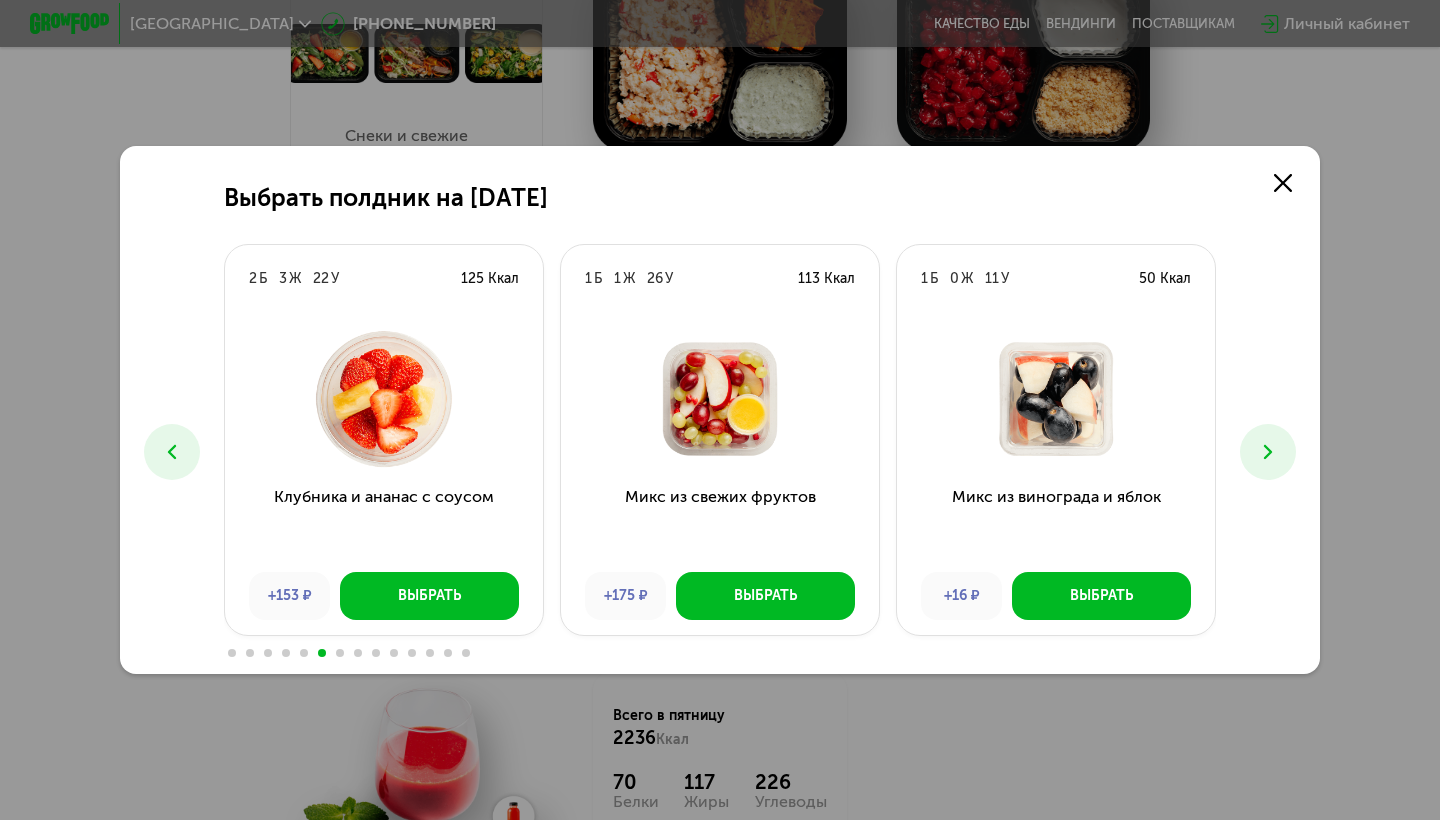 click at bounding box center (1268, 452) 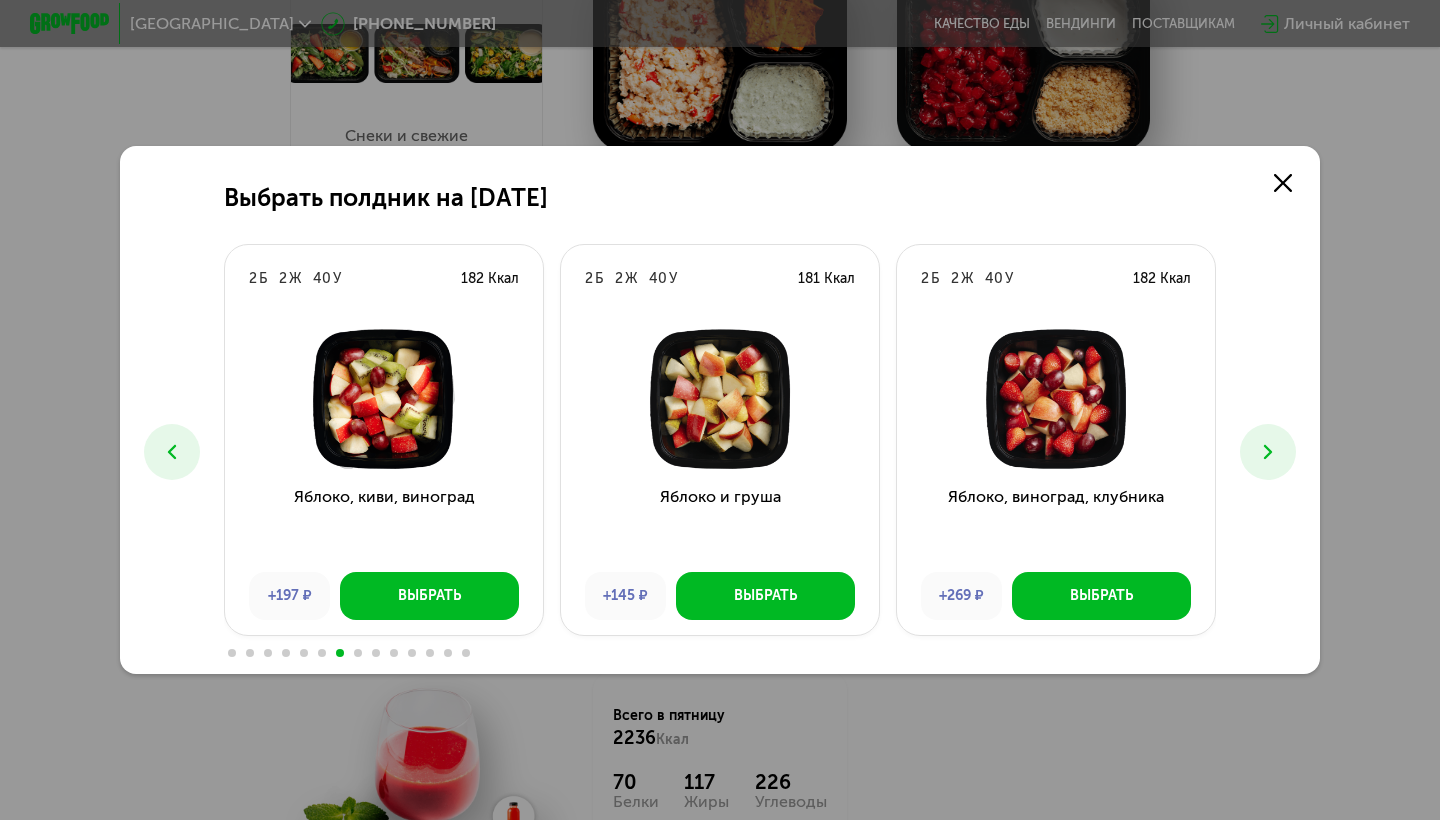 click at bounding box center [1268, 452] 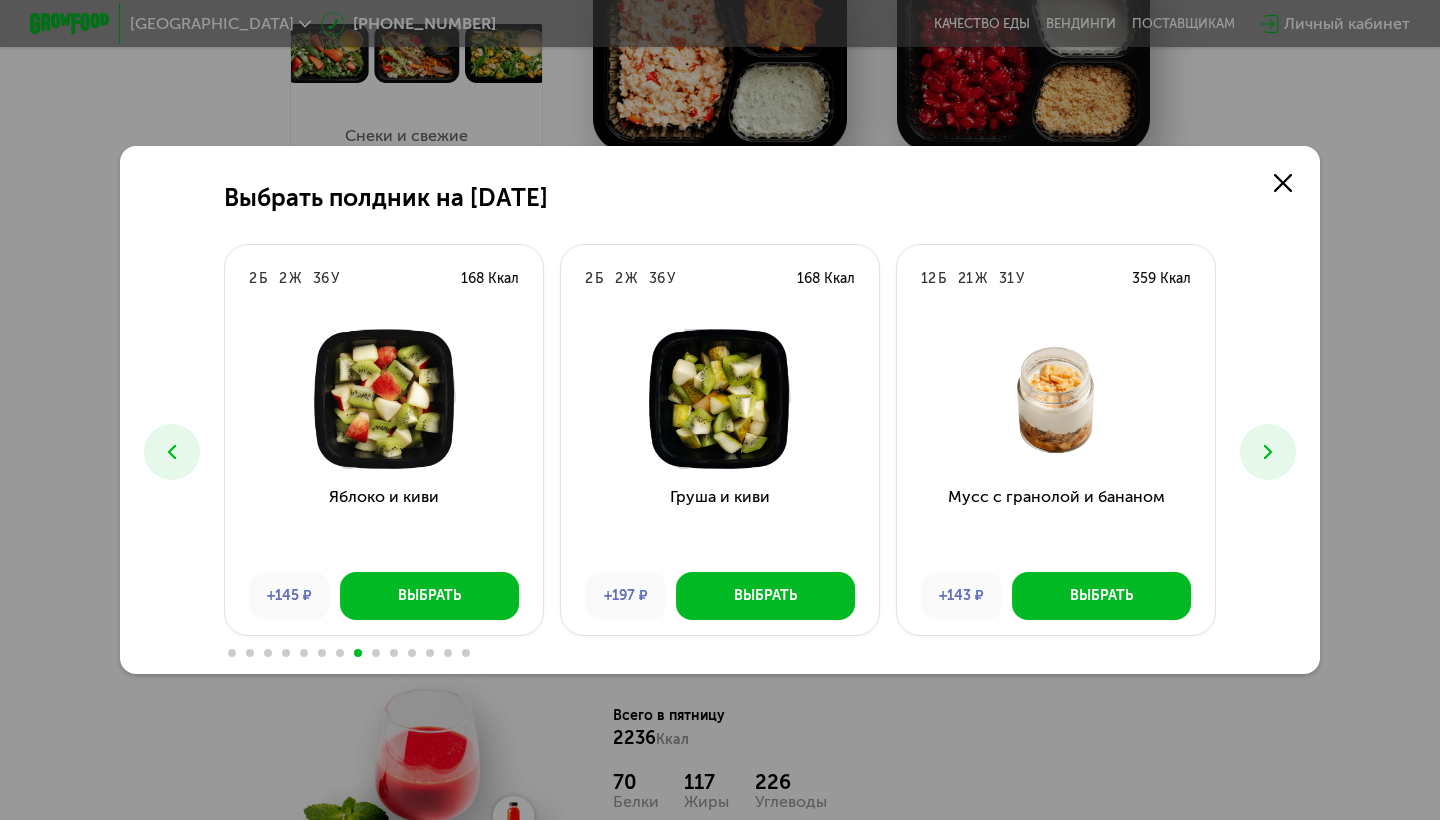 click at bounding box center [1268, 452] 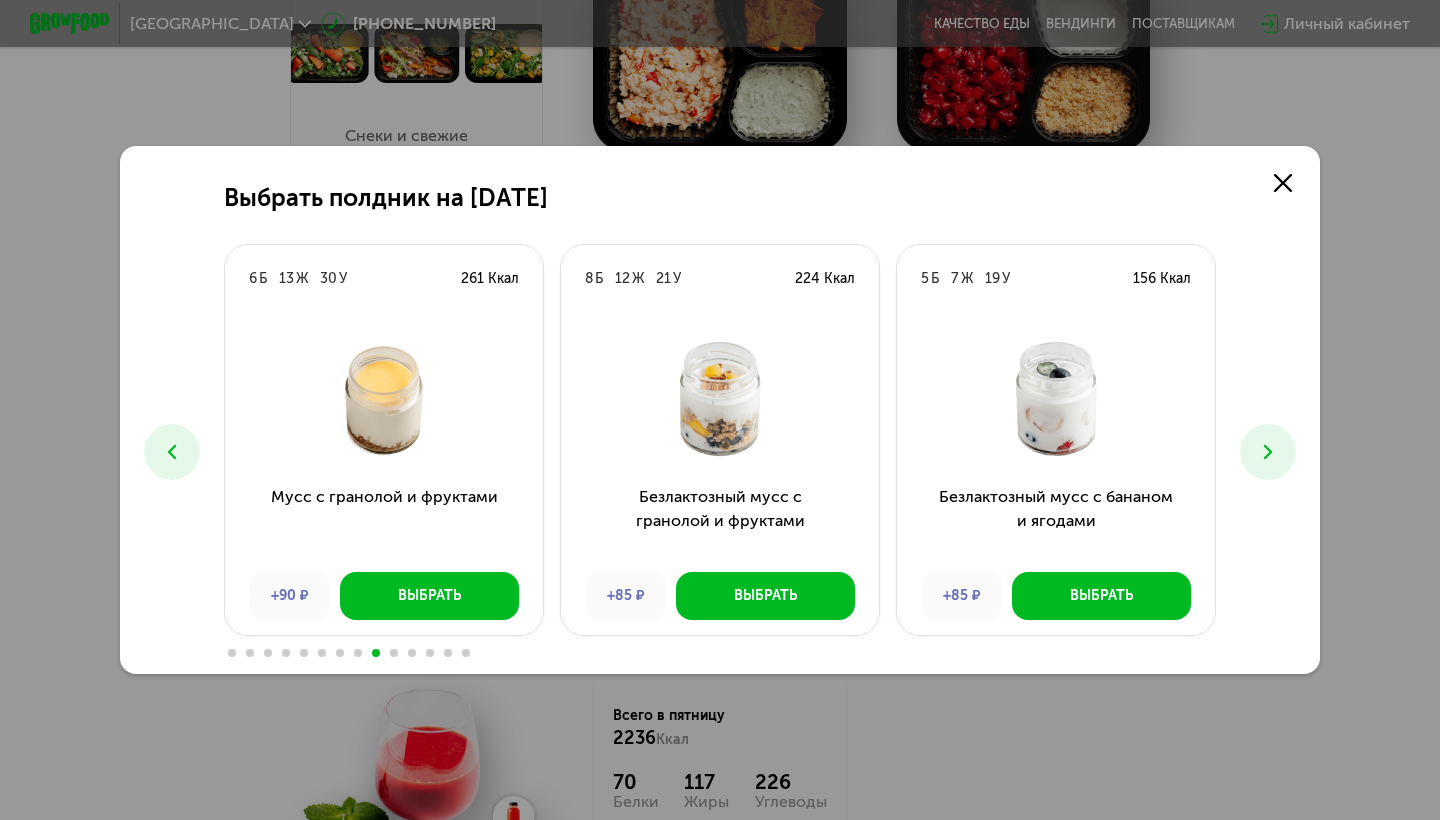 click at bounding box center [1268, 452] 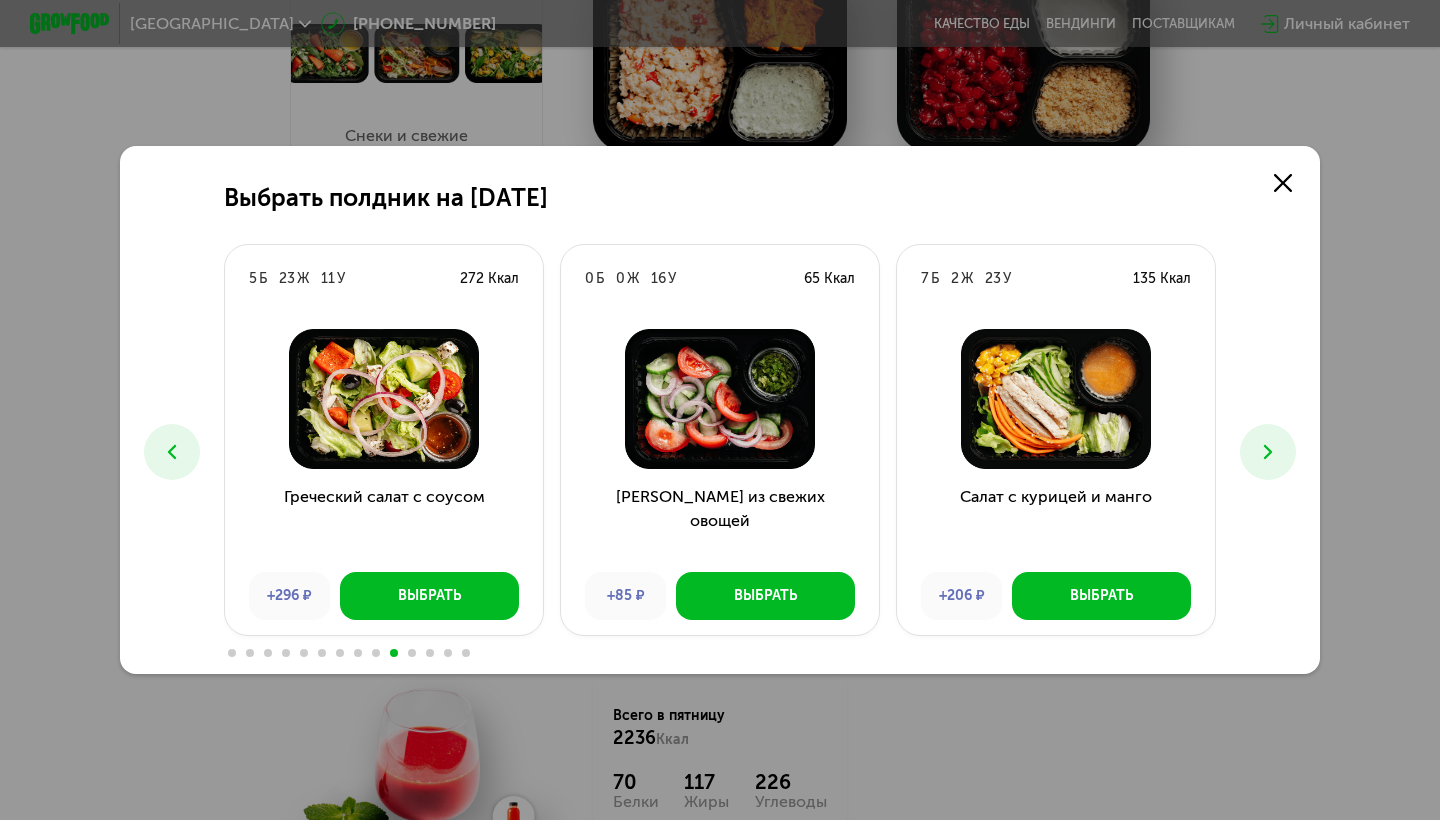 click at bounding box center (1268, 452) 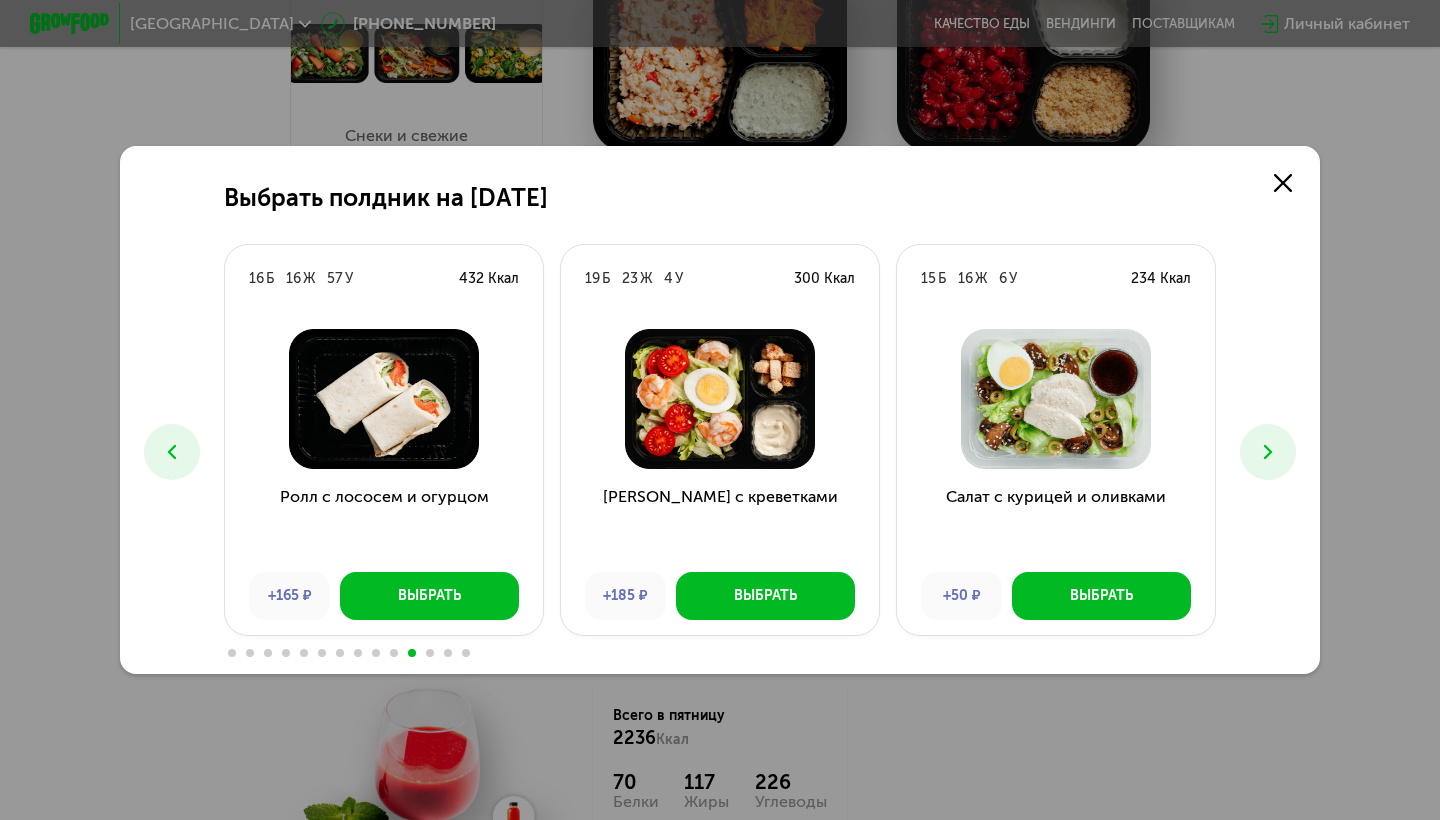 click at bounding box center [1268, 452] 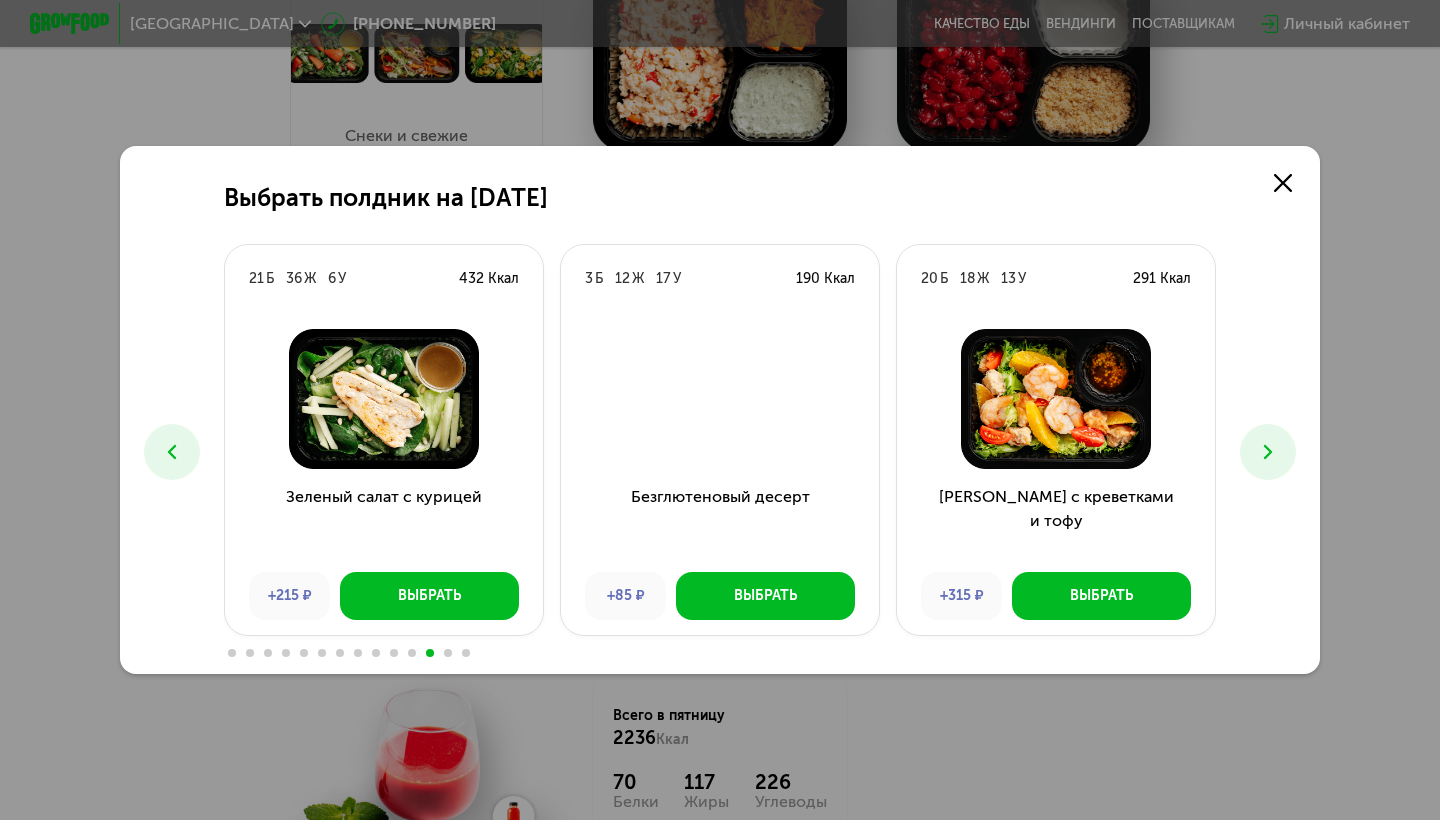 click at bounding box center (1268, 452) 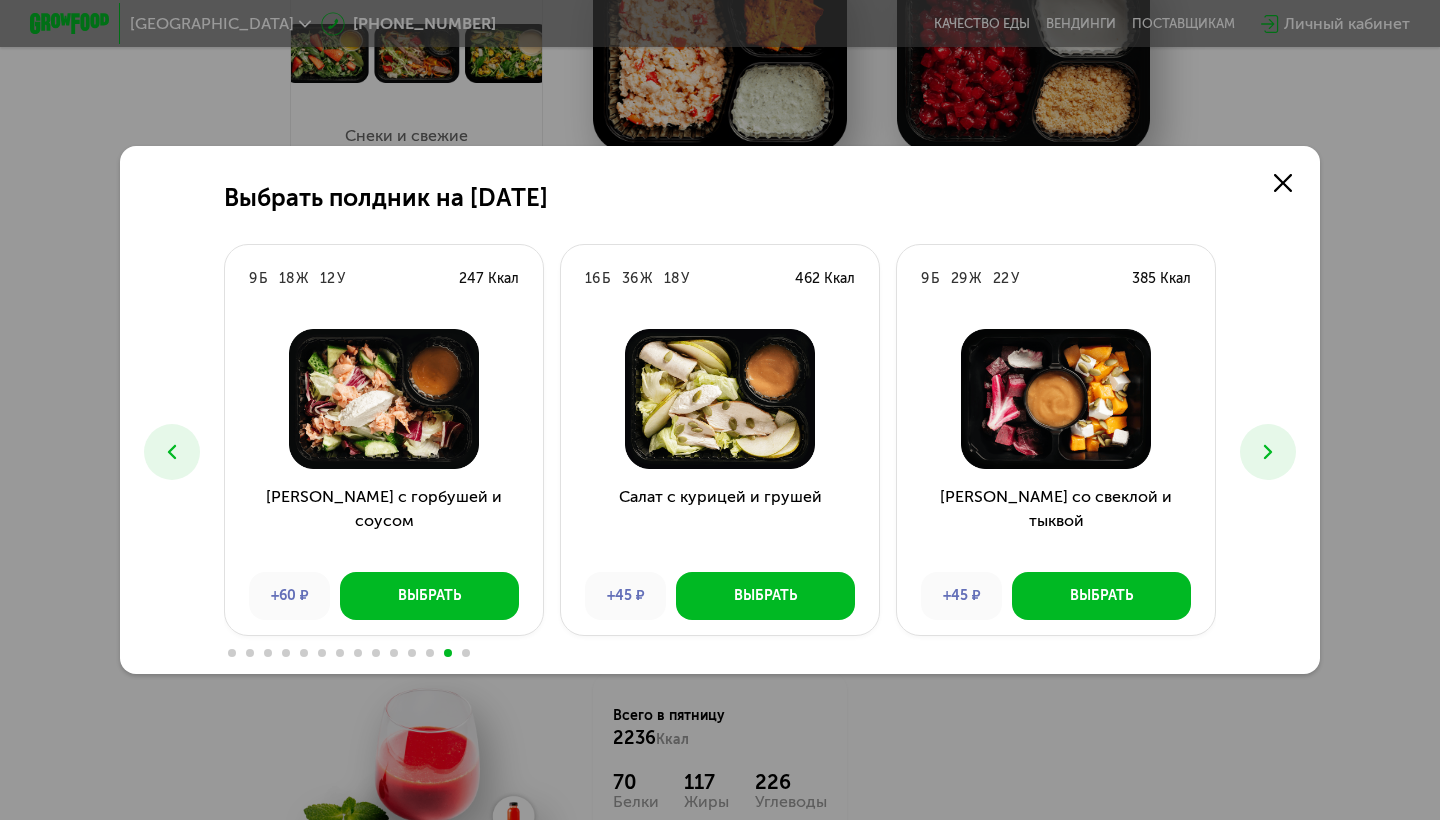 click at bounding box center (1268, 452) 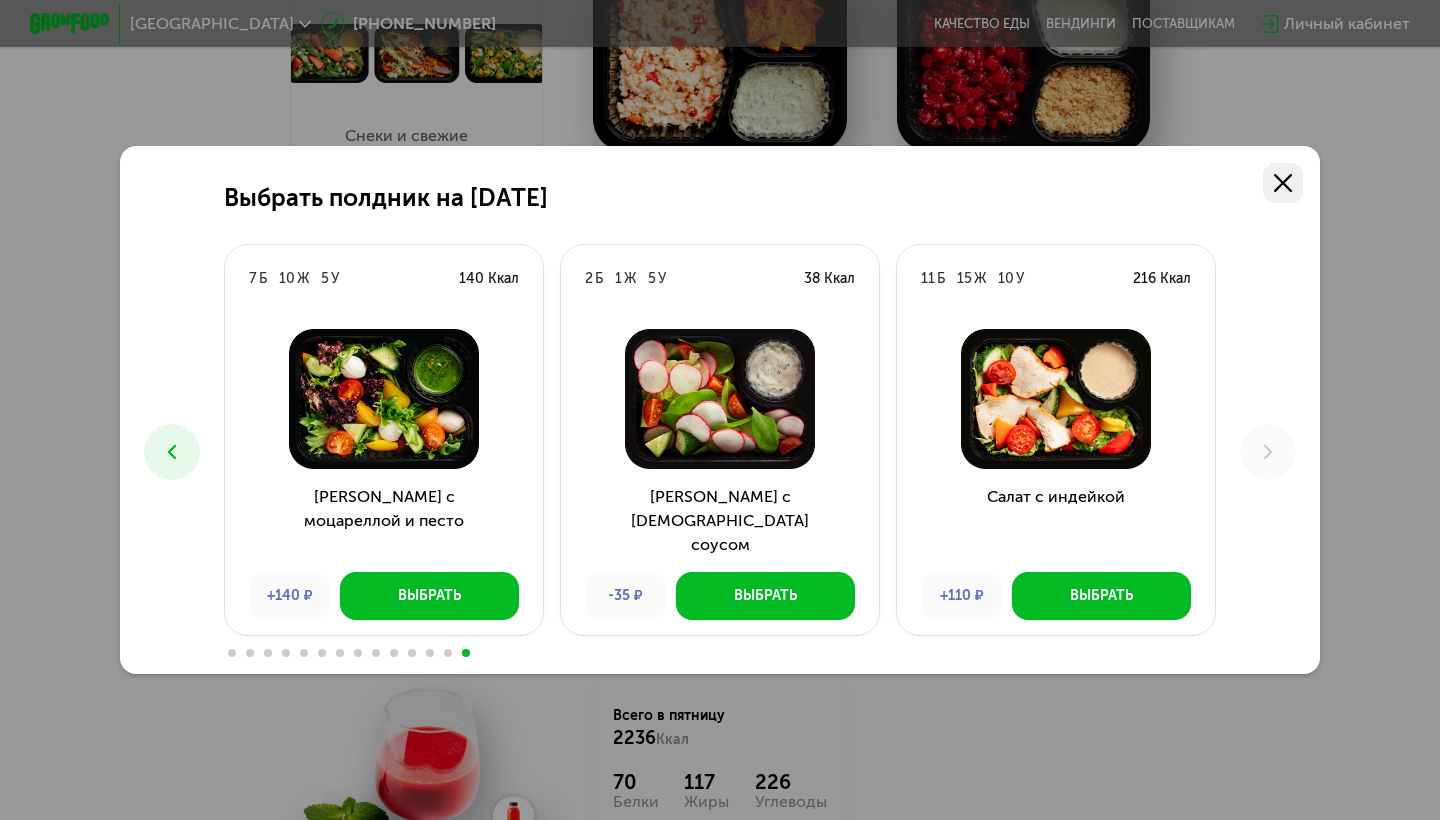 click at bounding box center [1283, 183] 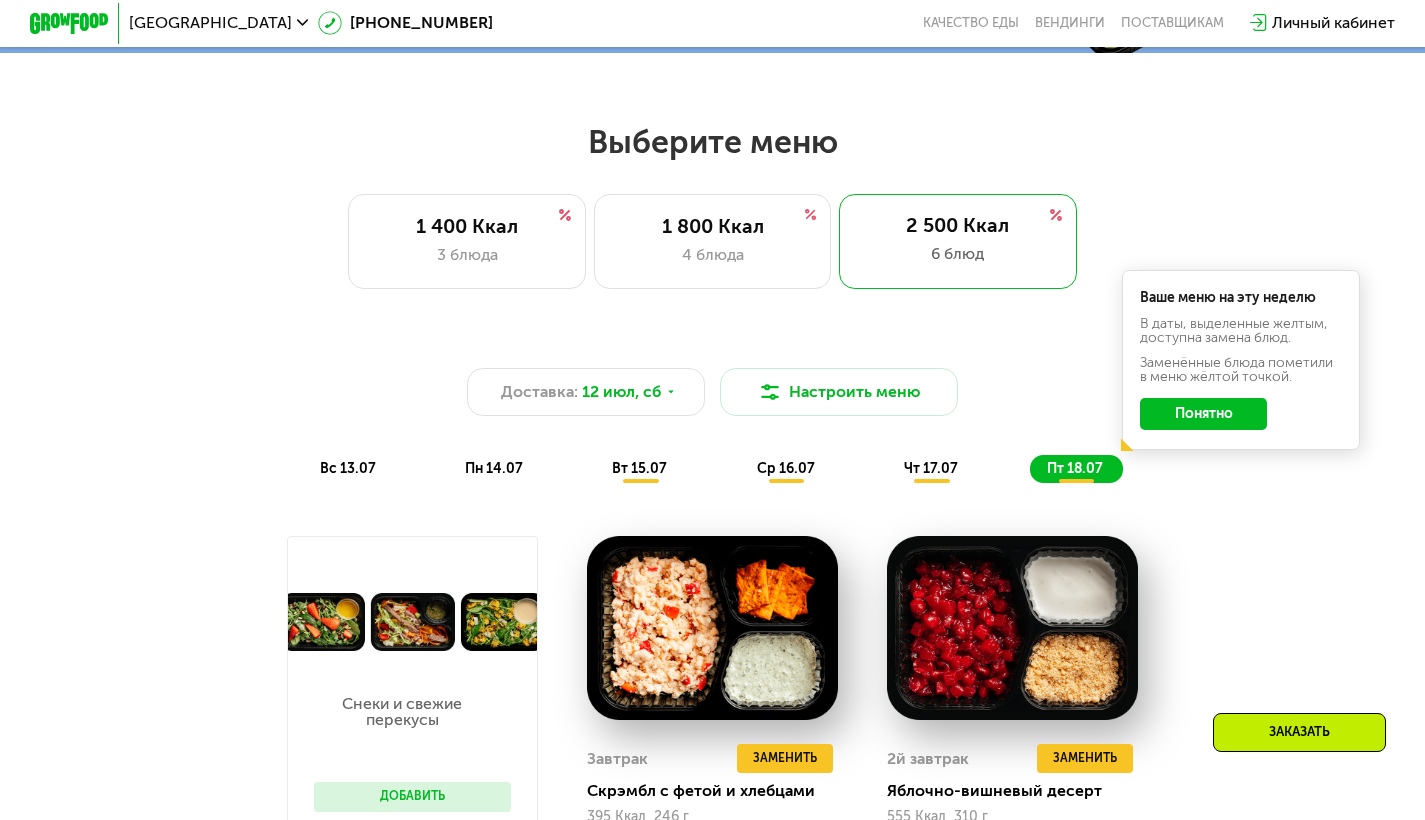 scroll, scrollTop: 732, scrollLeft: 0, axis: vertical 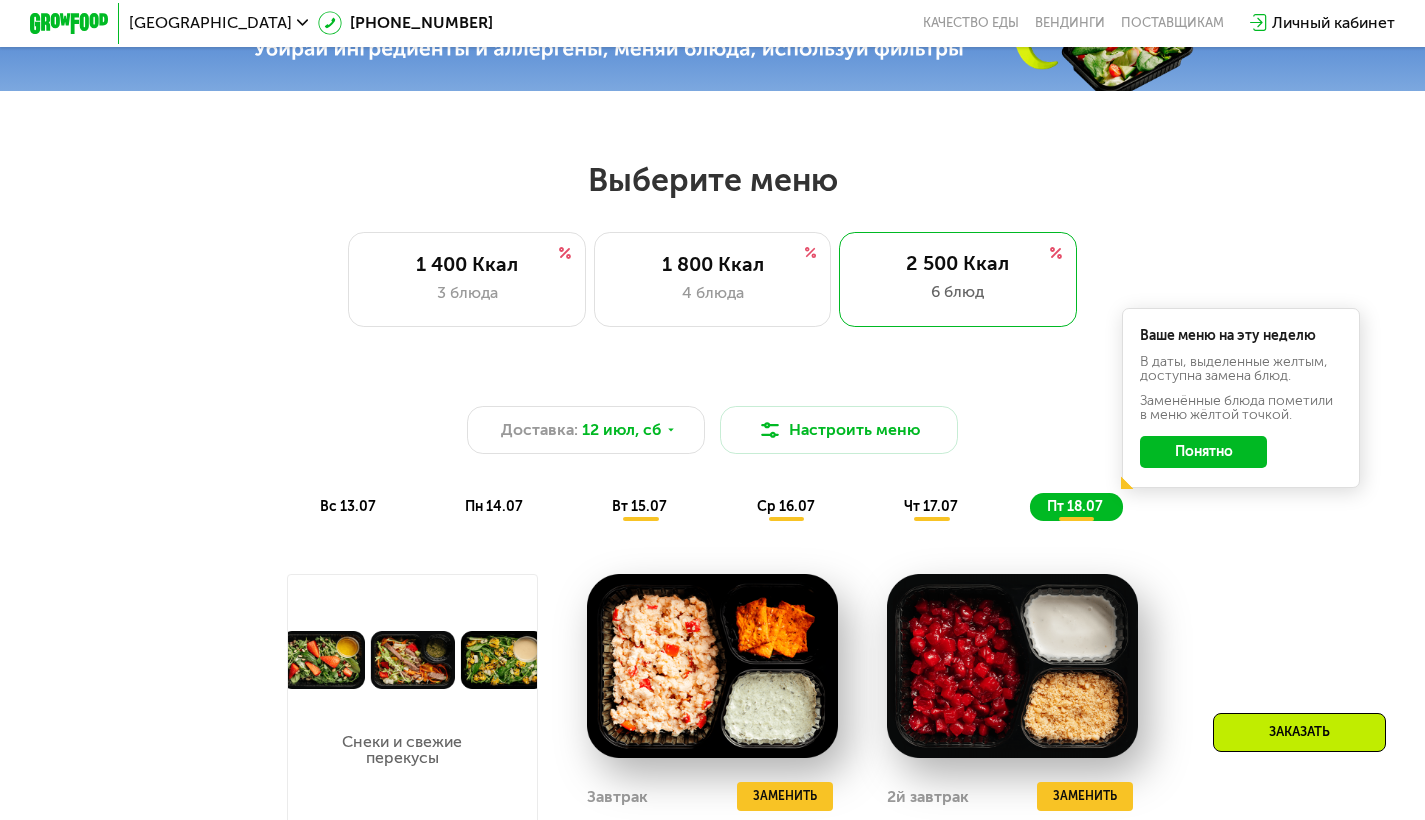 click on "чт 17.07" at bounding box center [931, 506] 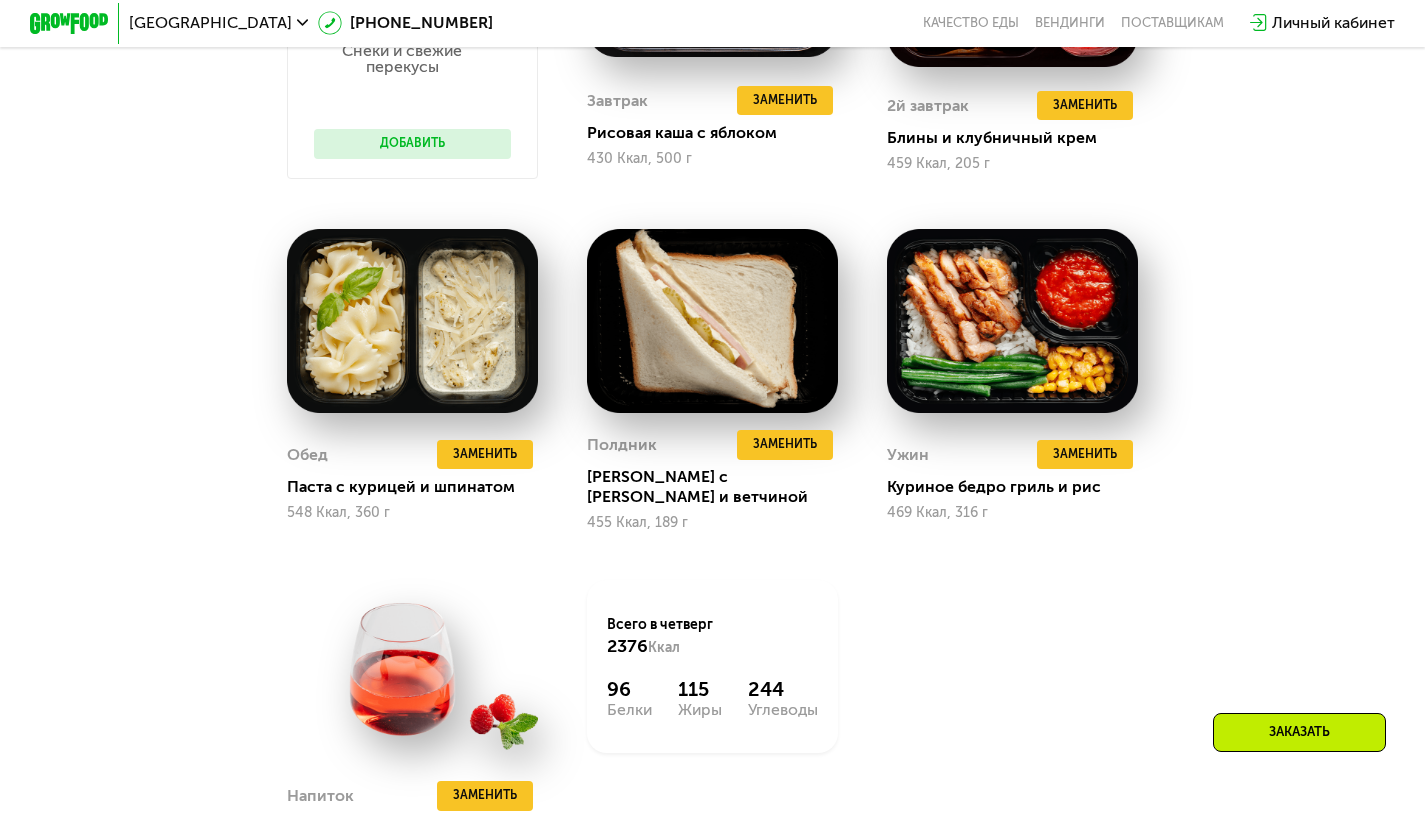 scroll, scrollTop: 1081, scrollLeft: 0, axis: vertical 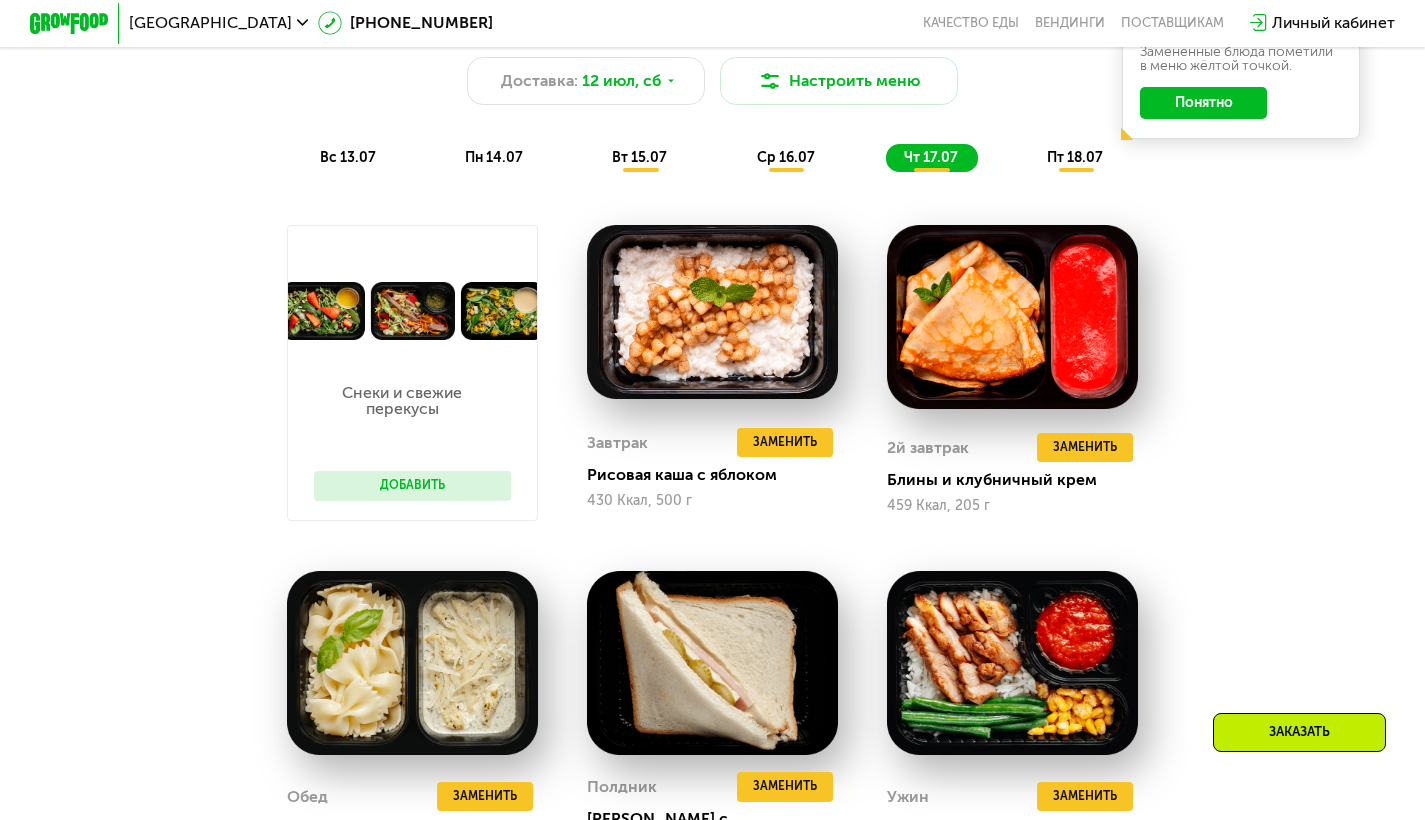 click on "ср 16.07" at bounding box center (786, 157) 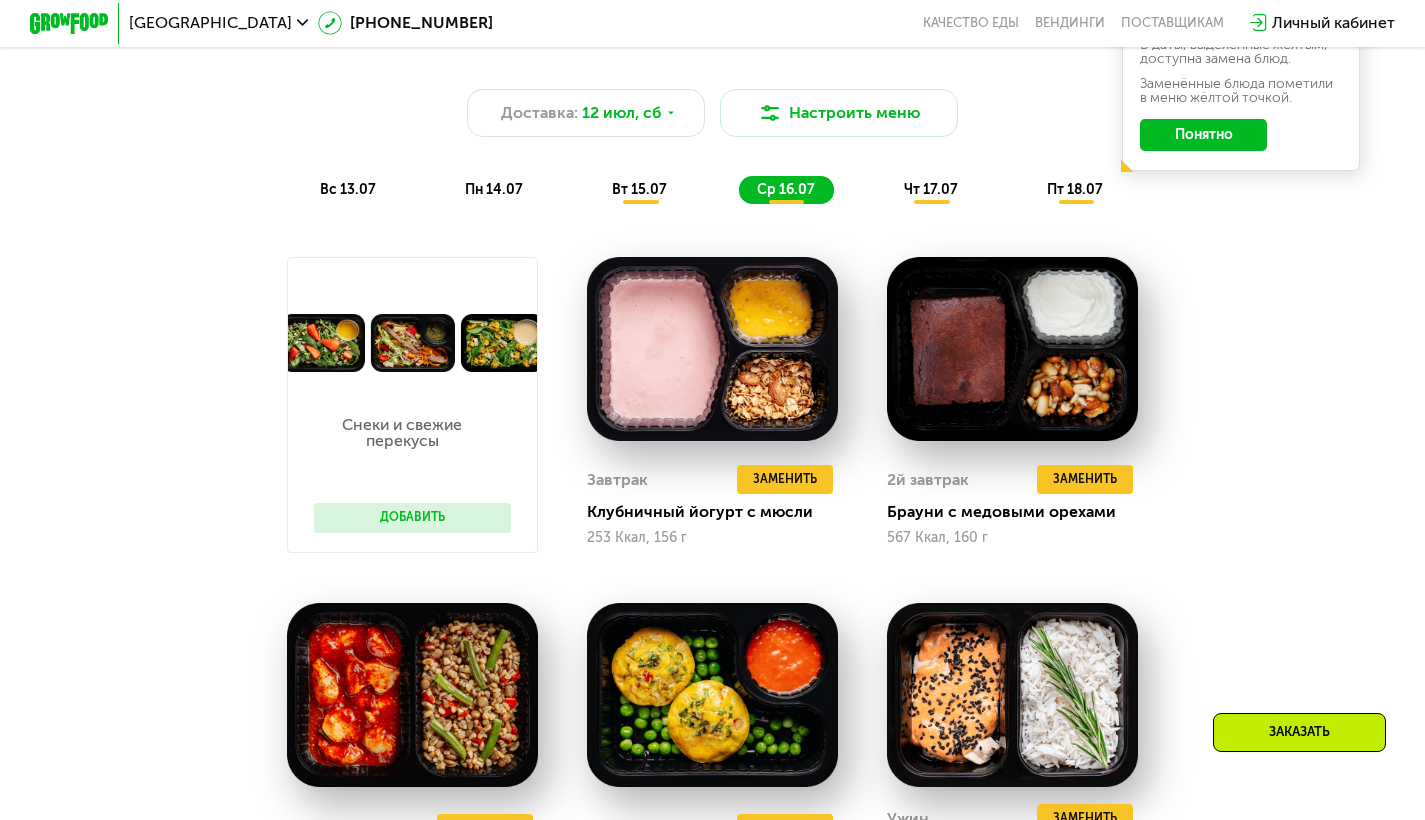 scroll, scrollTop: 1043, scrollLeft: 0, axis: vertical 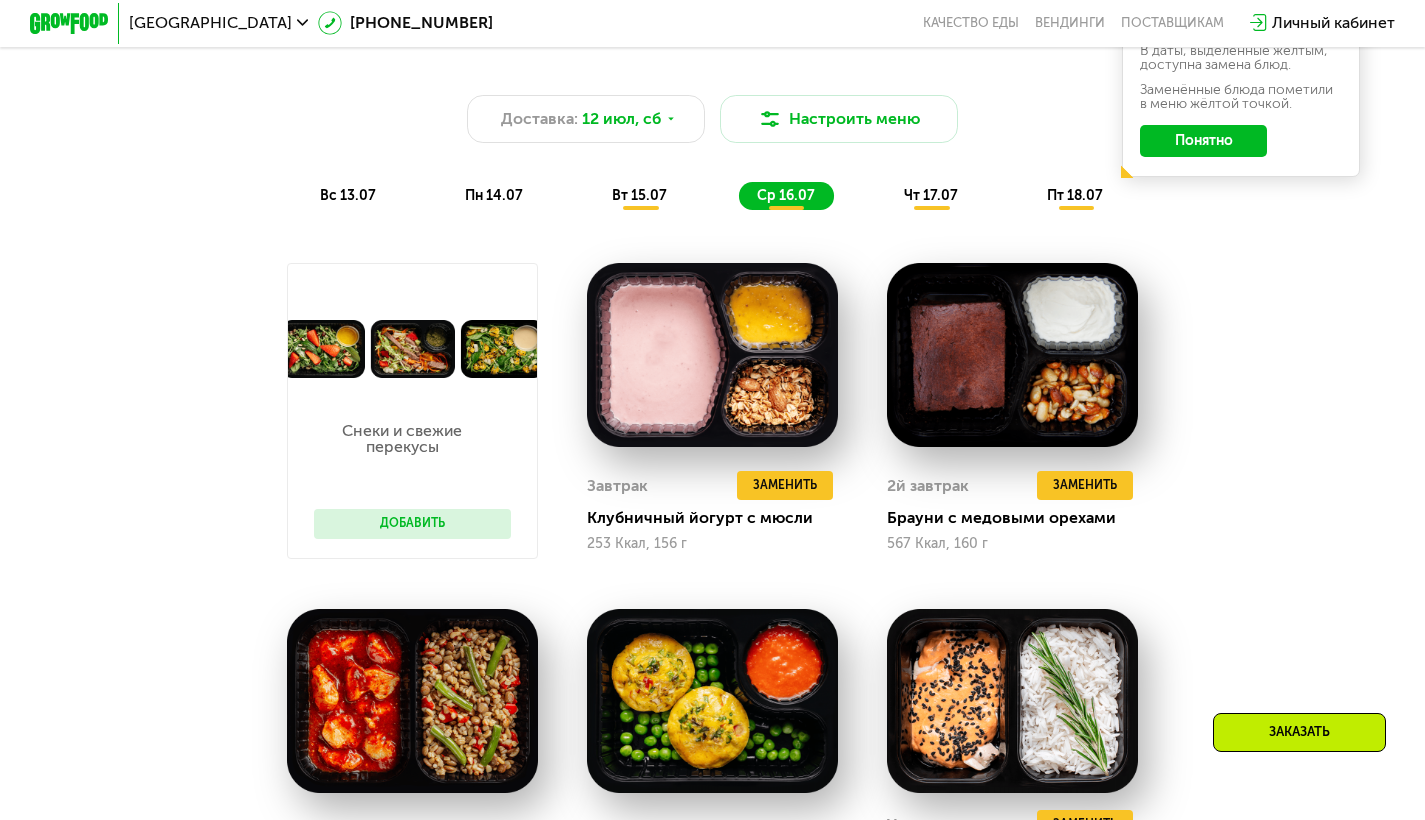 click on "Доставка: [DATE] Настроить меню  вс 13.07 пн 14.07 вт 15.07 ср 16.07 чт 17.07 пт 18.07 Ваше меню на эту неделю В даты, выделенные желтым, доступна замена блюд. Заменённые блюда пометили в меню жёлтой точкой.  Понятно" at bounding box center [712, 137] 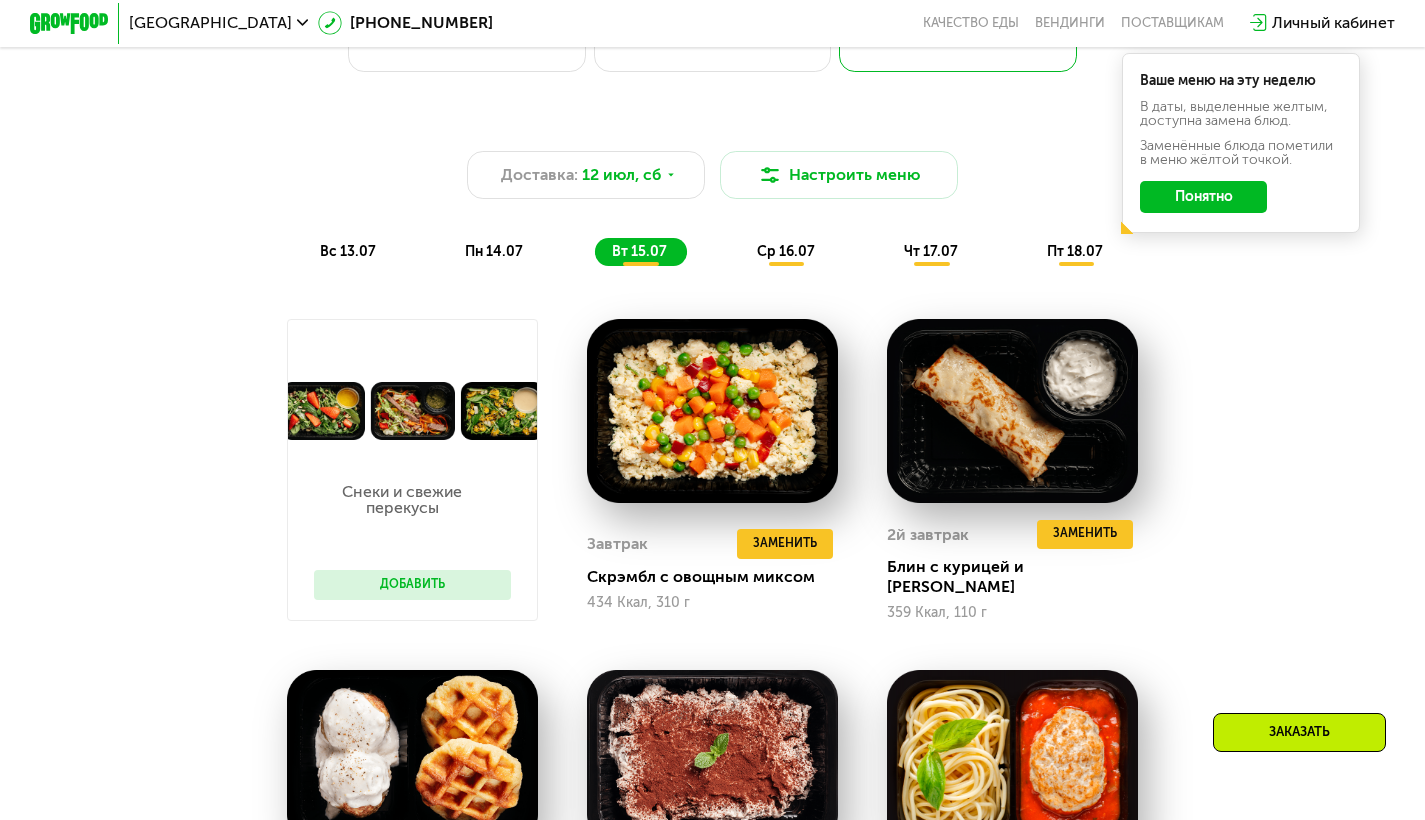 scroll, scrollTop: 987, scrollLeft: 0, axis: vertical 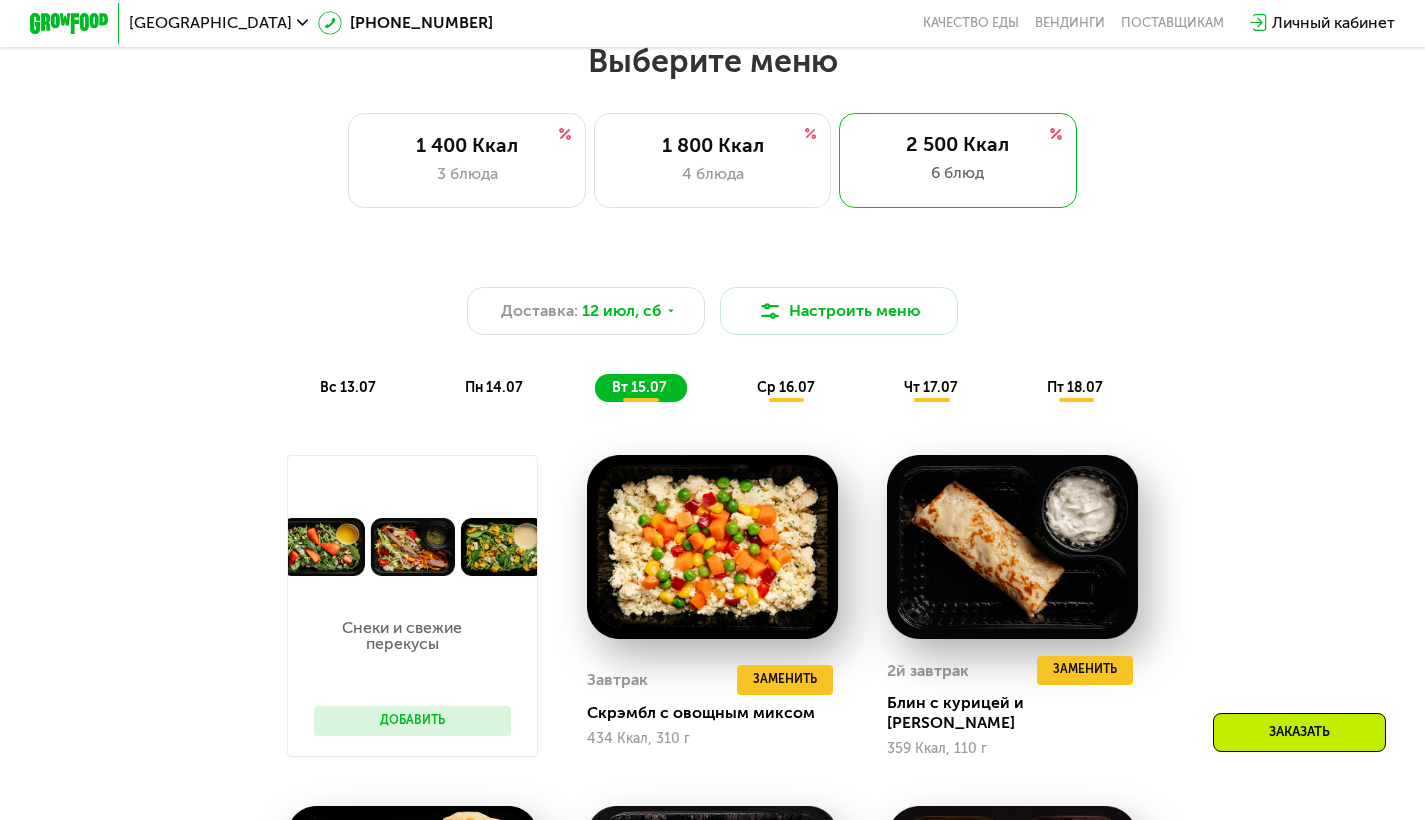 click on "пт 18.07" at bounding box center (1075, 387) 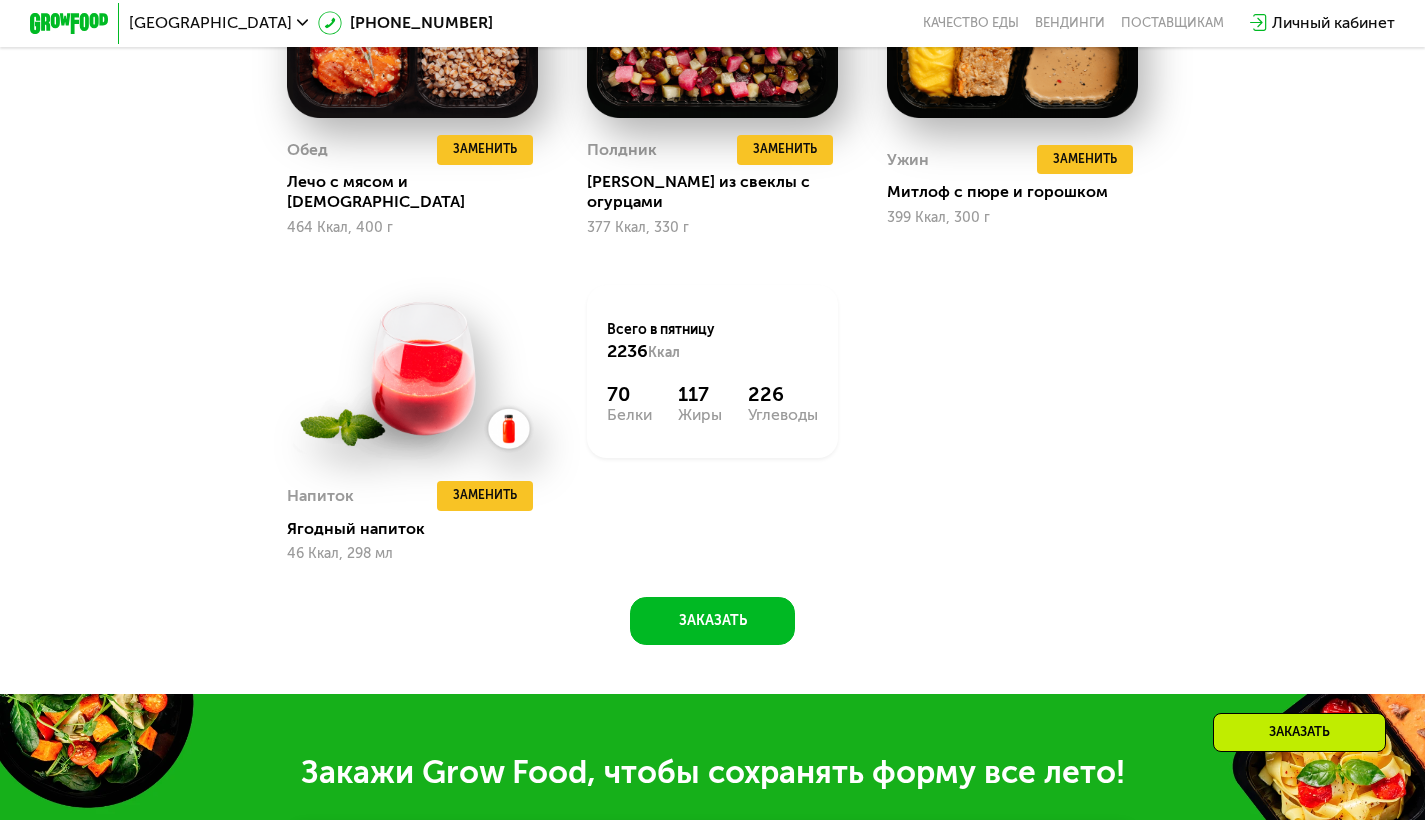 scroll, scrollTop: 1718, scrollLeft: 0, axis: vertical 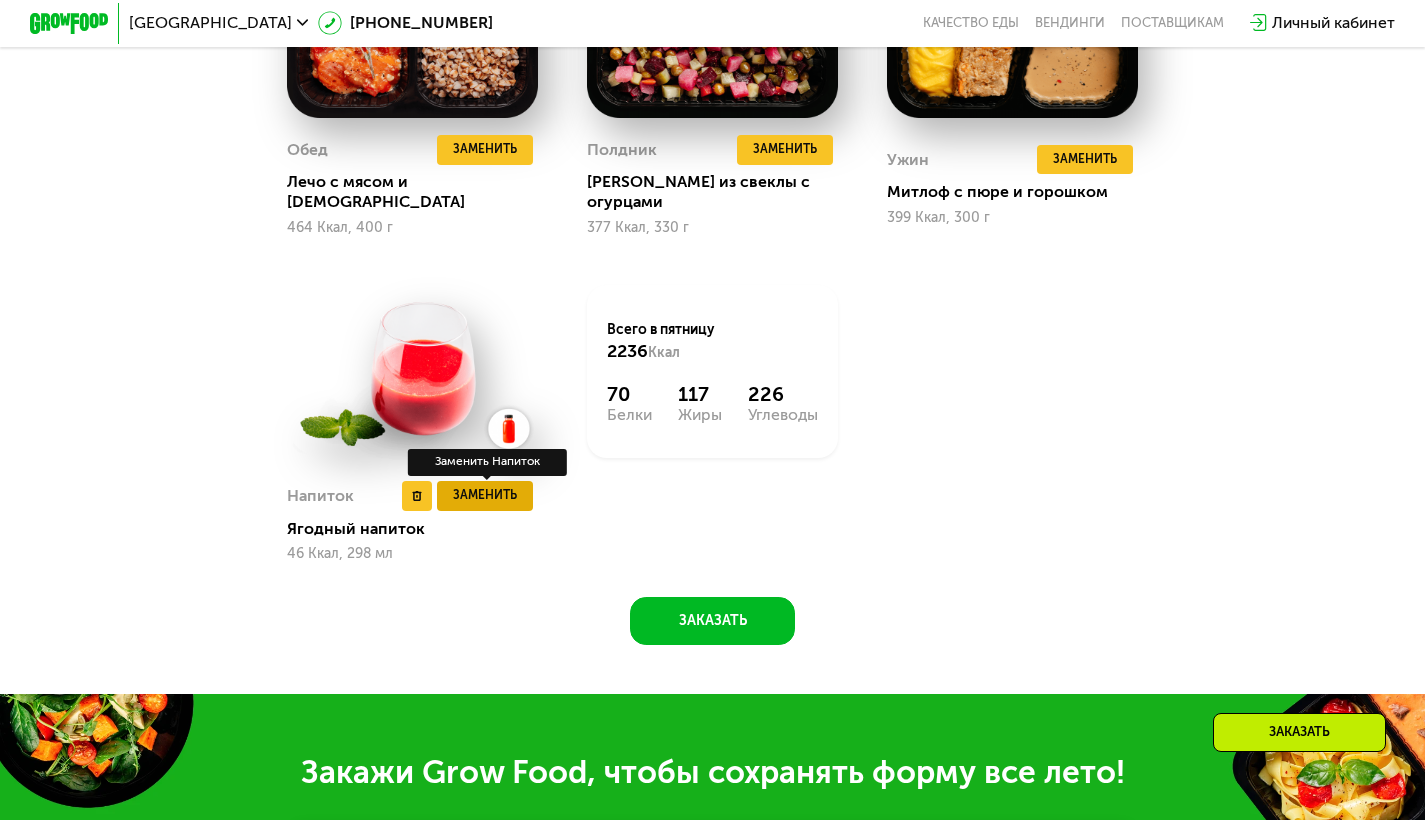 click on "Заменить" at bounding box center [485, 496] 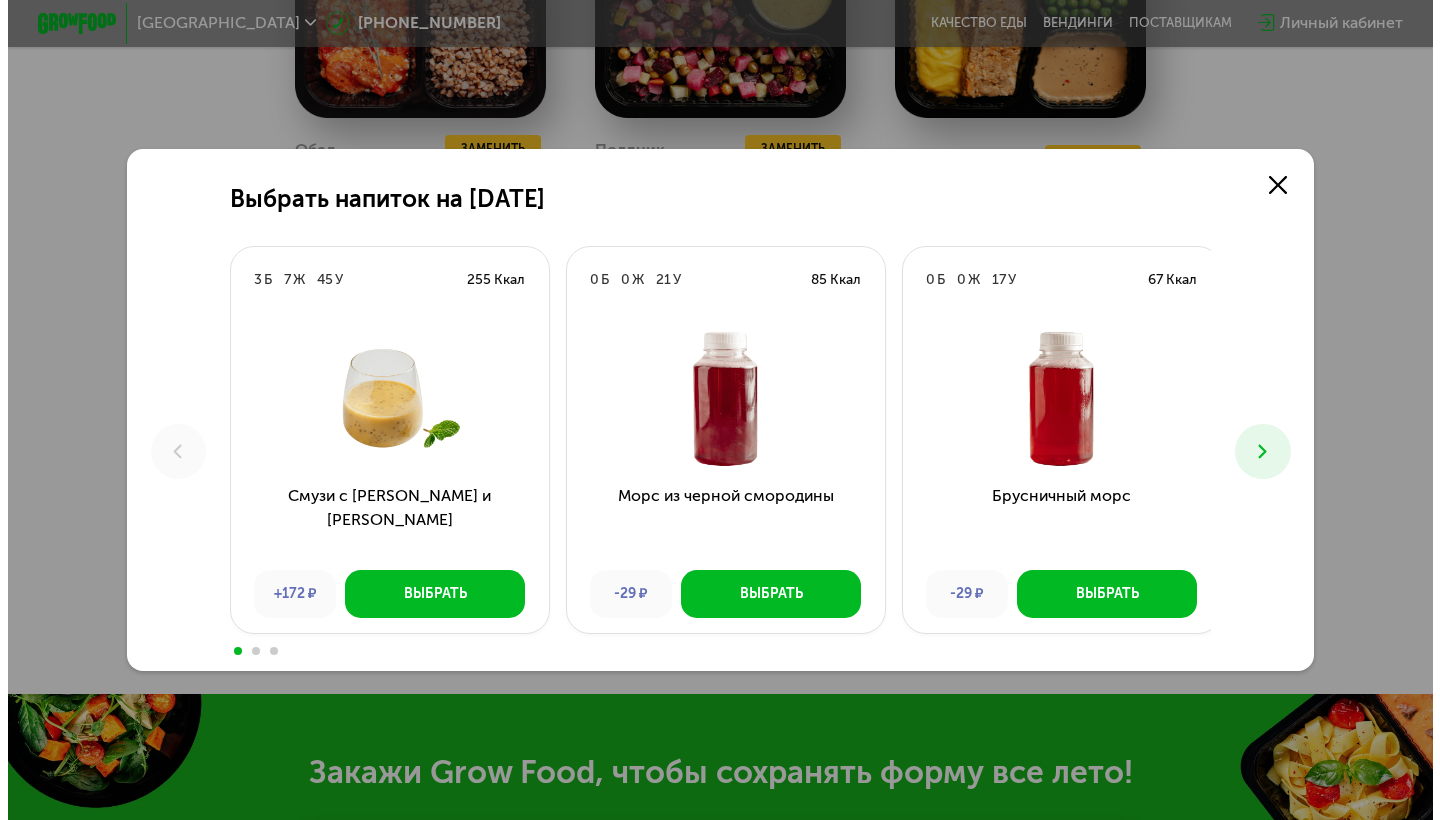 scroll, scrollTop: 0, scrollLeft: 0, axis: both 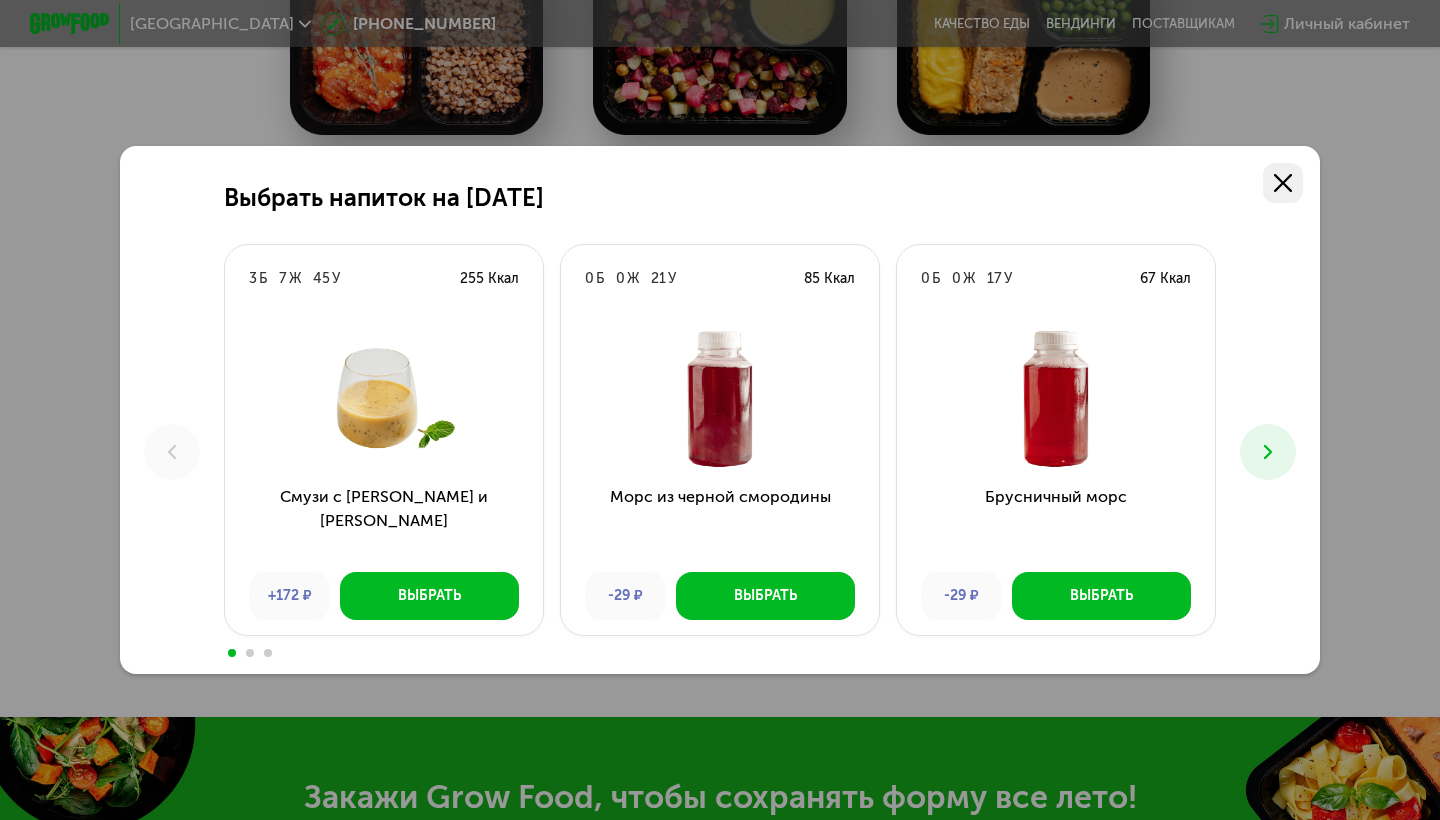click 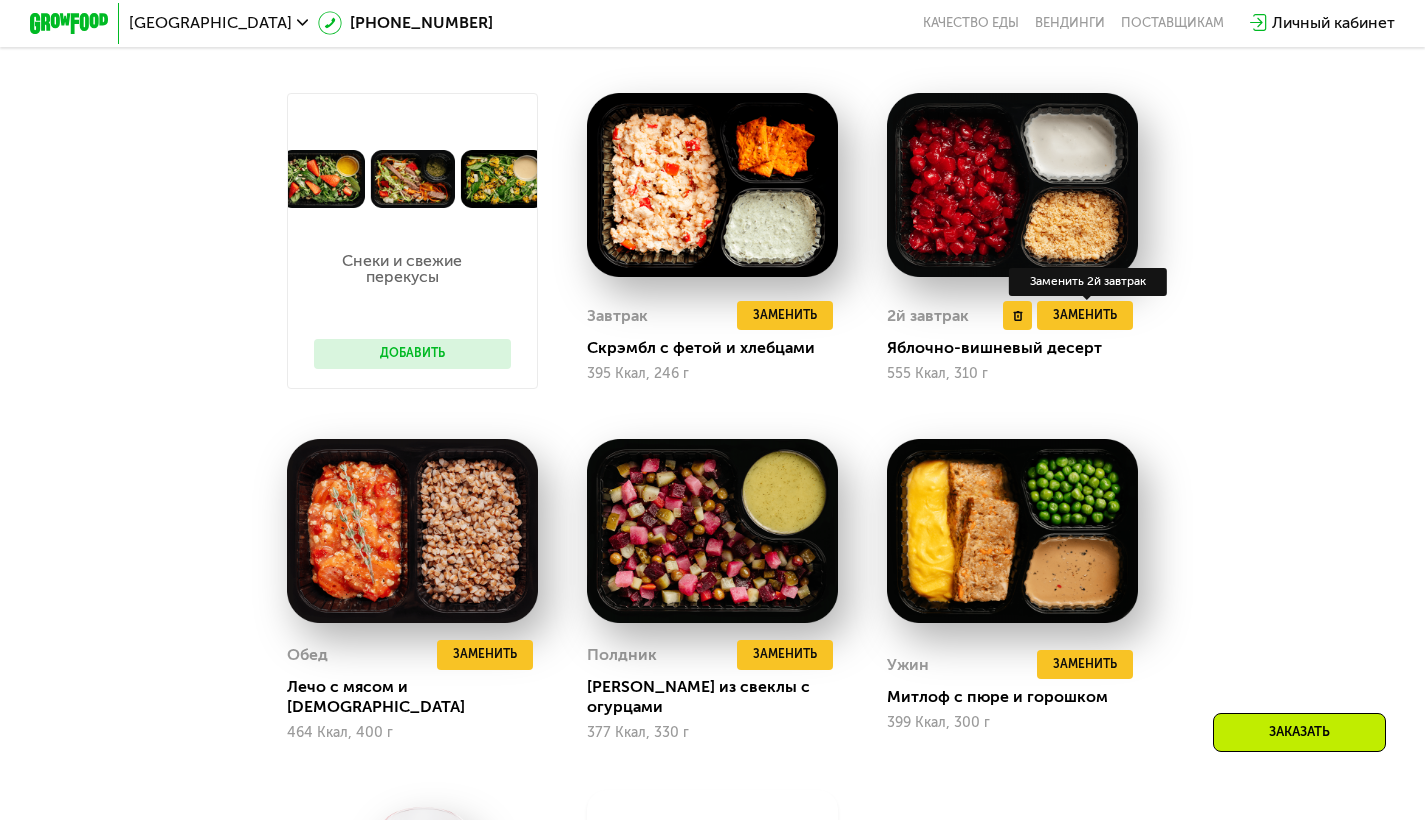 scroll, scrollTop: 1195, scrollLeft: 1, axis: both 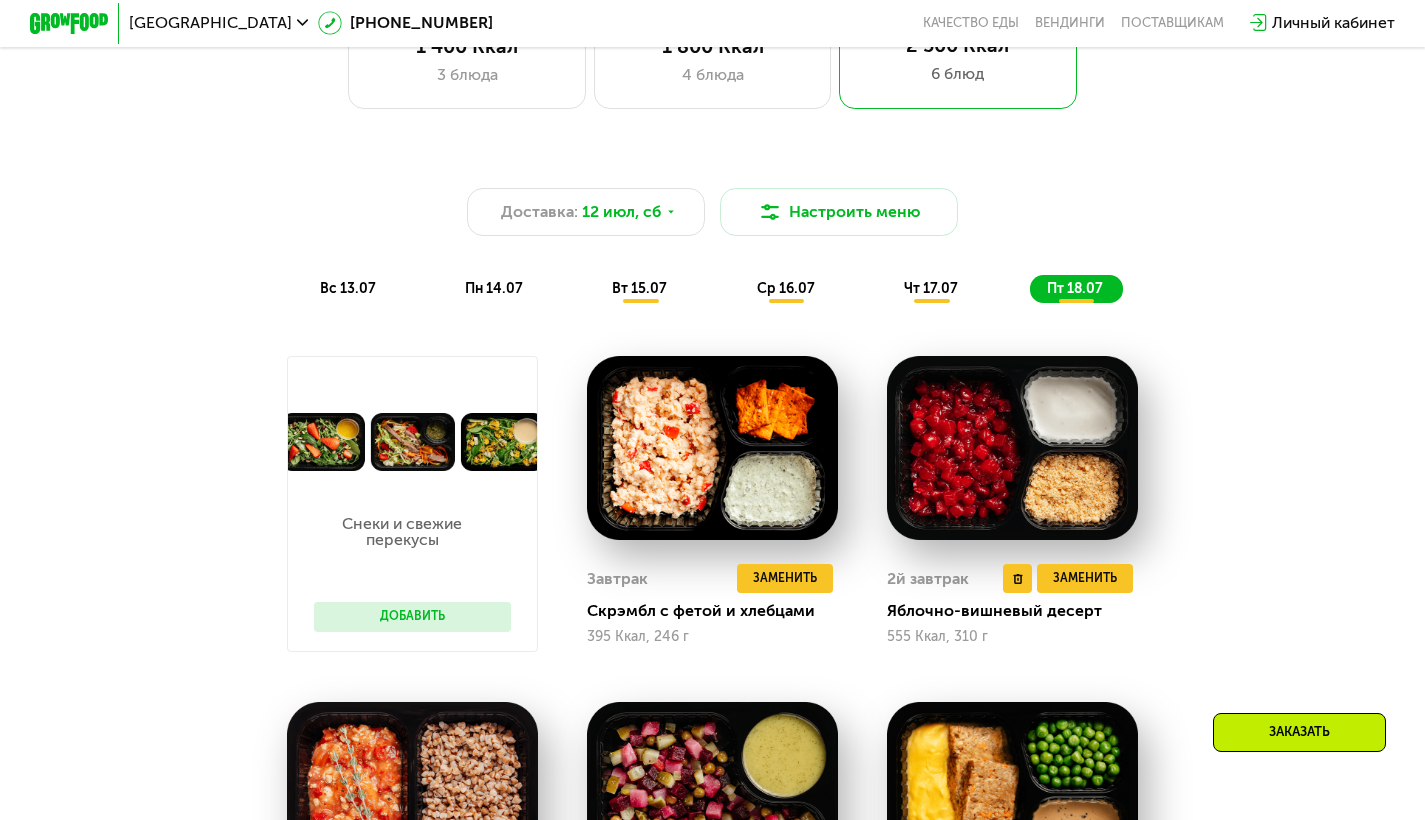 click on "Доставка: [DATE] Настроить меню  вс 13.07 пн 14.07 вт 15.07 ср 16.07 чт 17.07 пт 18.07" at bounding box center (712, 230) 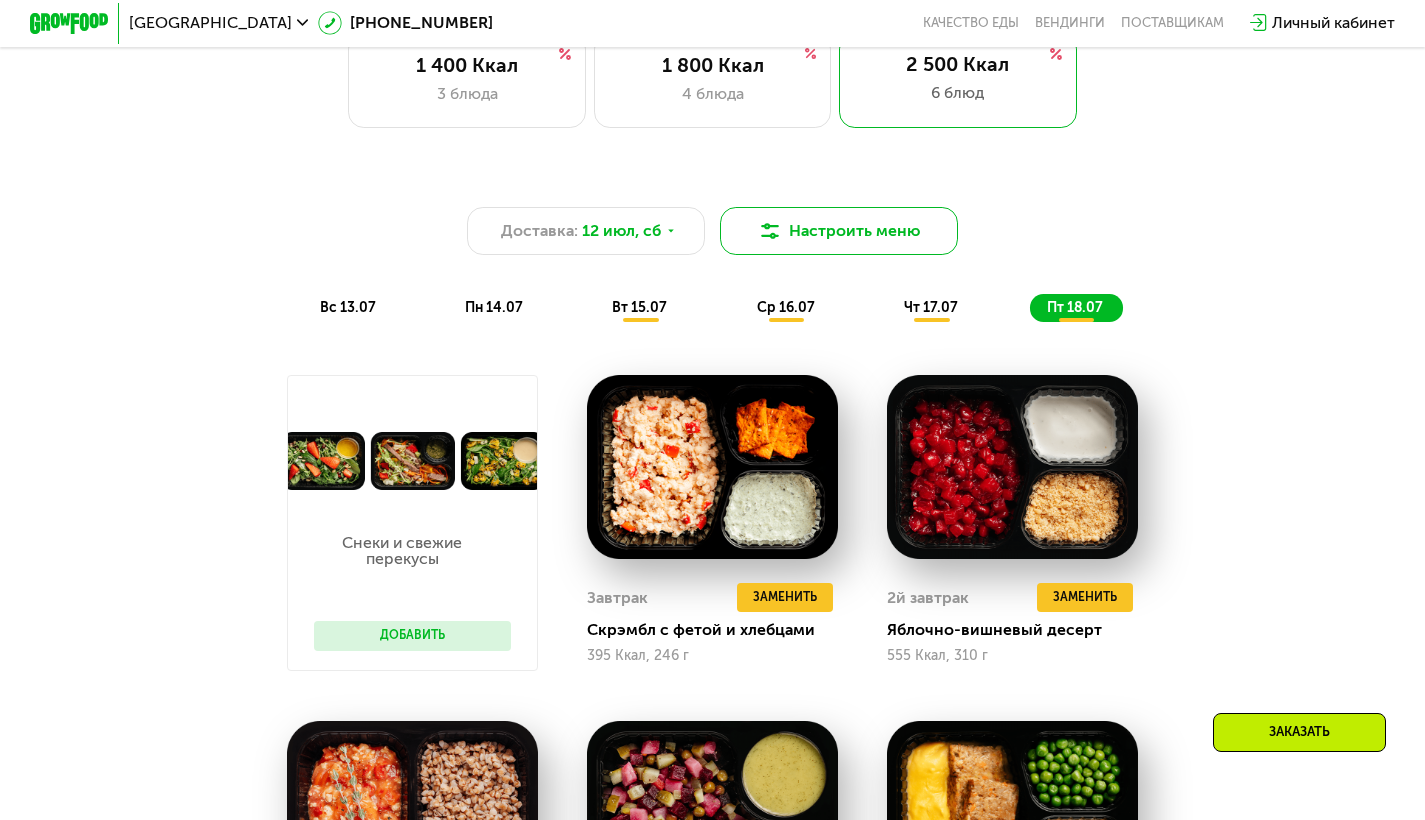 click on "Настроить меню" at bounding box center (839, 231) 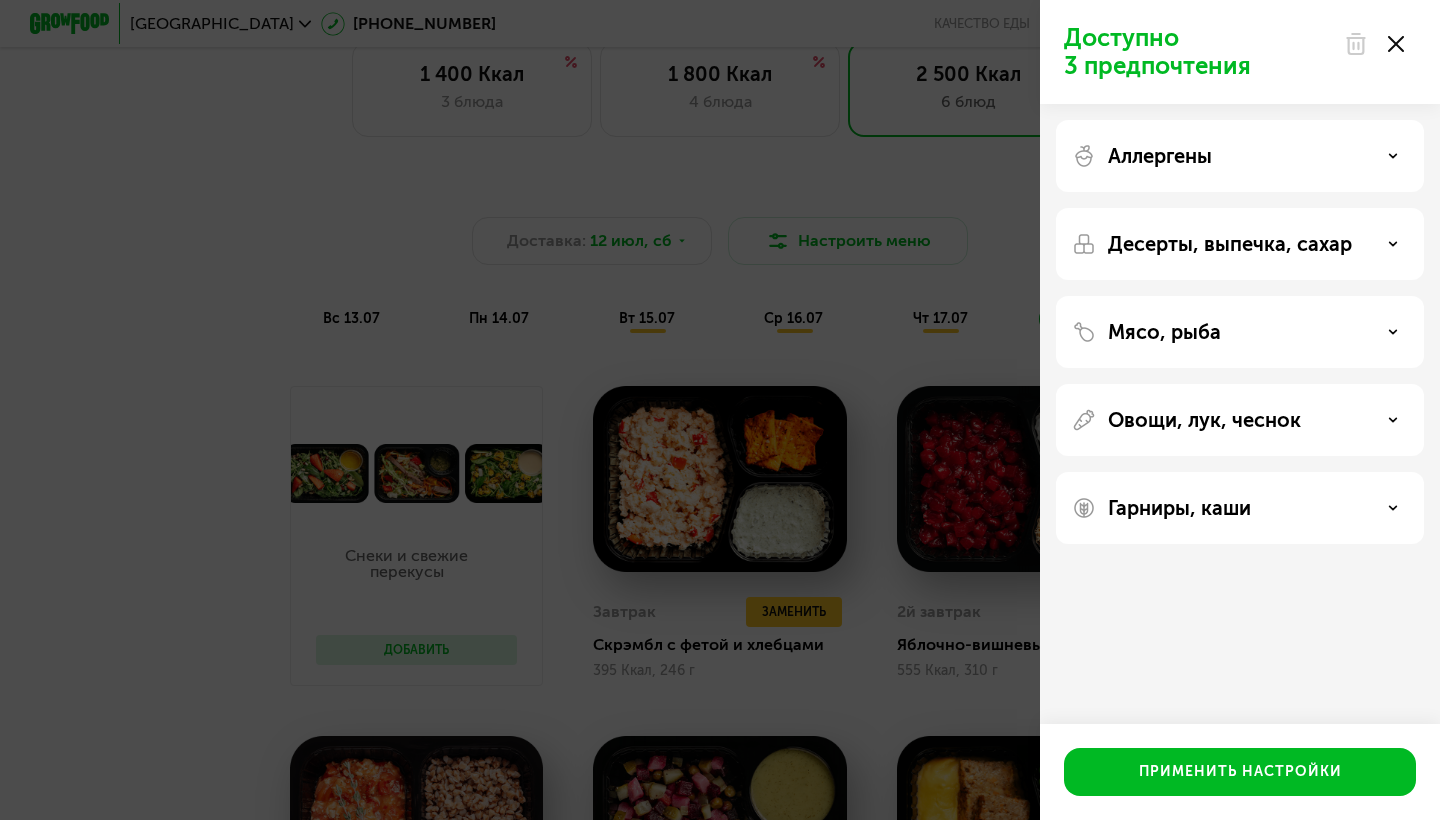 click on "Аллергены" at bounding box center [1240, 156] 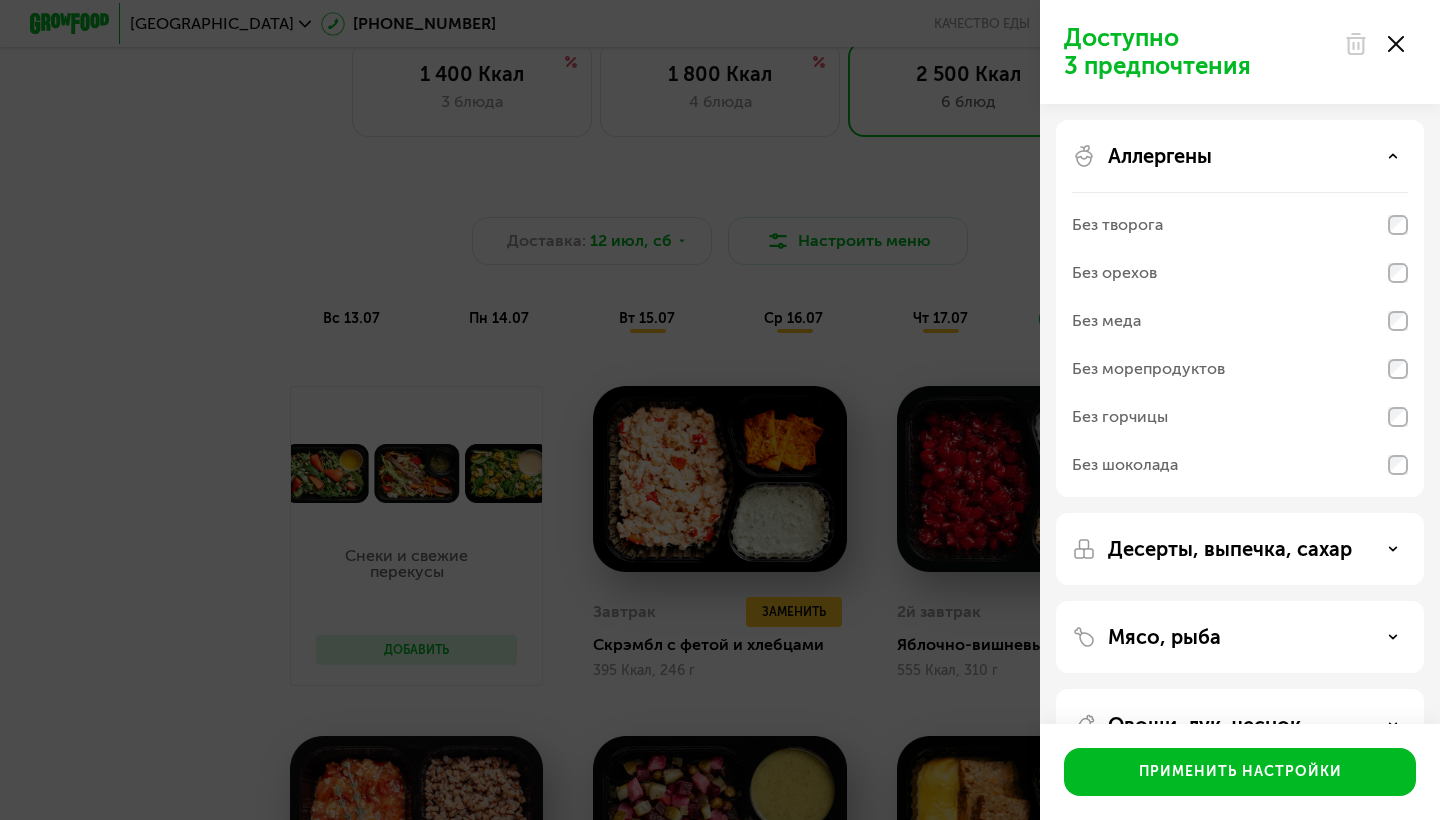 click on "Без творога" 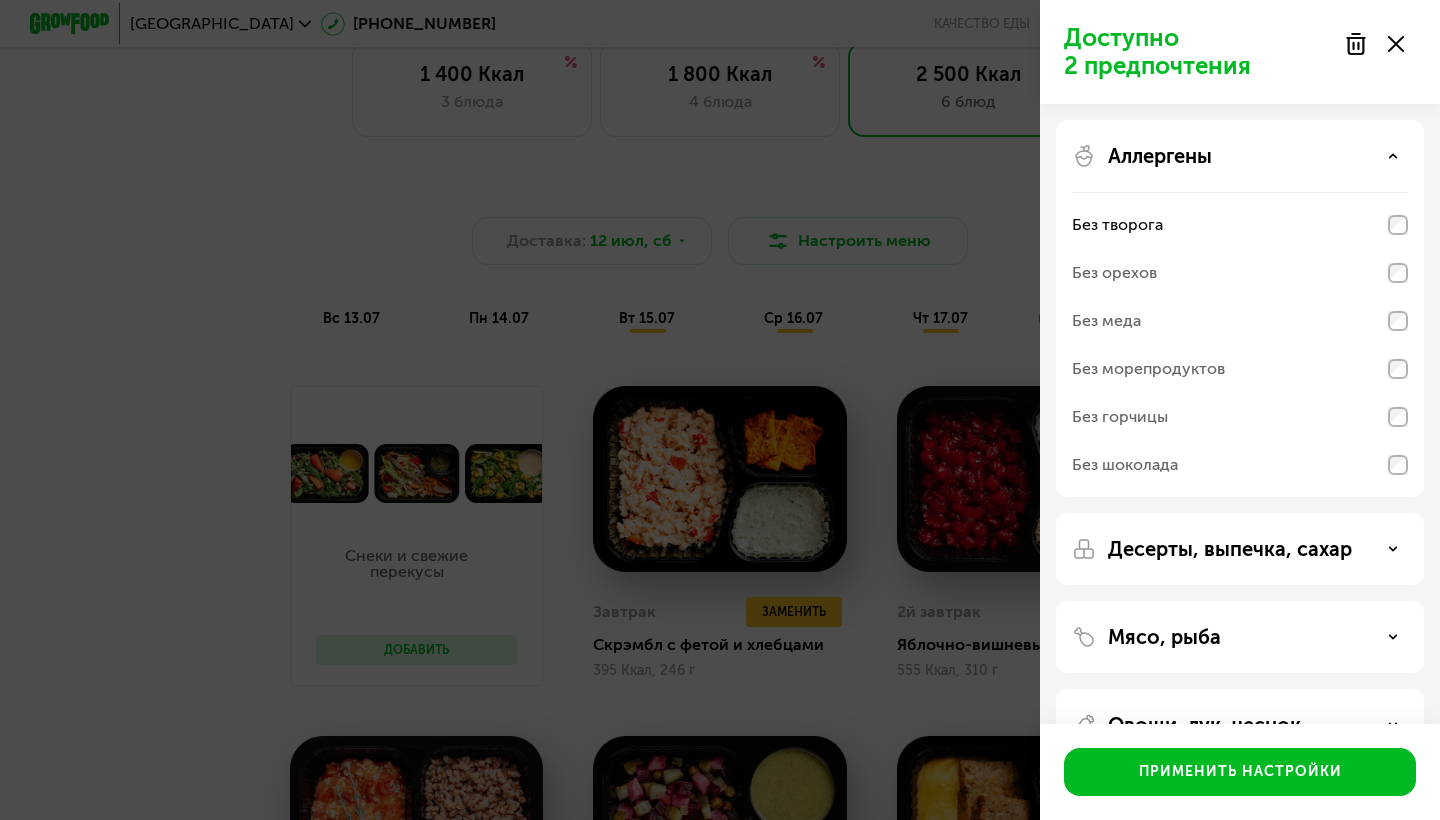 click on "Без меда" 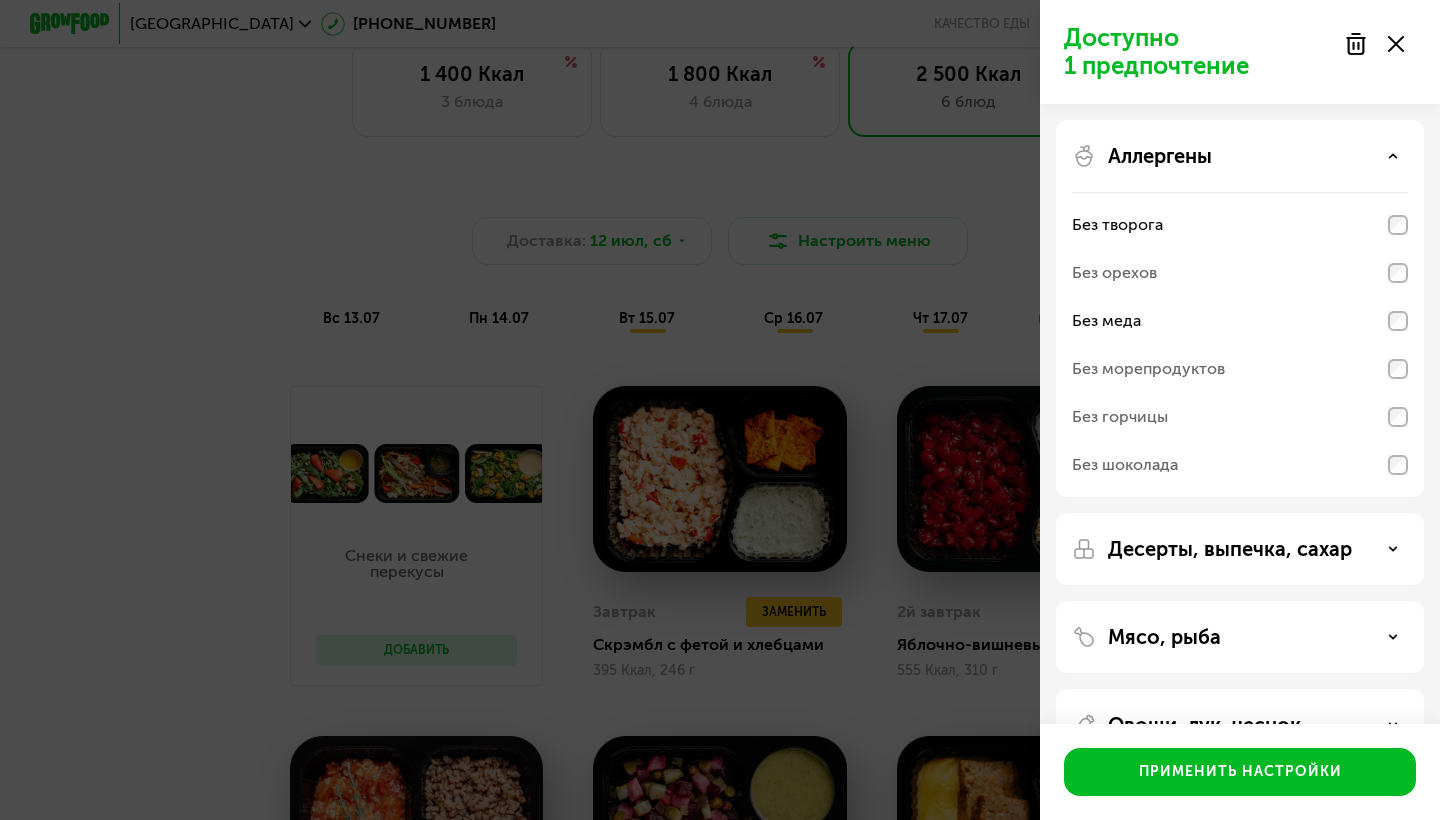 click on "Без морепродуктов" at bounding box center (1148, 369) 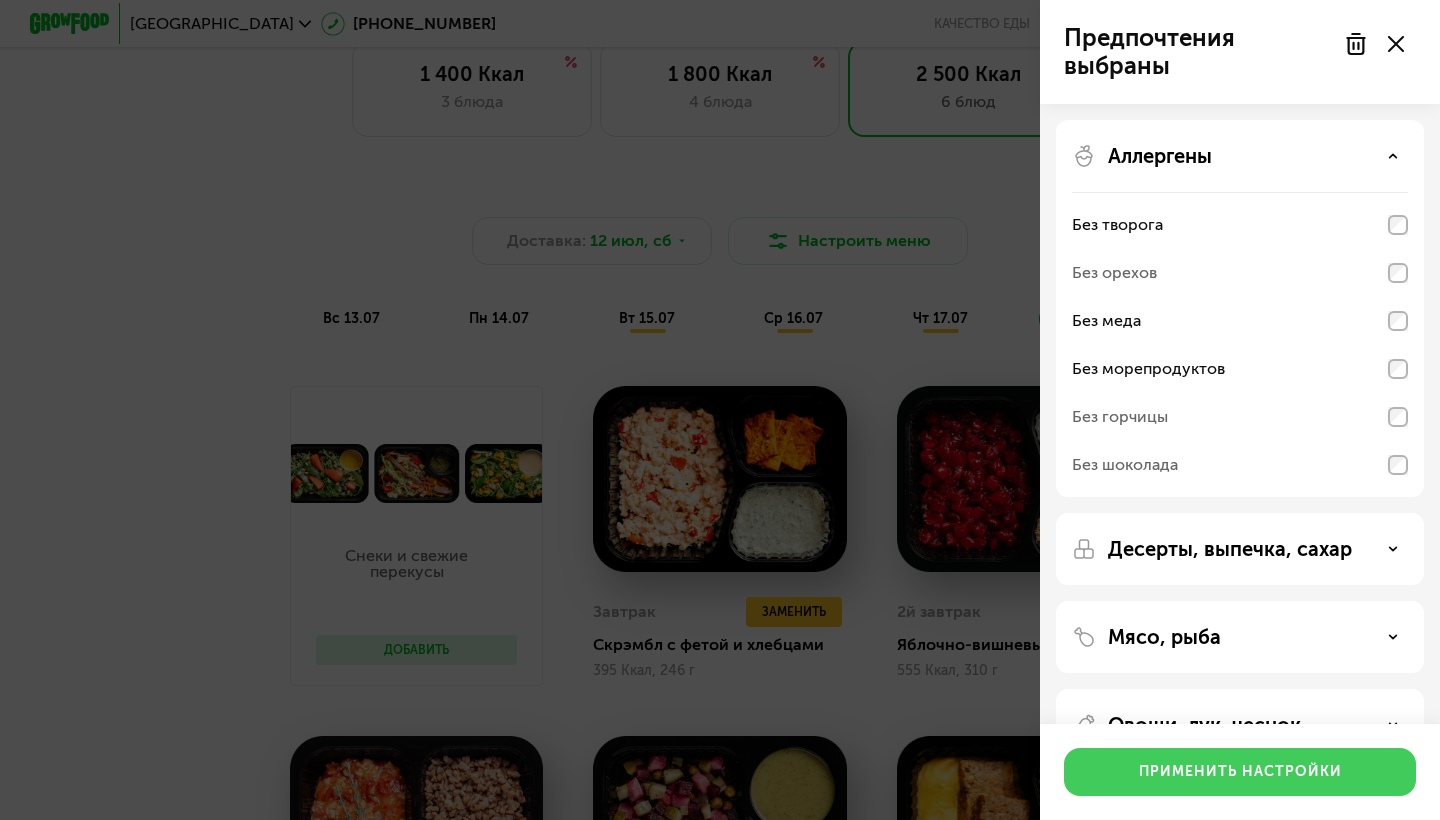 click on "Применить настройки" at bounding box center (1240, 772) 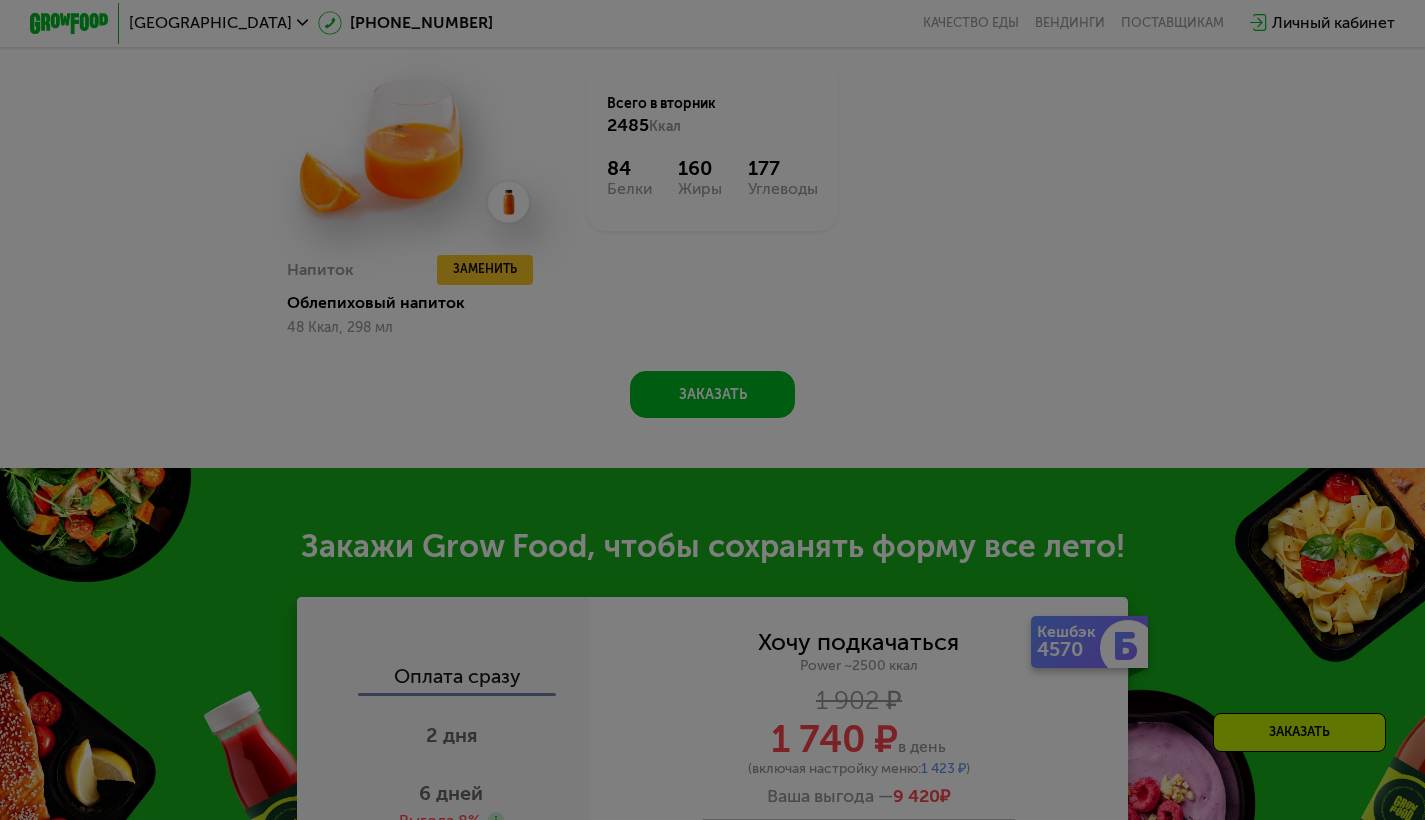 scroll, scrollTop: 1988, scrollLeft: 0, axis: vertical 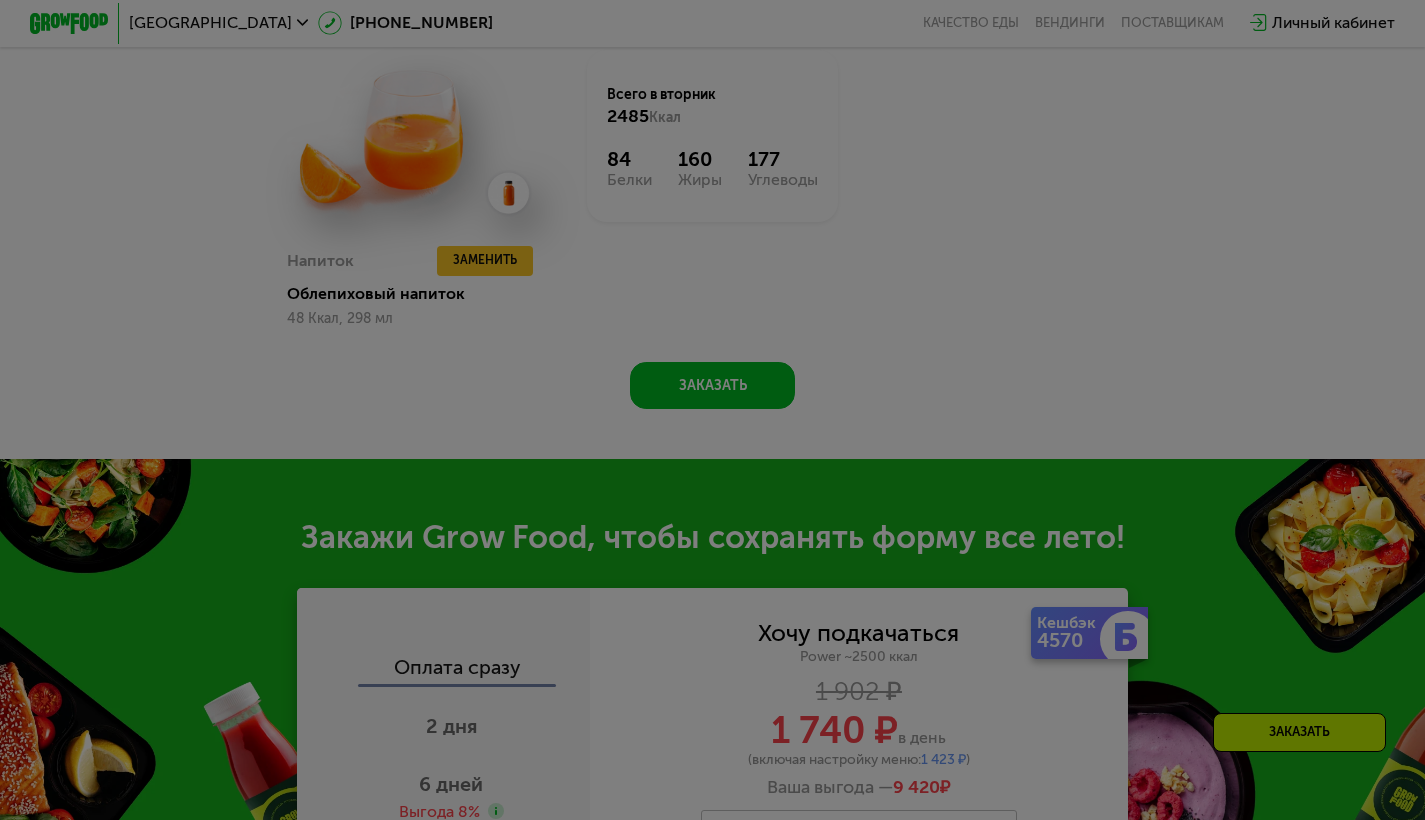 click 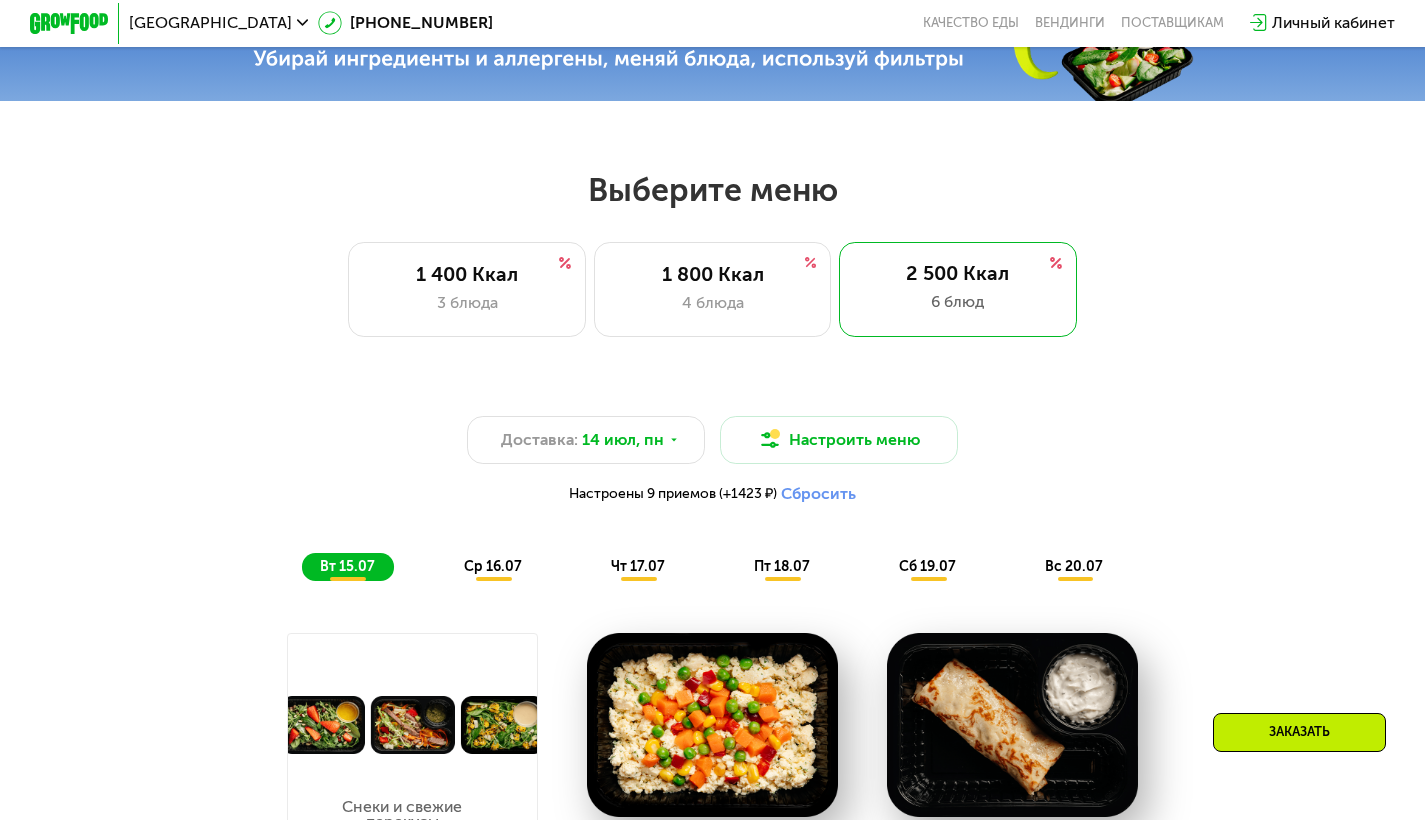 scroll, scrollTop: 622, scrollLeft: 0, axis: vertical 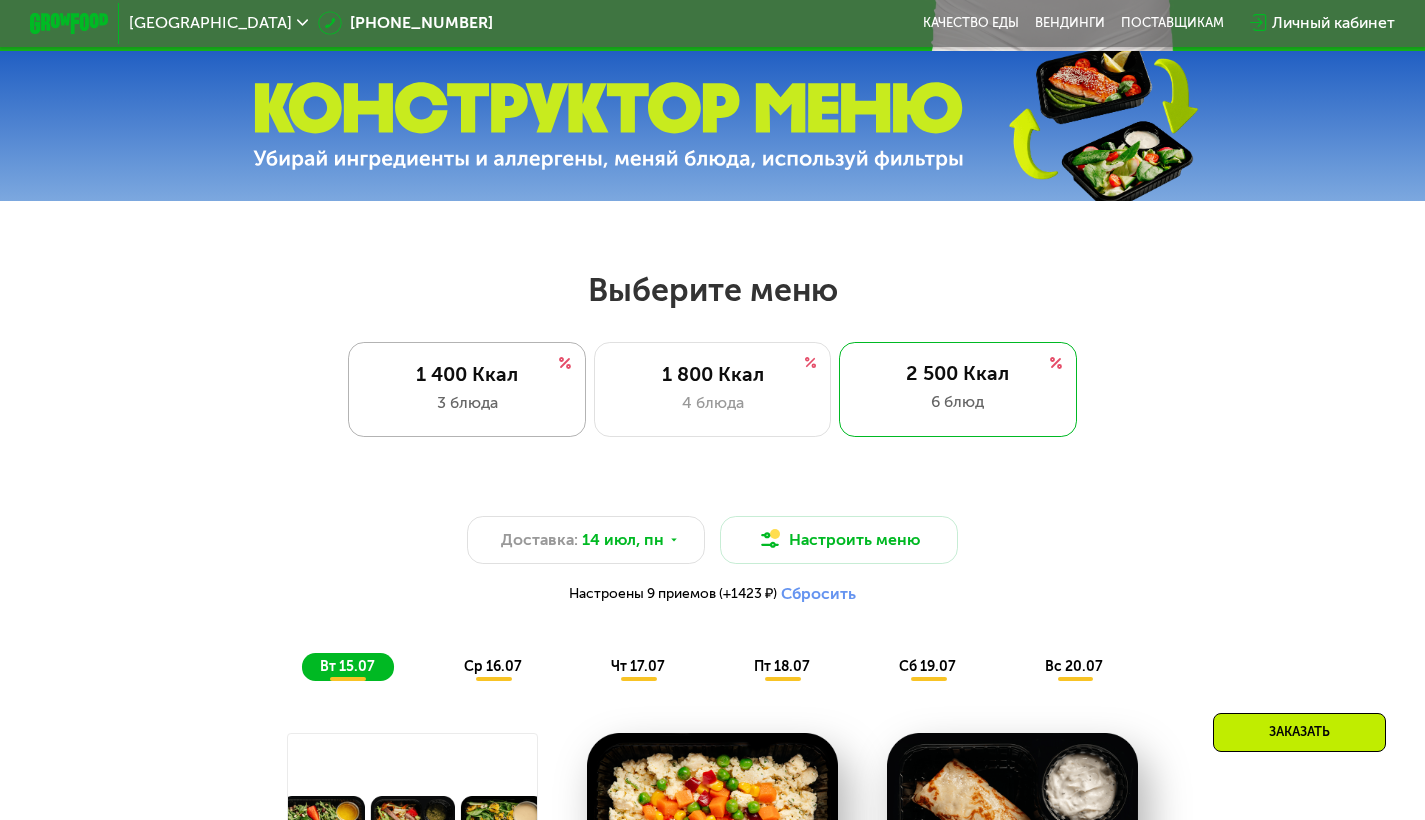 click on "1 400 Ккал 3 блюда" 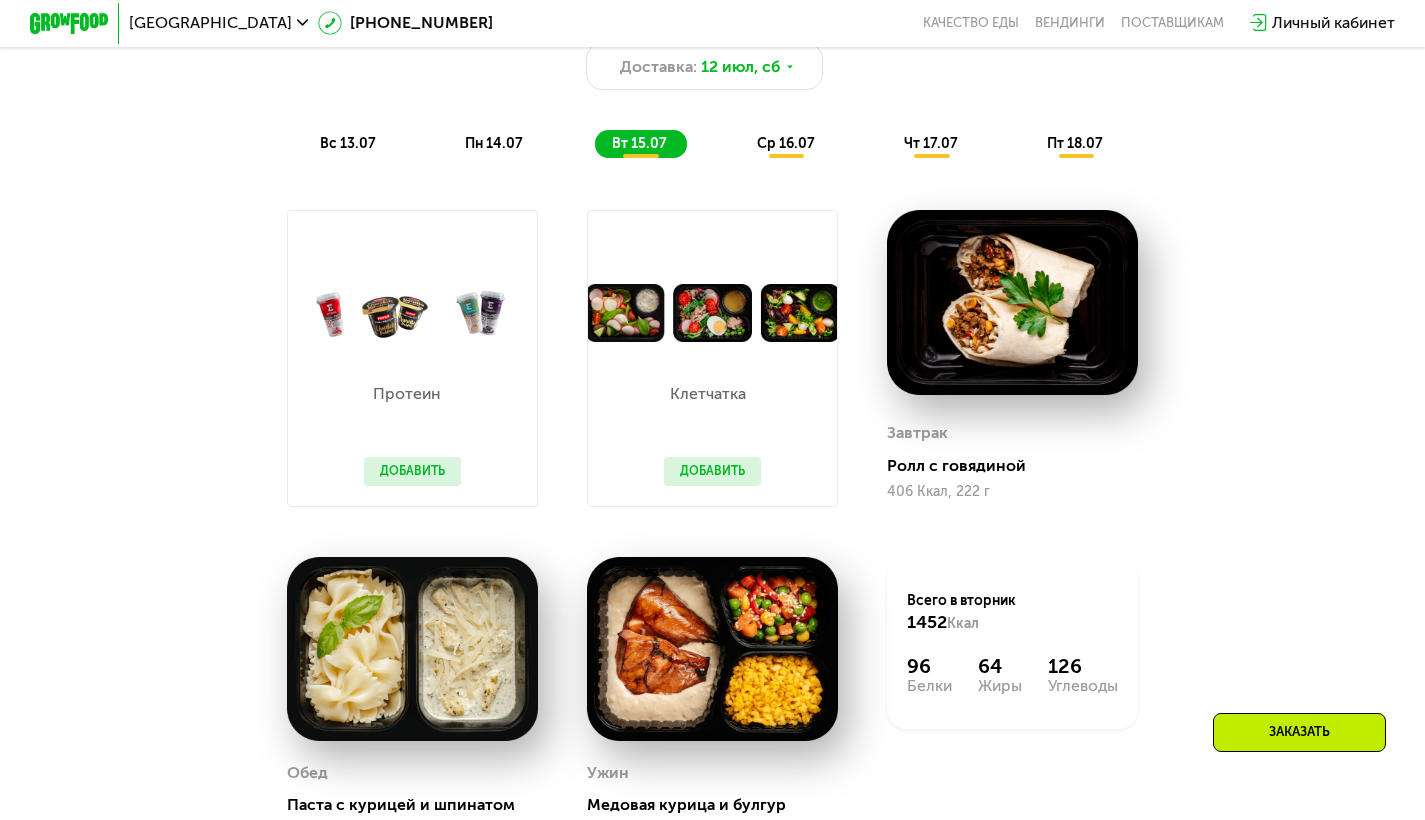 scroll, scrollTop: 1122, scrollLeft: 0, axis: vertical 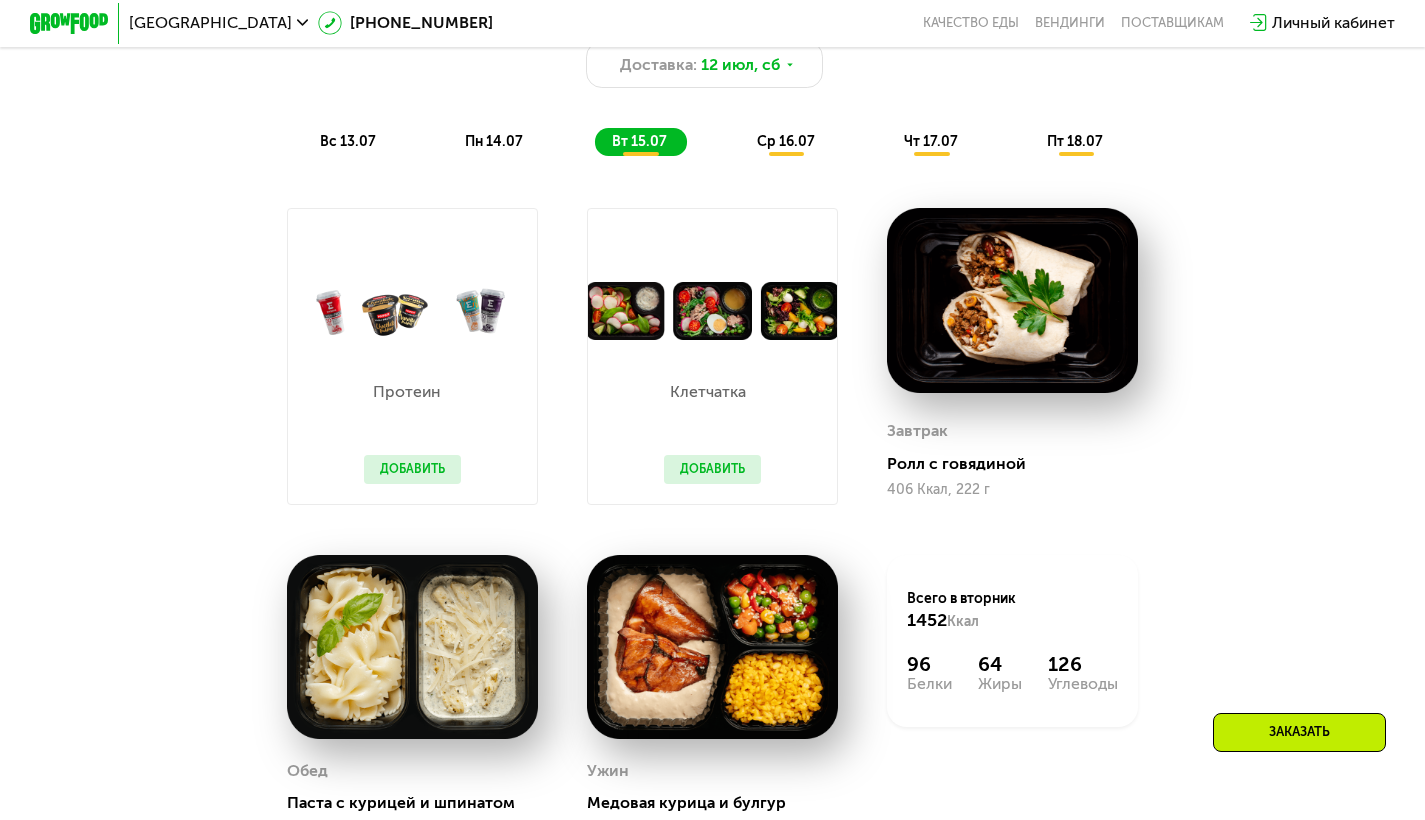 click on "пн 14.07" at bounding box center (494, 141) 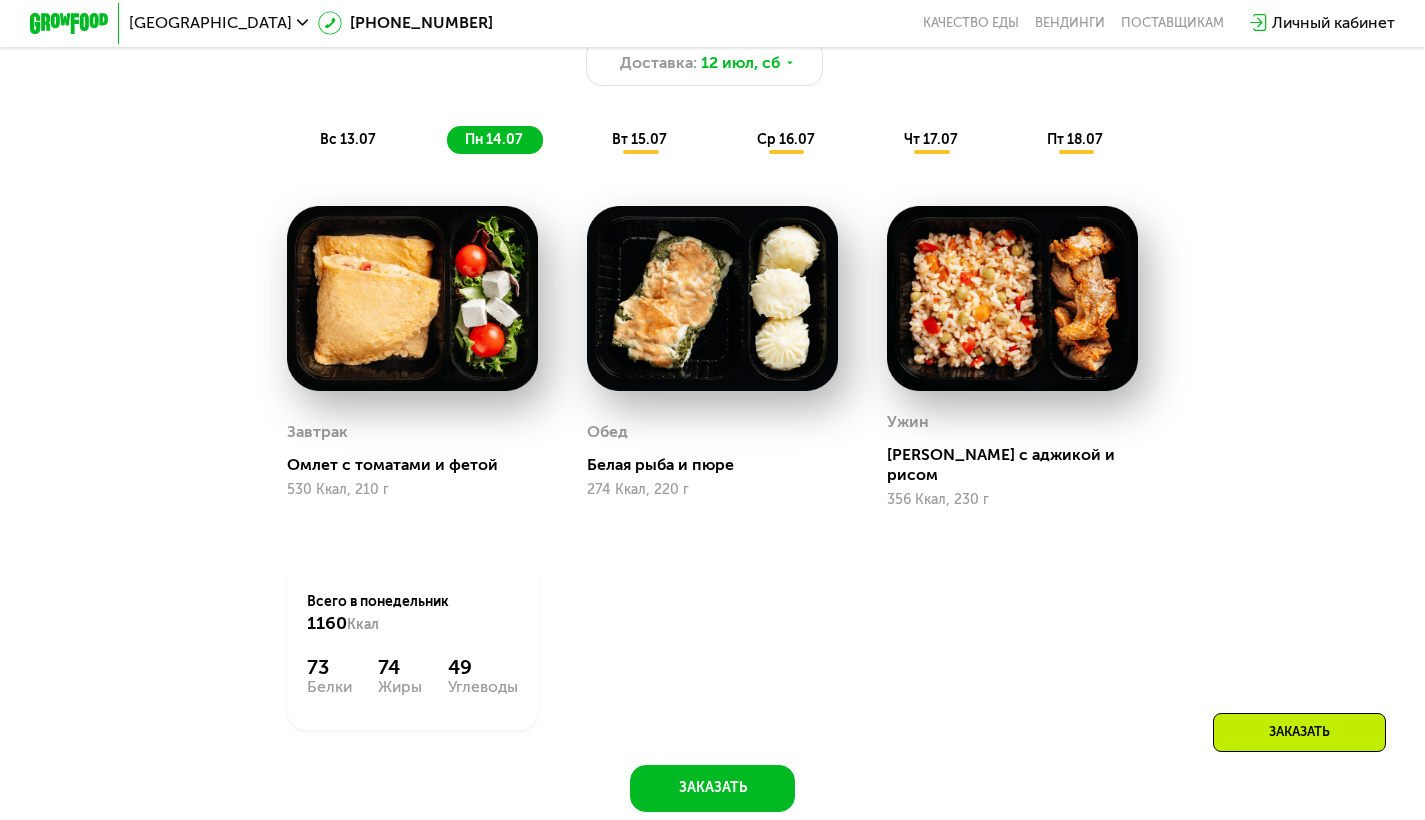 scroll, scrollTop: 1108, scrollLeft: 0, axis: vertical 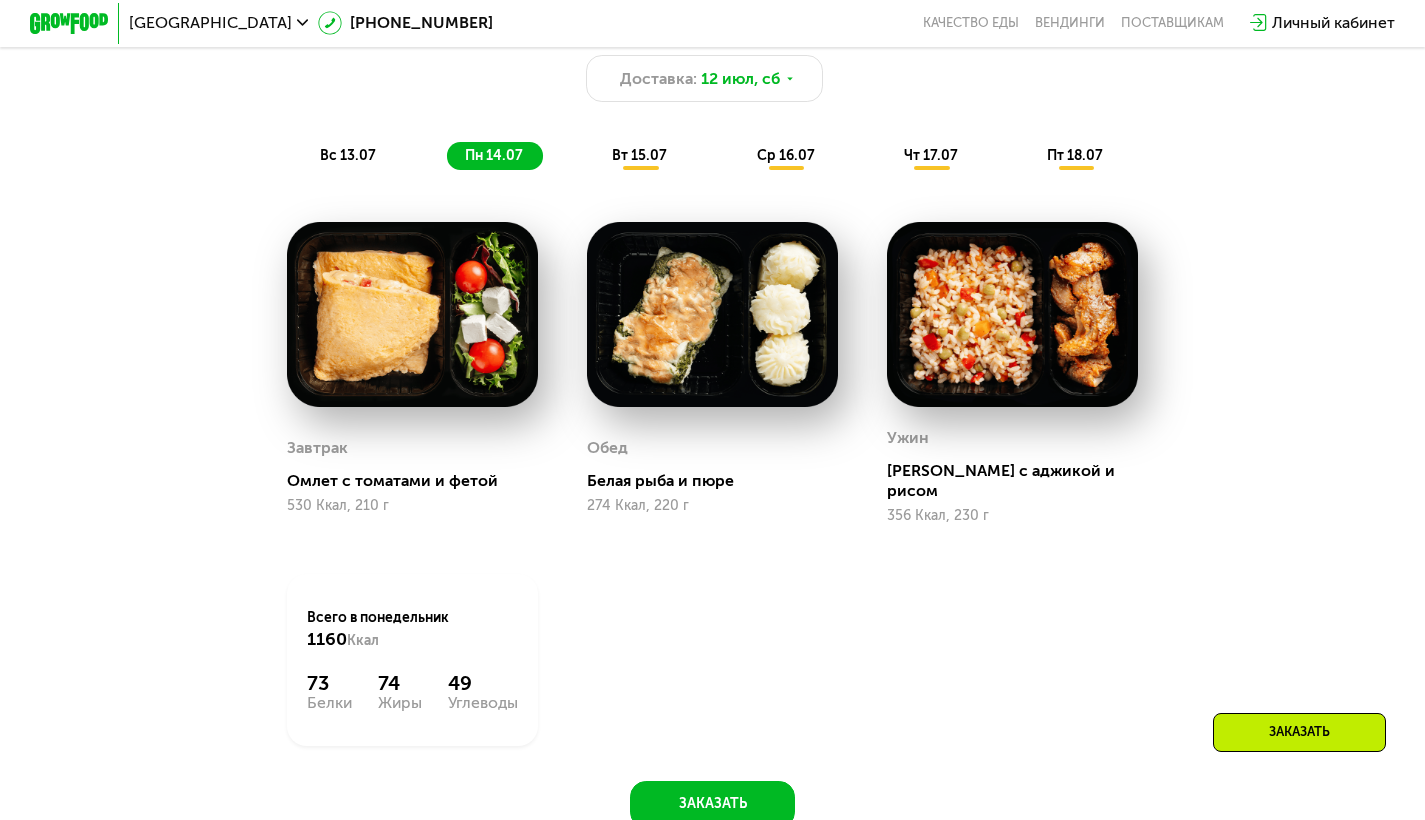 click on "вт 15.07" at bounding box center (639, 155) 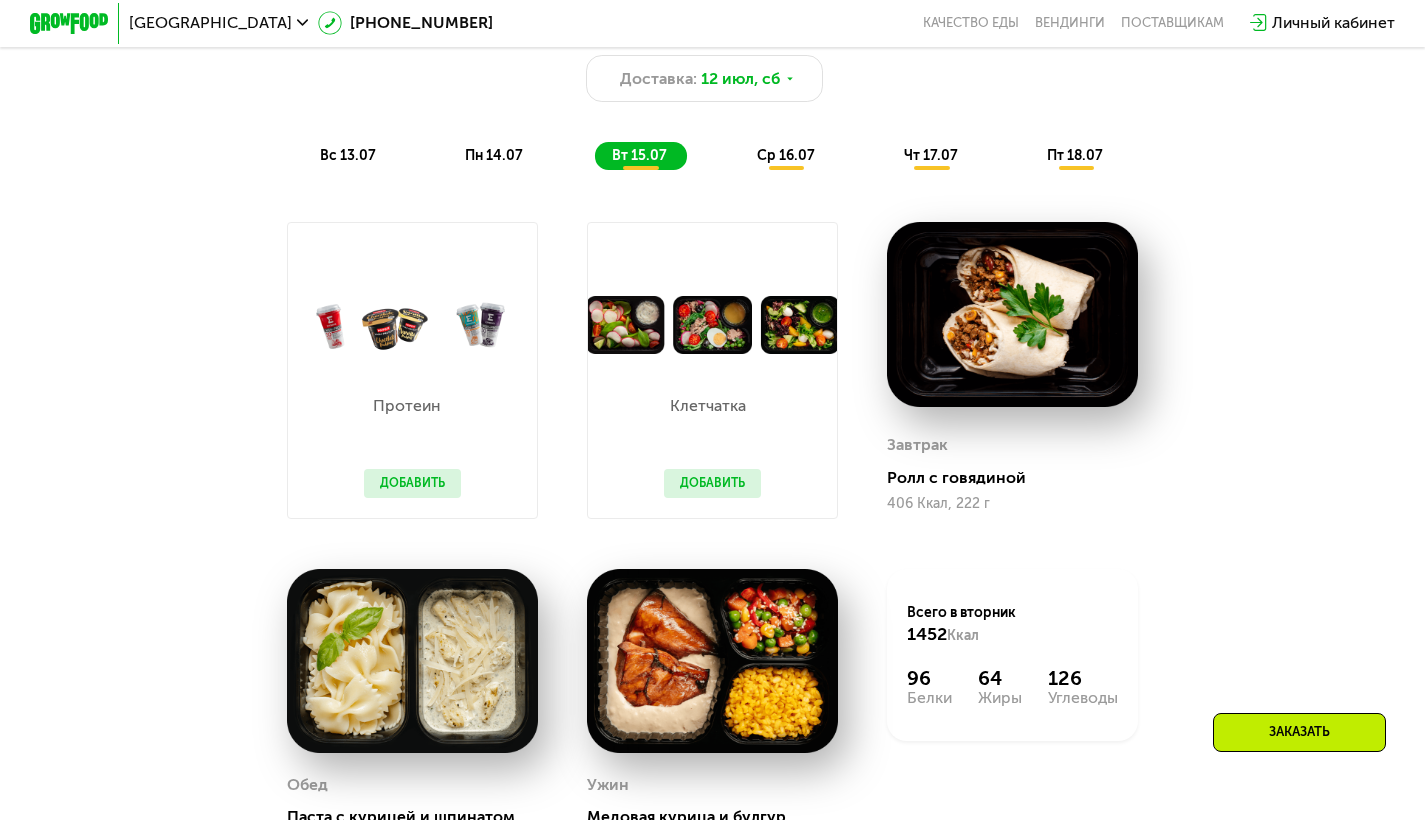 click on "пн 14.07" at bounding box center (494, 155) 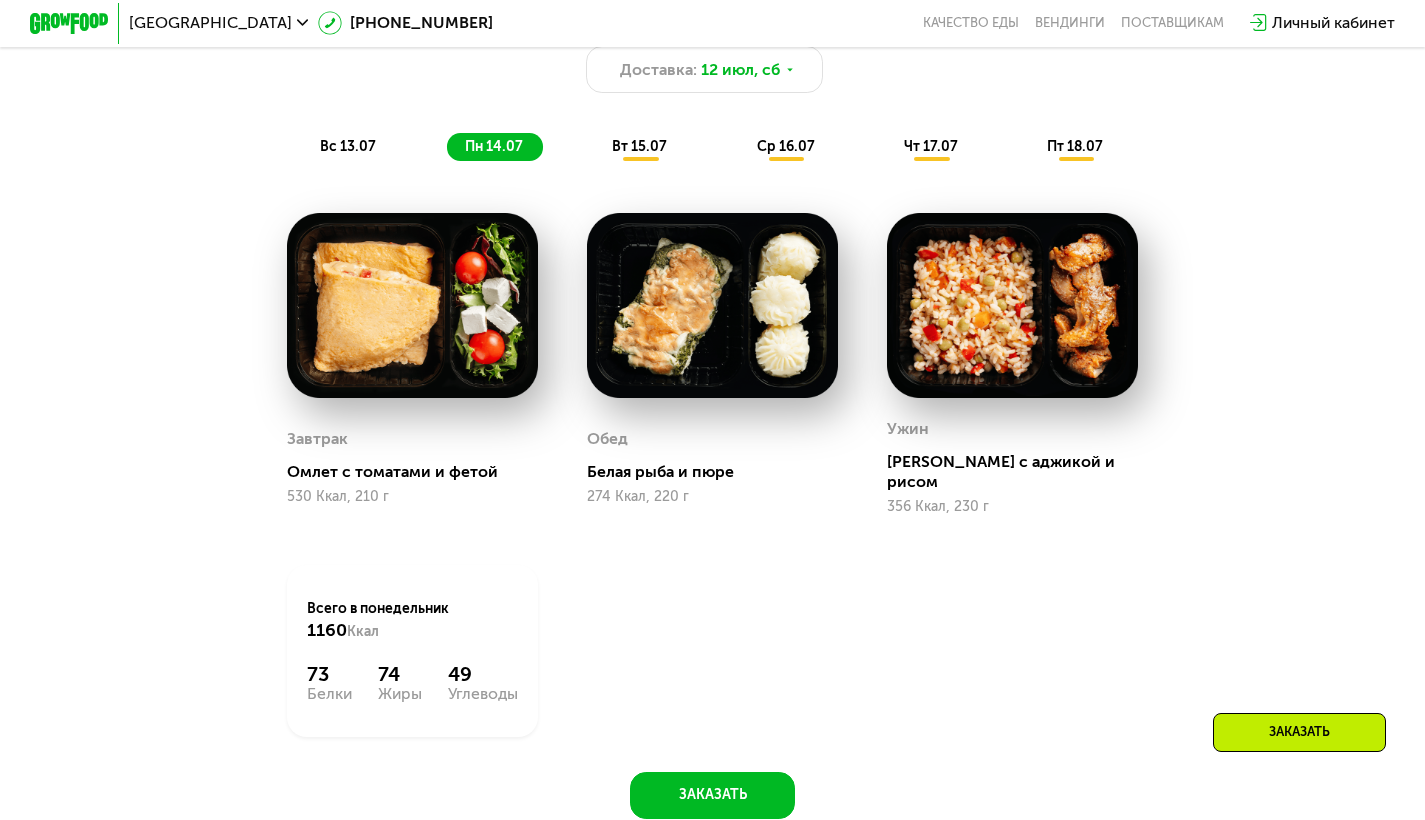 scroll, scrollTop: 1106, scrollLeft: 0, axis: vertical 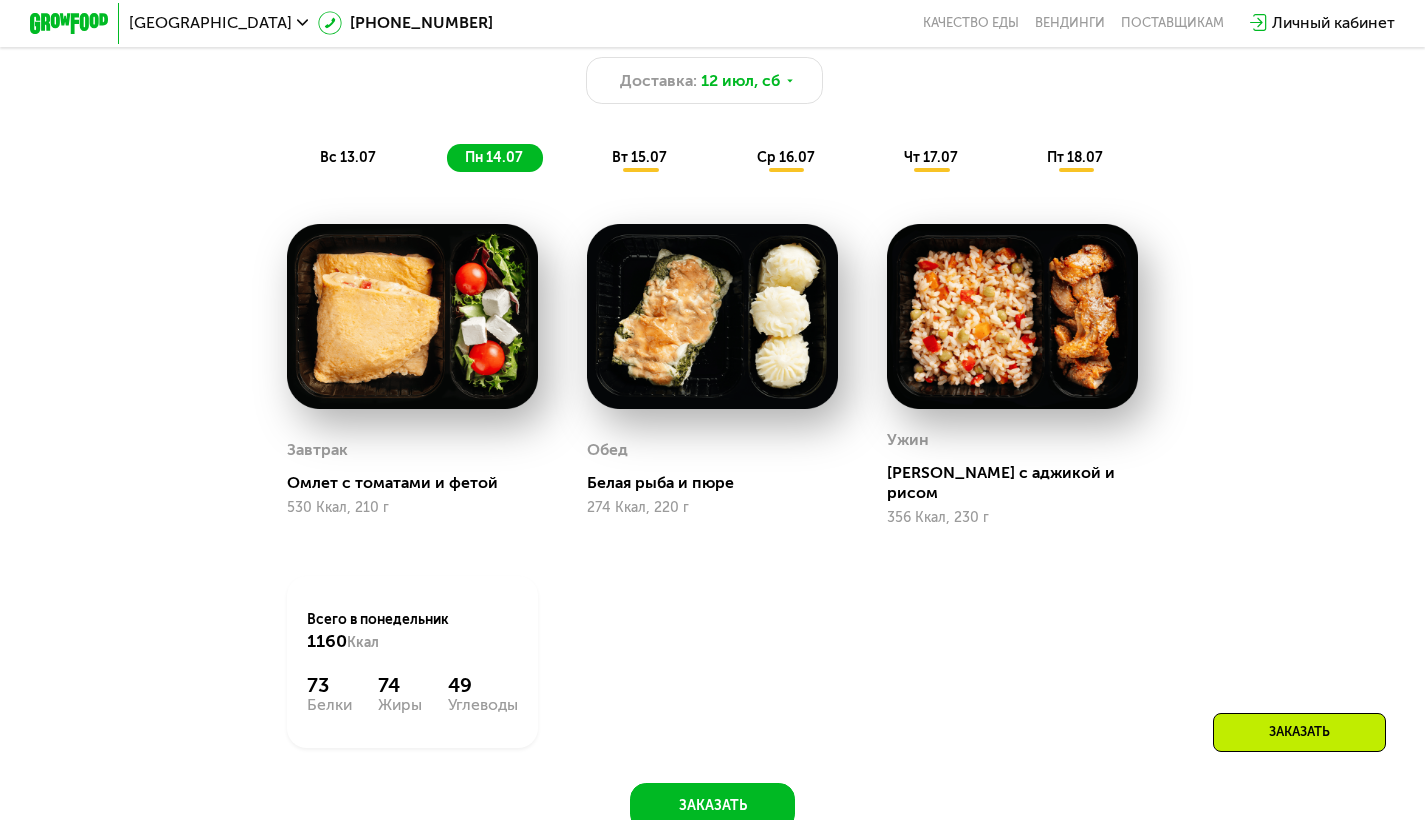click on "Обед Белая рыба и пюре 274 Ккал, 220 г" at bounding box center (712, 475) 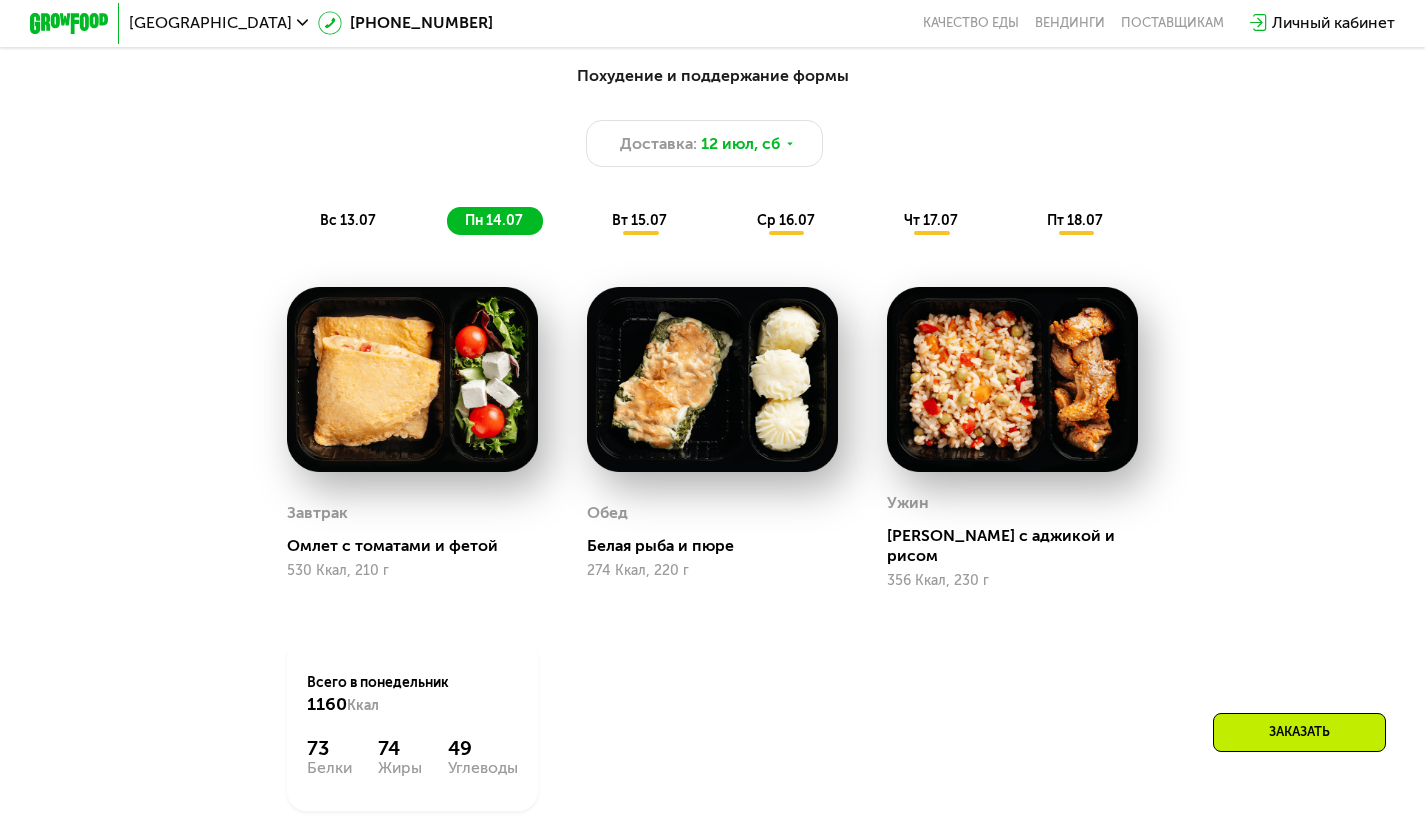scroll, scrollTop: 1025, scrollLeft: 0, axis: vertical 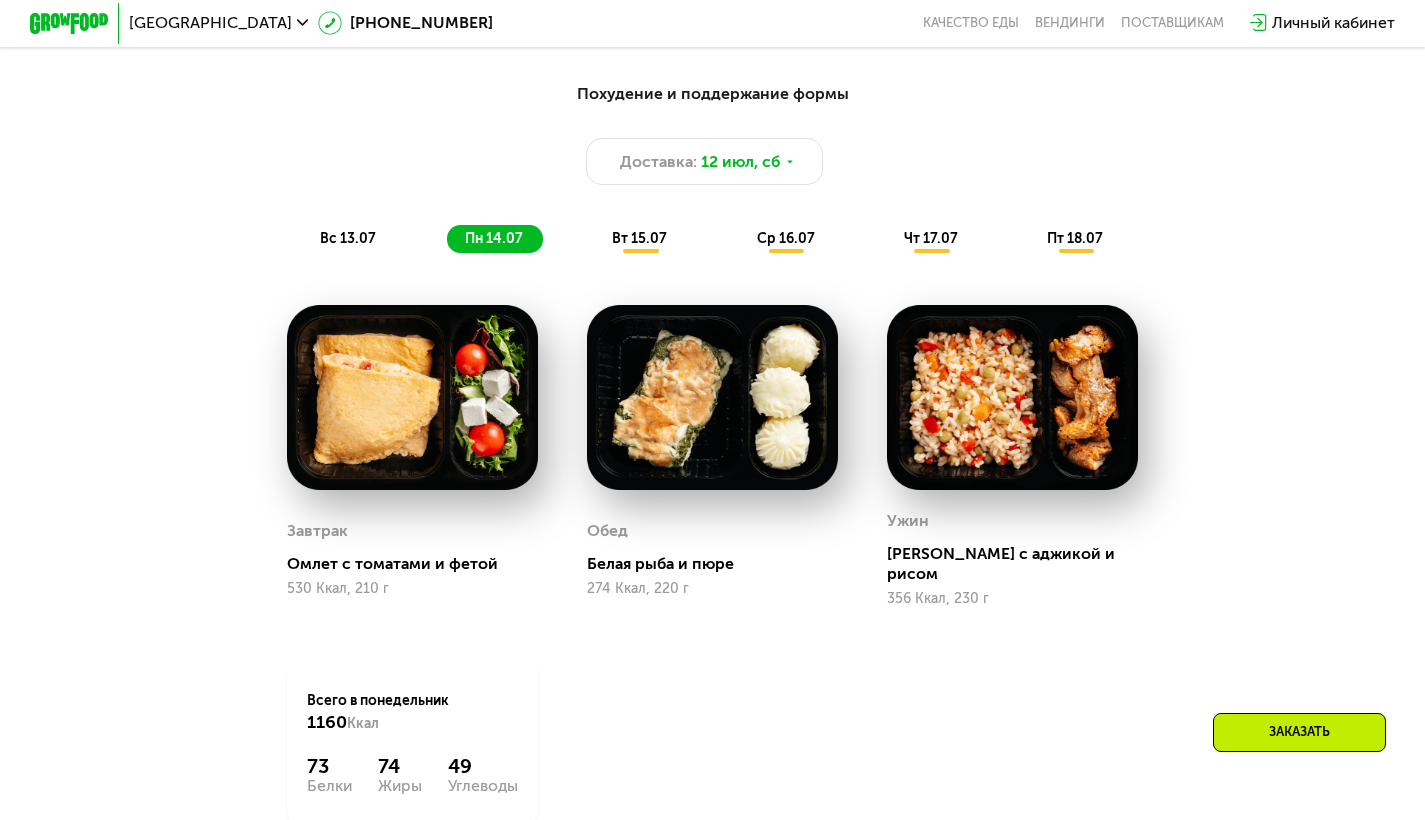 click on "вт 15.07" at bounding box center [639, 238] 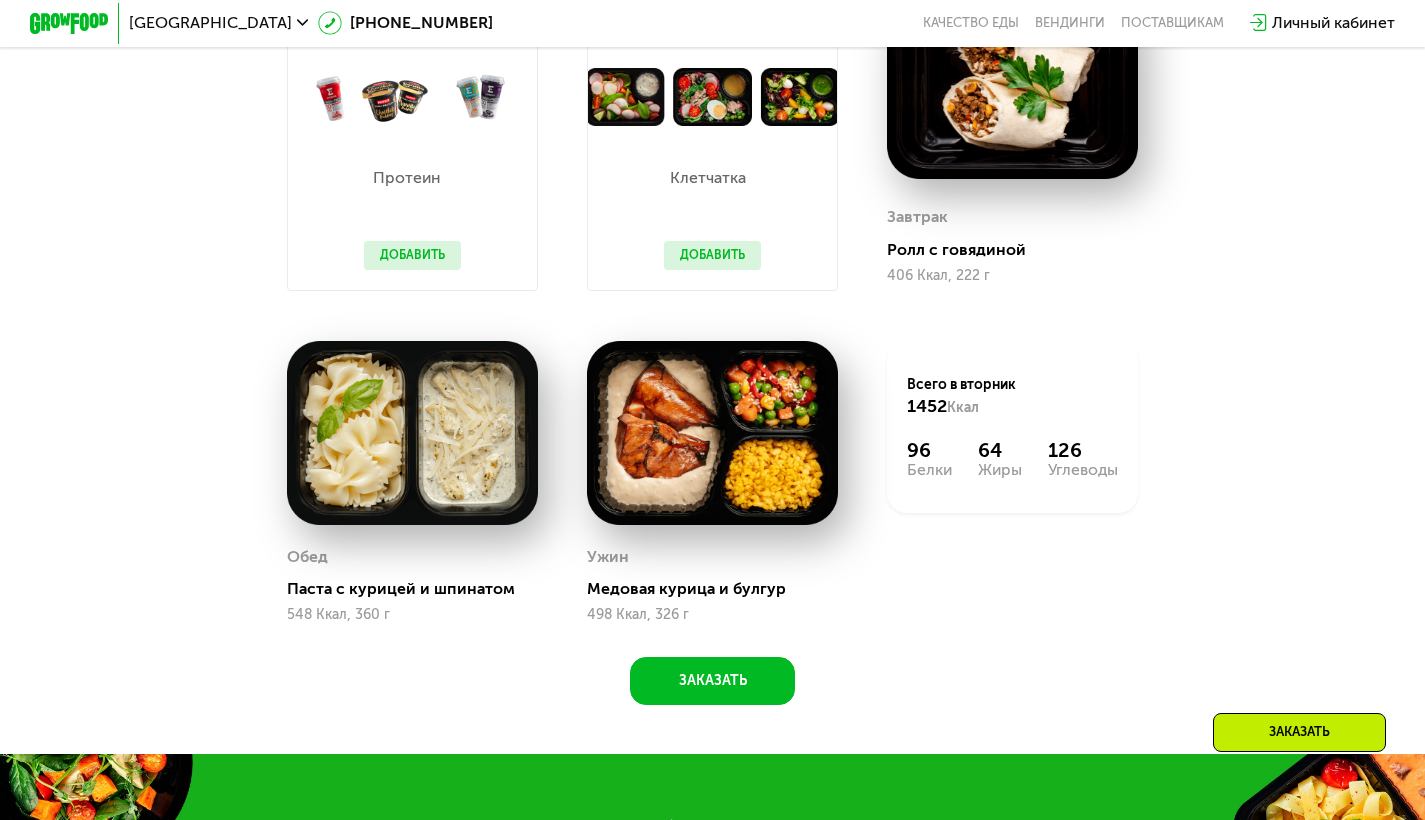 scroll, scrollTop: 1414, scrollLeft: 0, axis: vertical 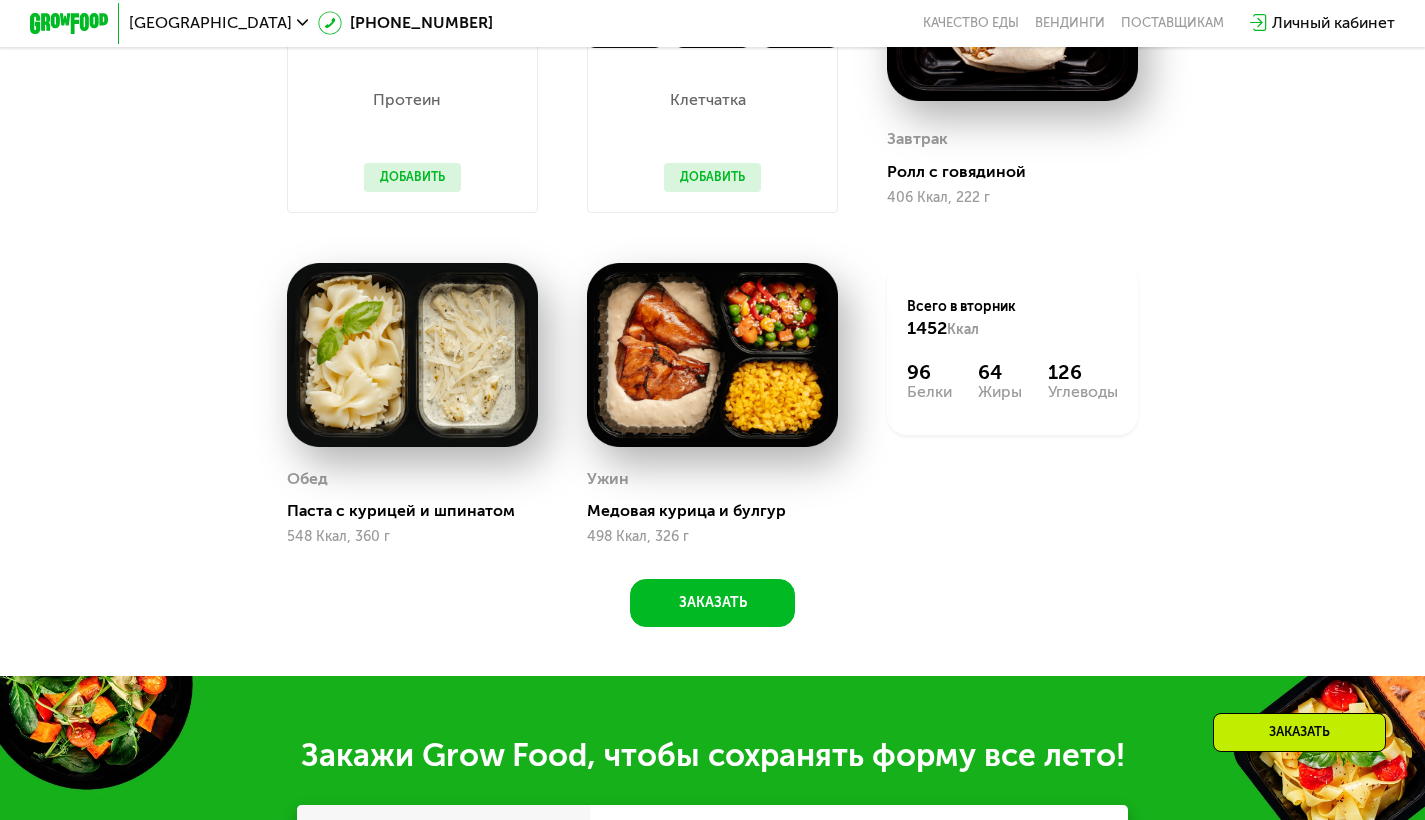 click at bounding box center [712, 355] 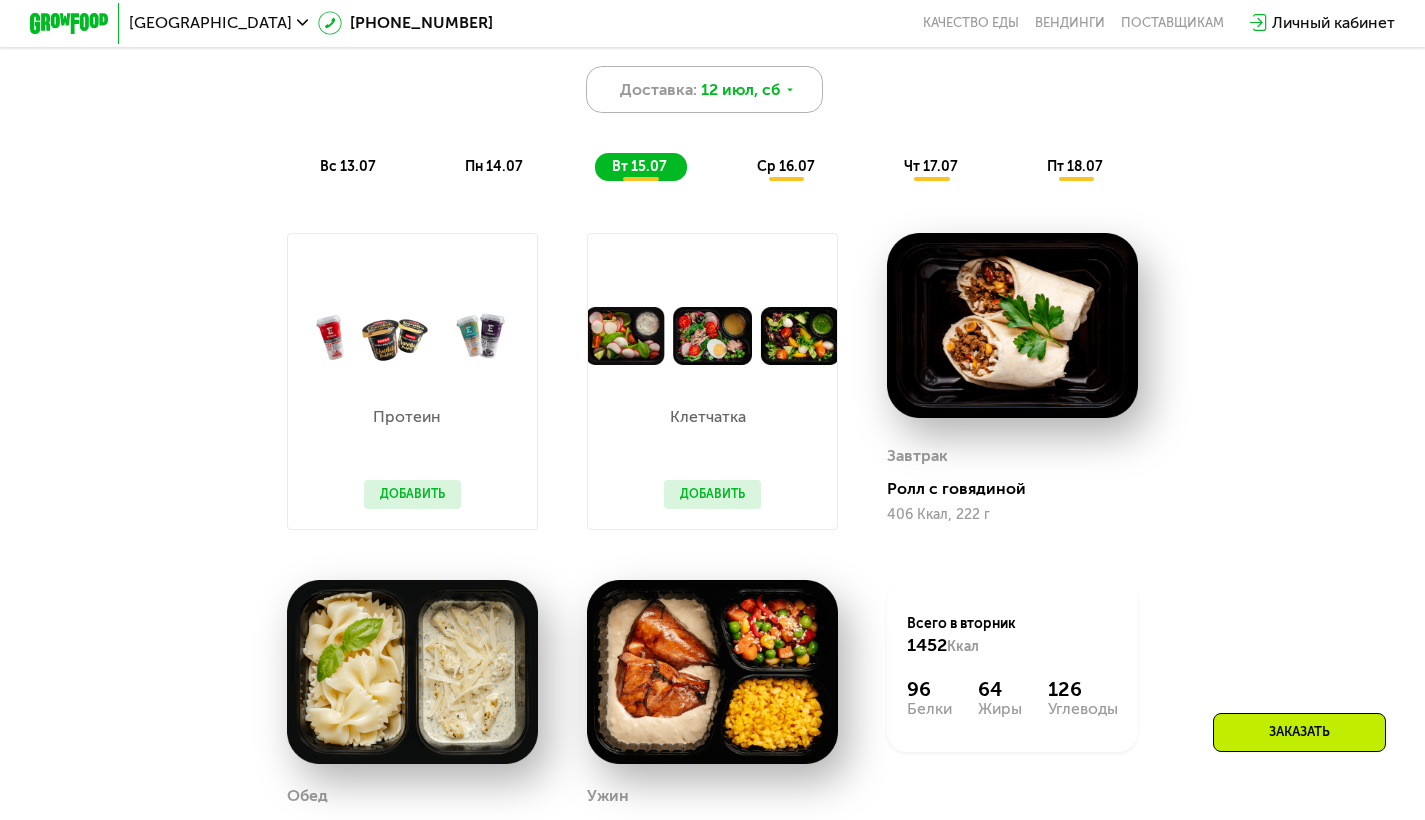 scroll, scrollTop: 1106, scrollLeft: 0, axis: vertical 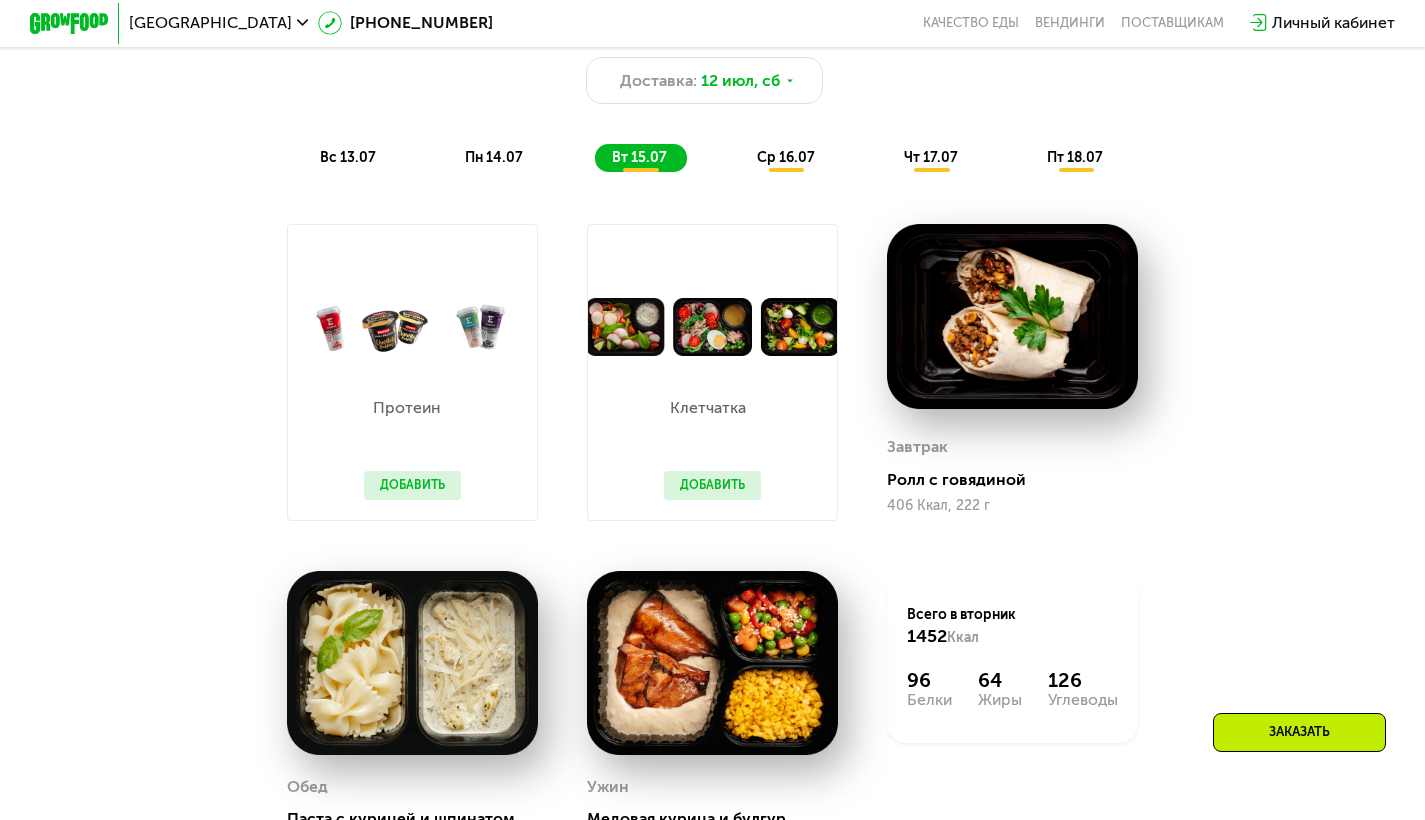 click on "ср 16.07" at bounding box center [786, 157] 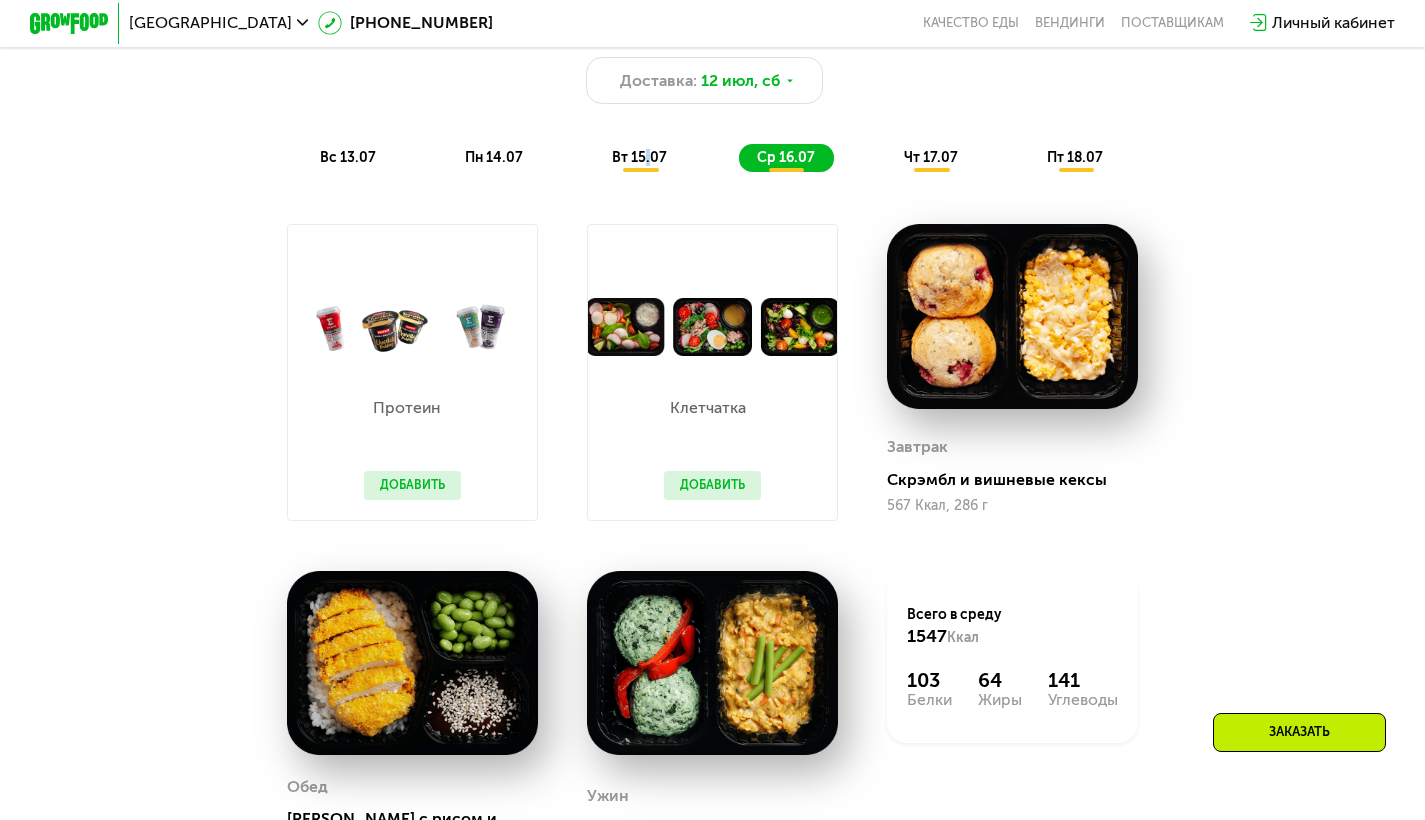 click on "вт 15.07" at bounding box center [639, 157] 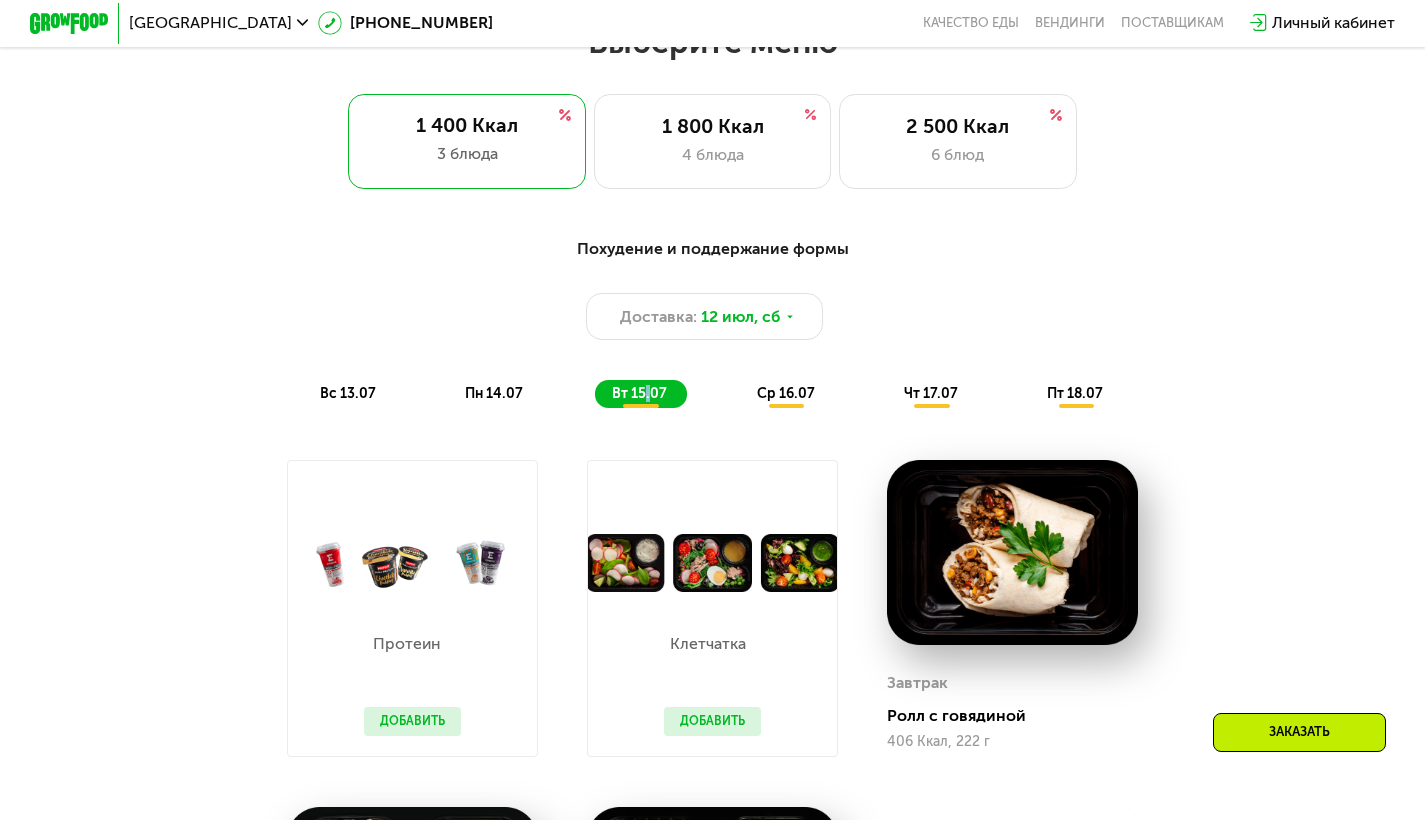 scroll, scrollTop: 872, scrollLeft: 0, axis: vertical 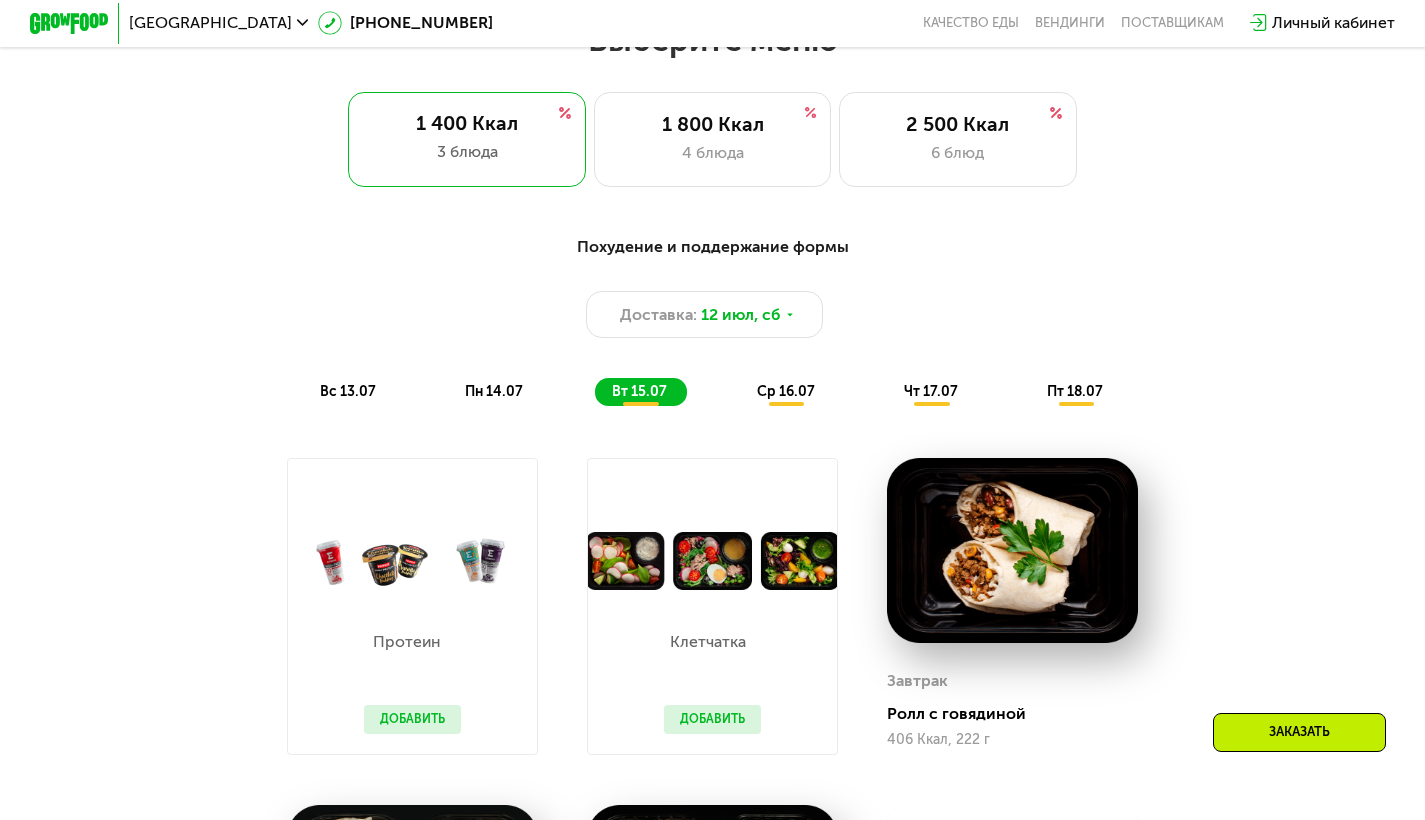 click on "чт 17.07" at bounding box center (931, 391) 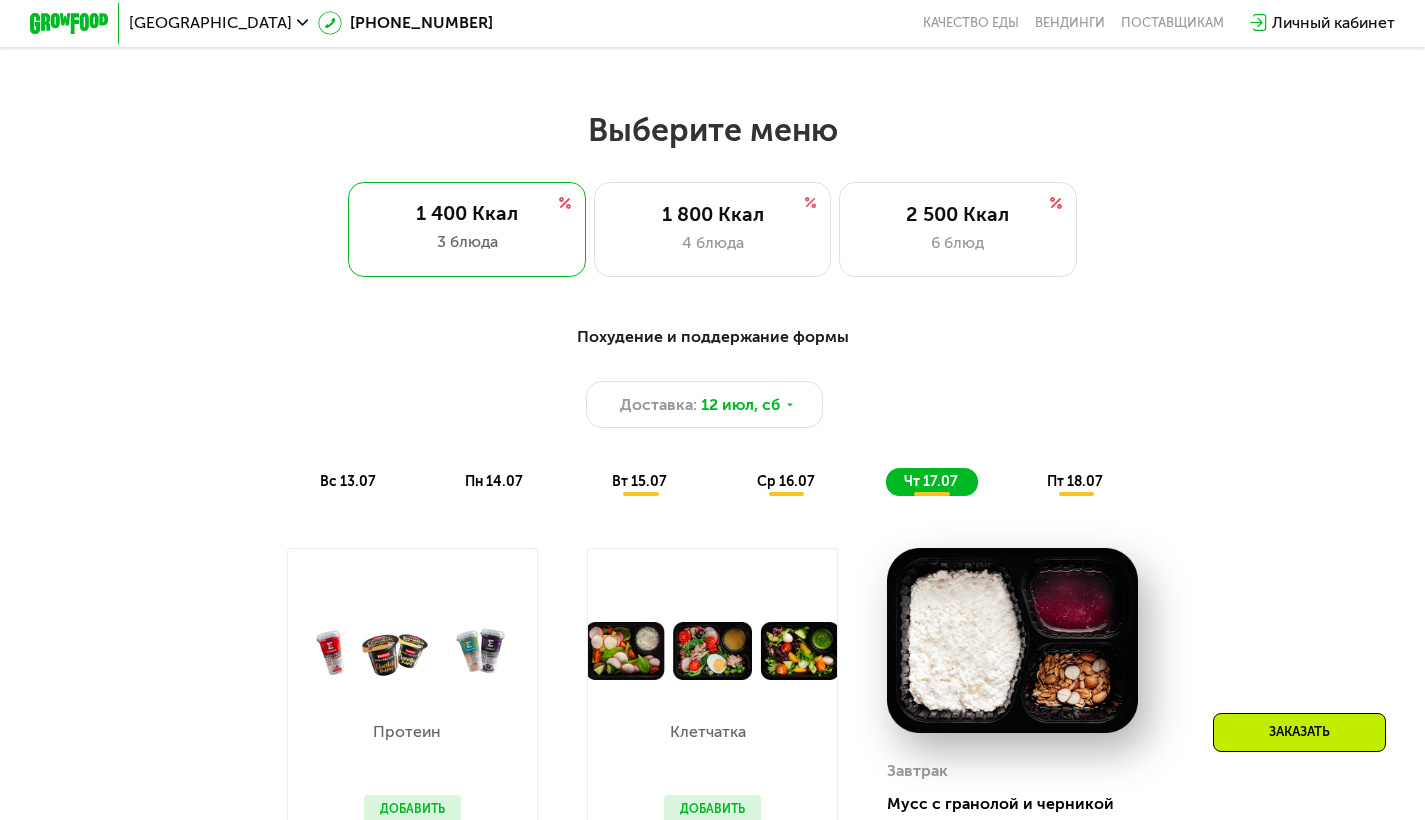 scroll, scrollTop: 785, scrollLeft: 0, axis: vertical 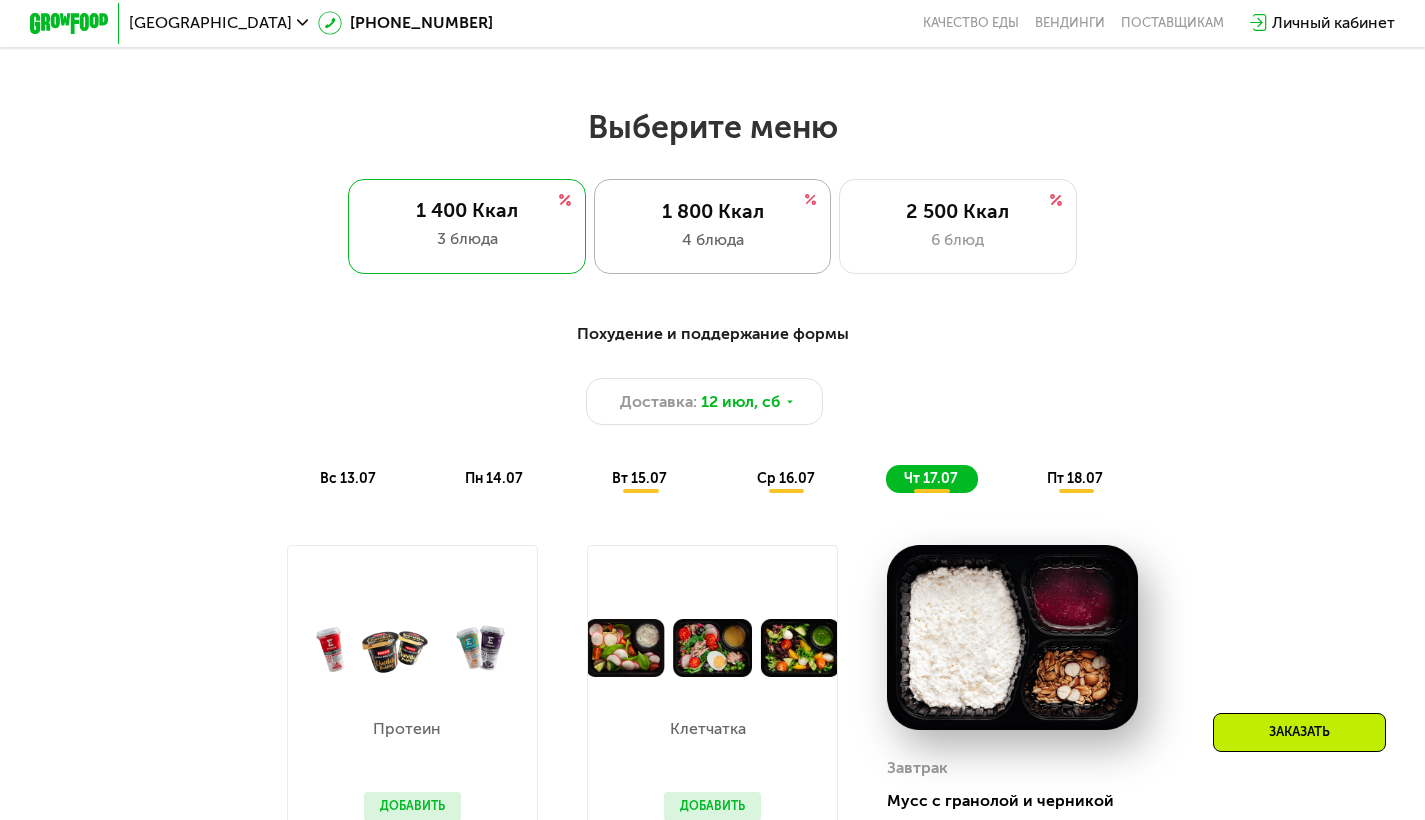 click on "1 800 Ккал" at bounding box center (713, 212) 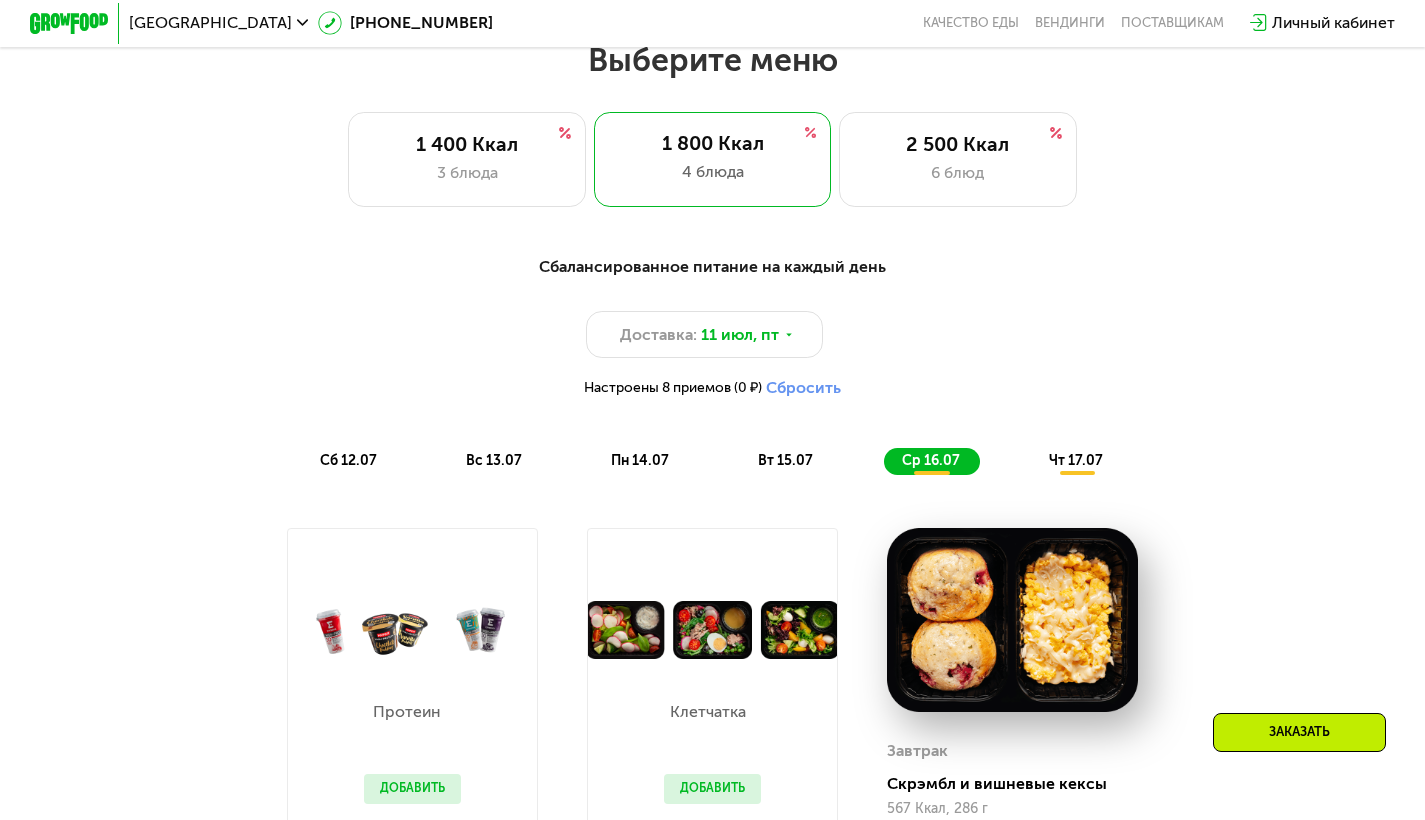 scroll, scrollTop: 853, scrollLeft: 0, axis: vertical 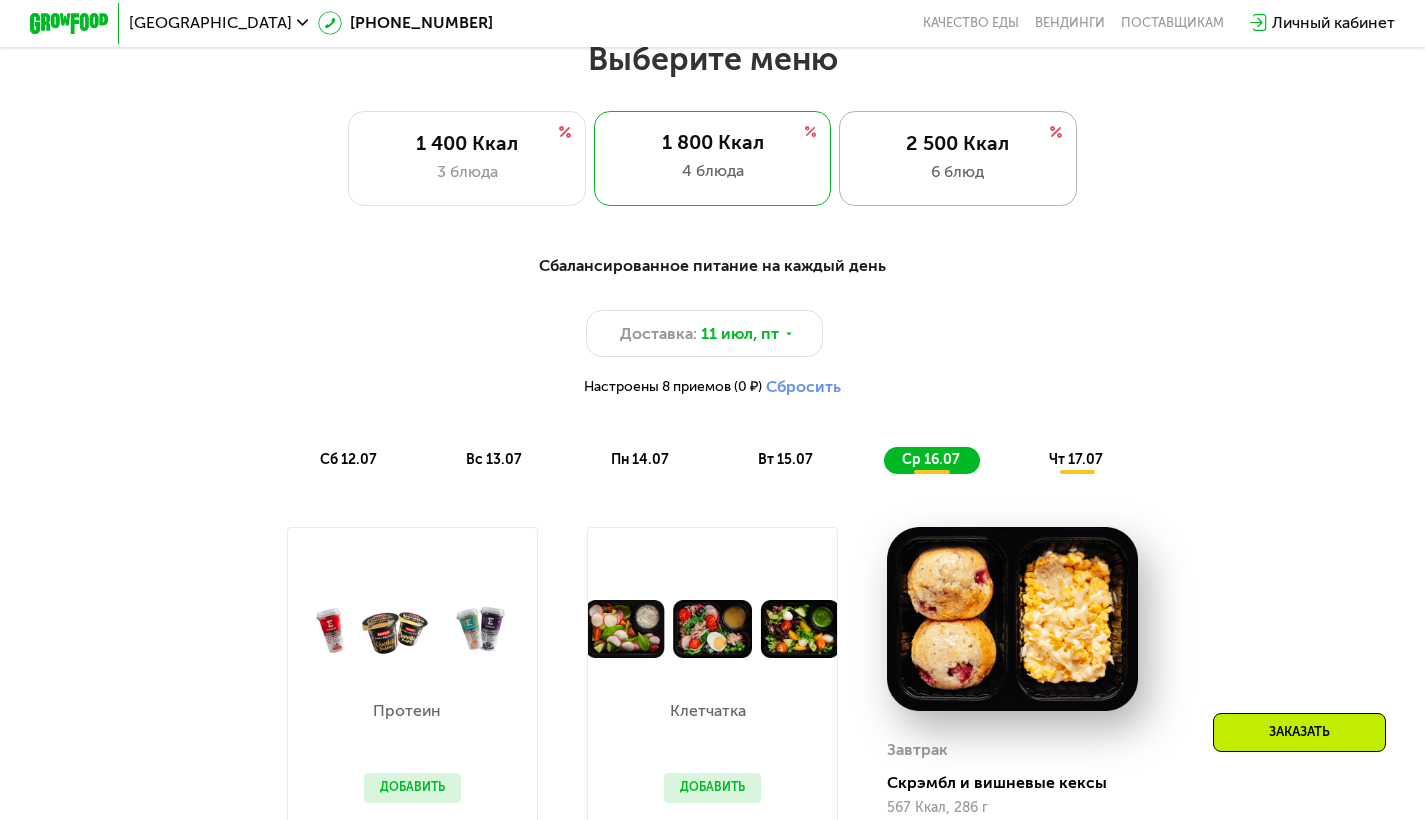click on "6 блюд" at bounding box center (958, 172) 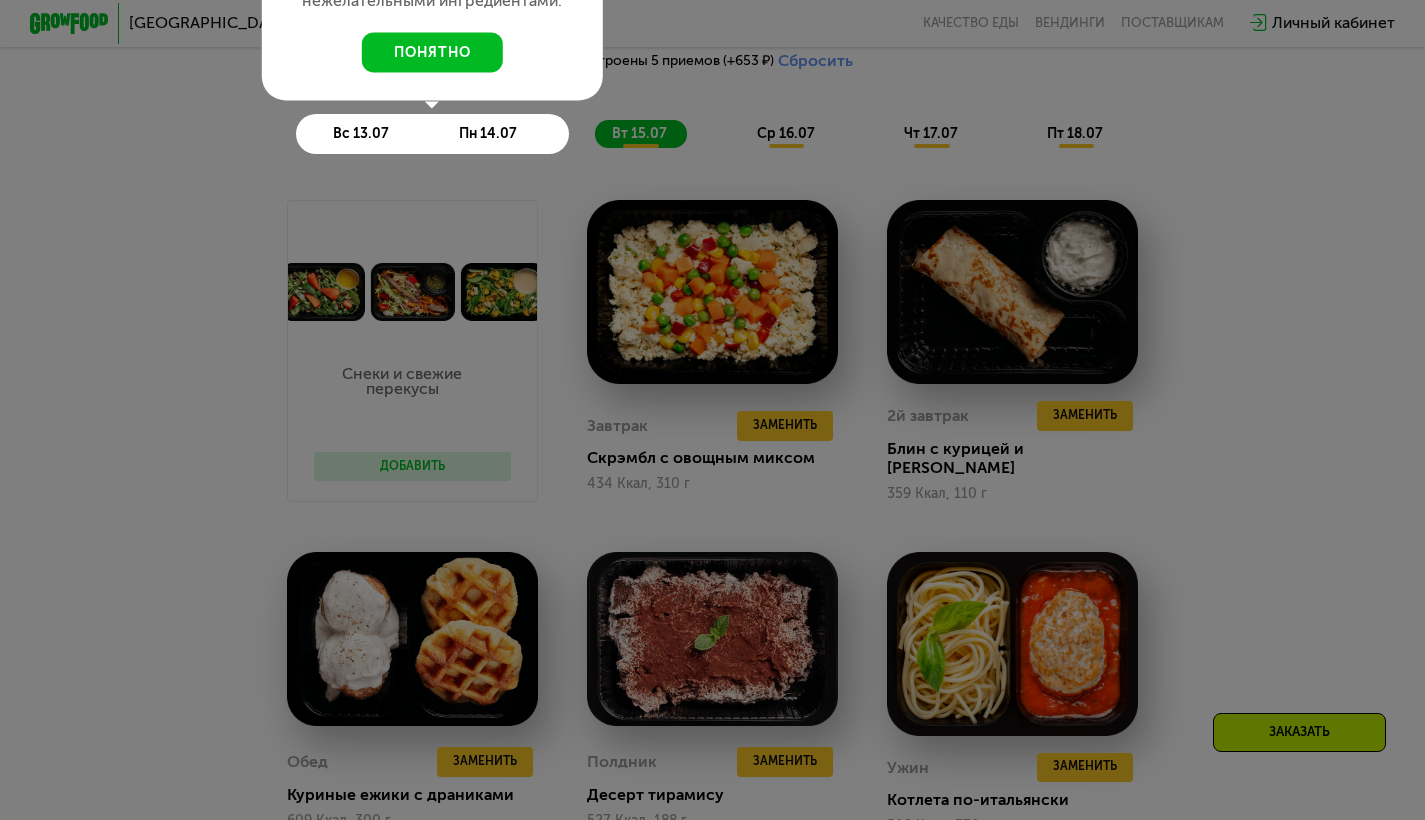 scroll, scrollTop: 1204, scrollLeft: 0, axis: vertical 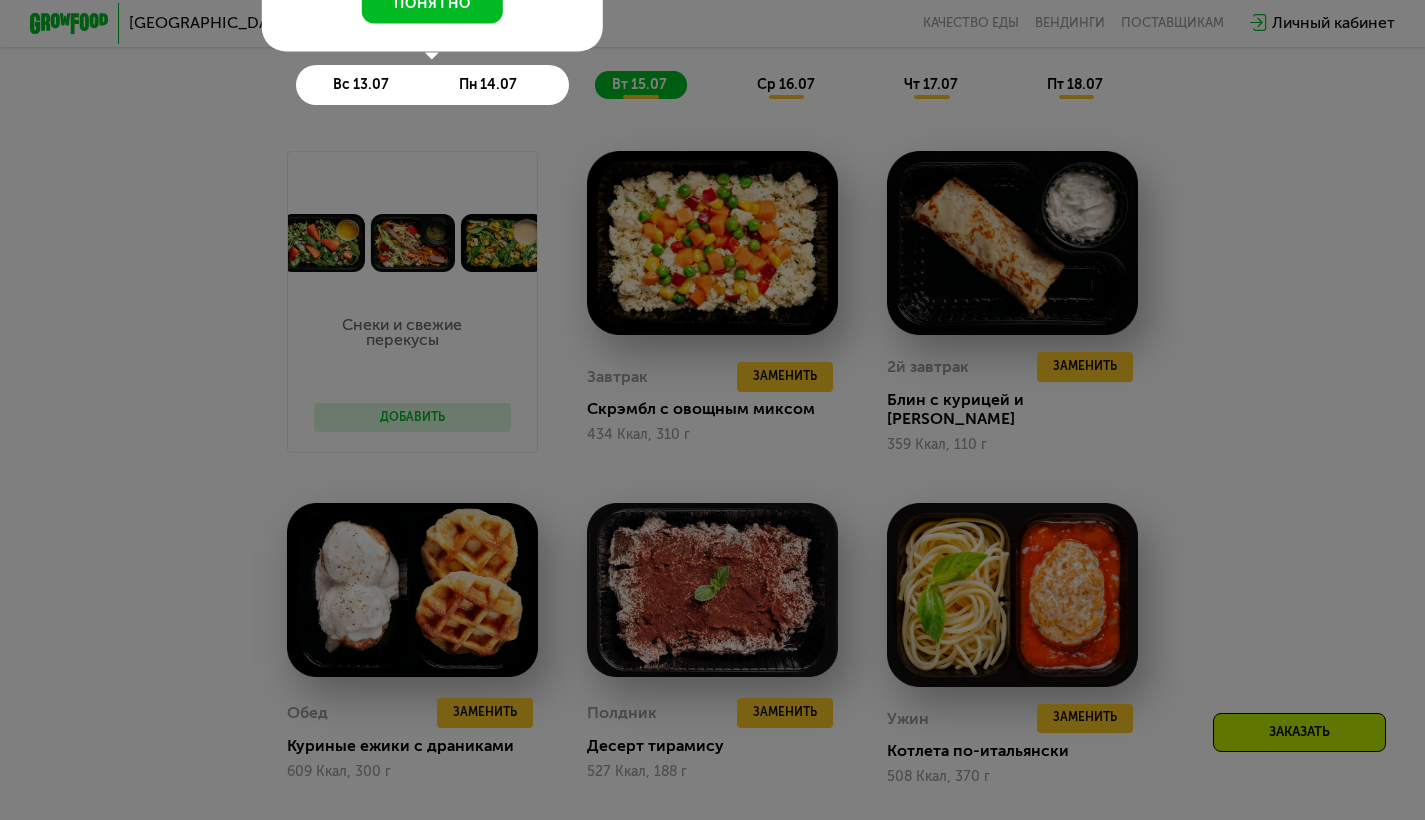 click 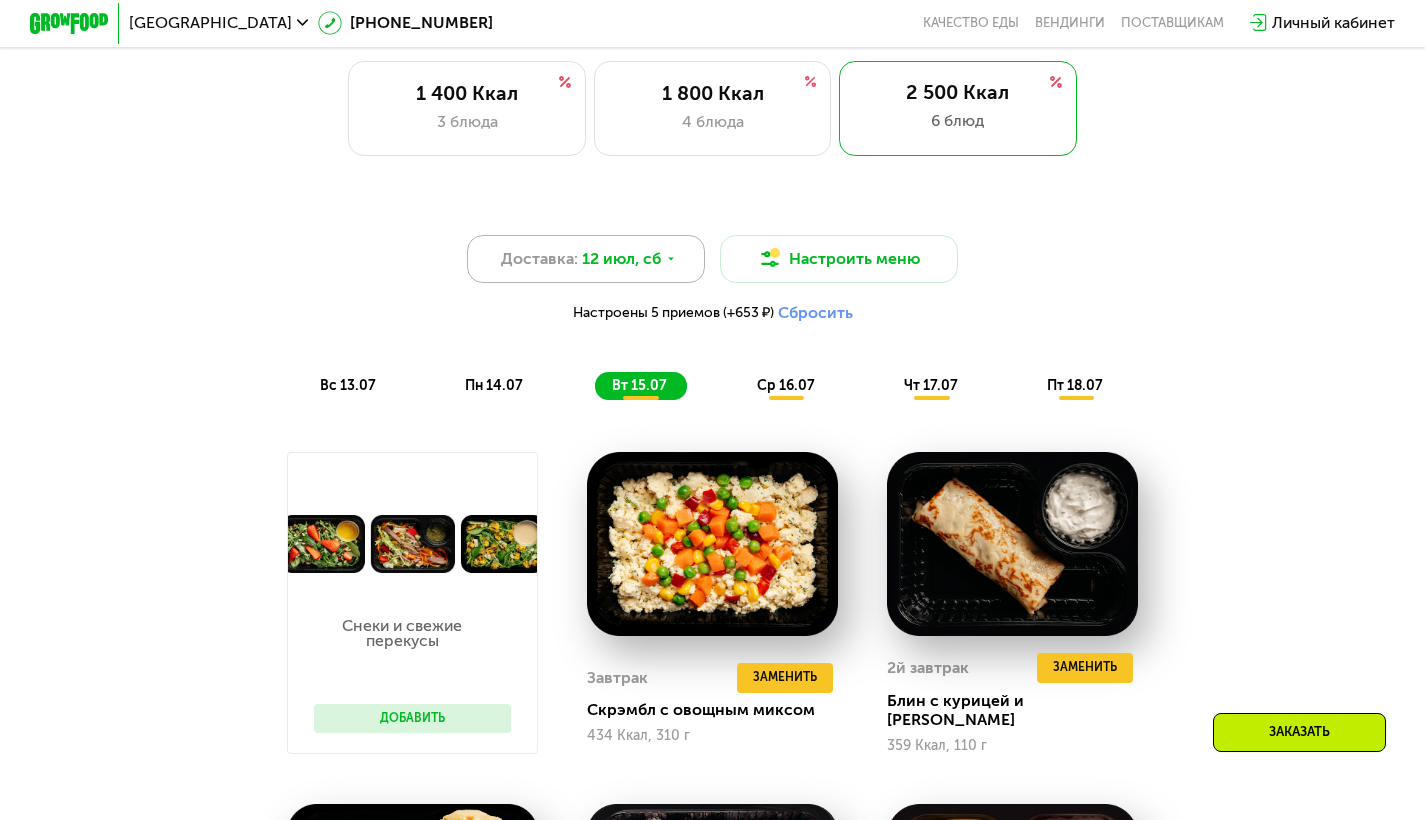 scroll, scrollTop: 900, scrollLeft: 0, axis: vertical 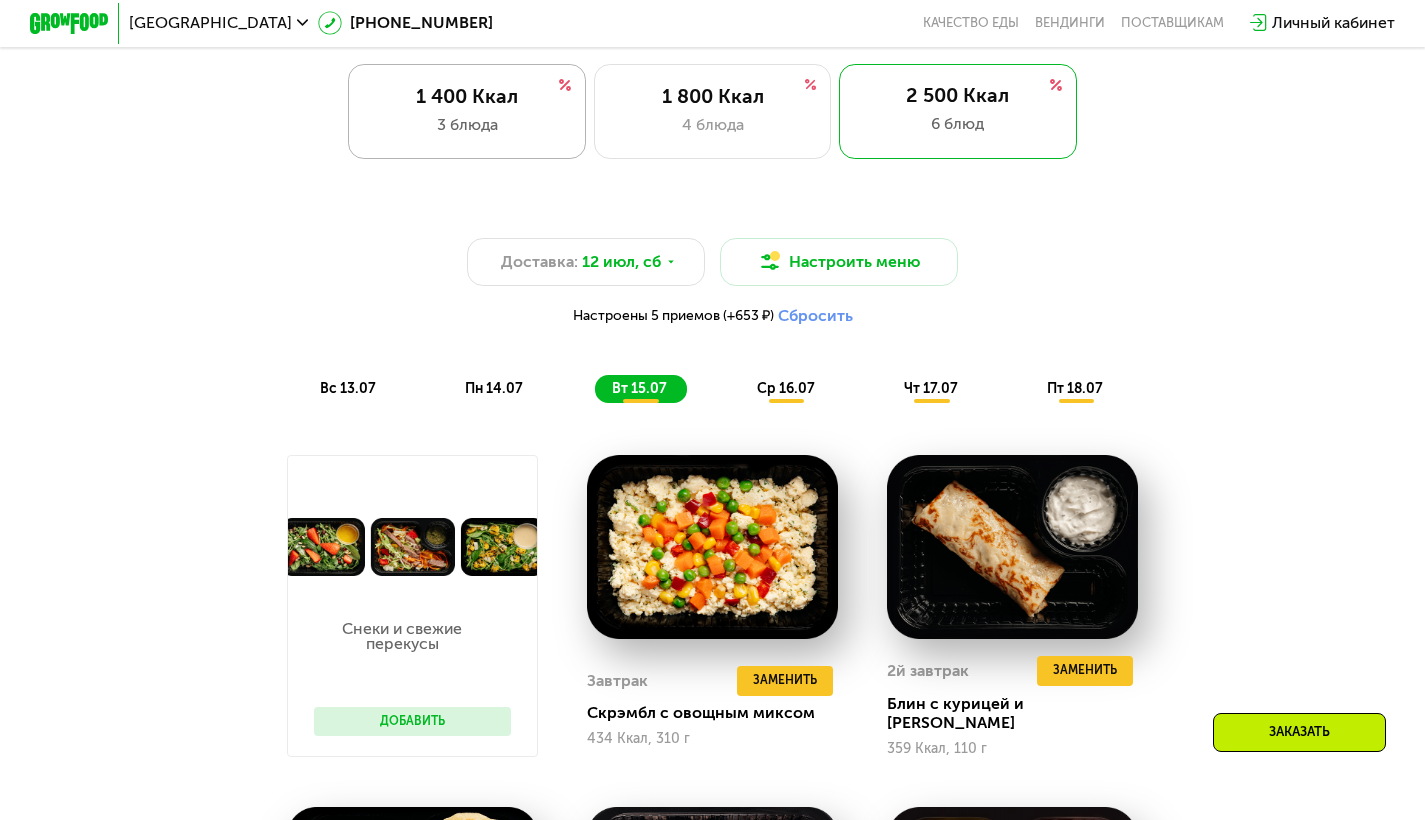 click on "3 блюда" at bounding box center (467, 125) 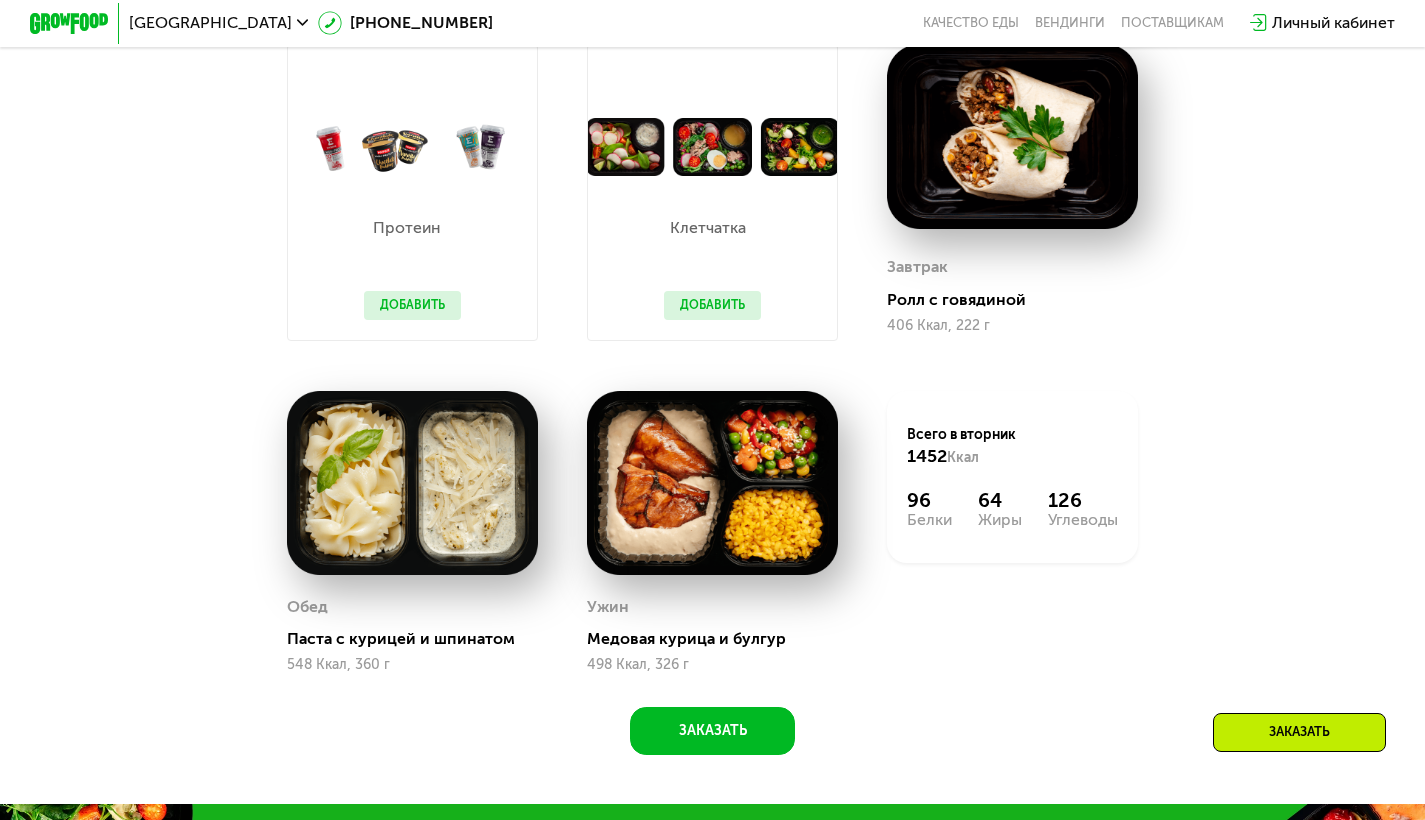 scroll, scrollTop: 1282, scrollLeft: 0, axis: vertical 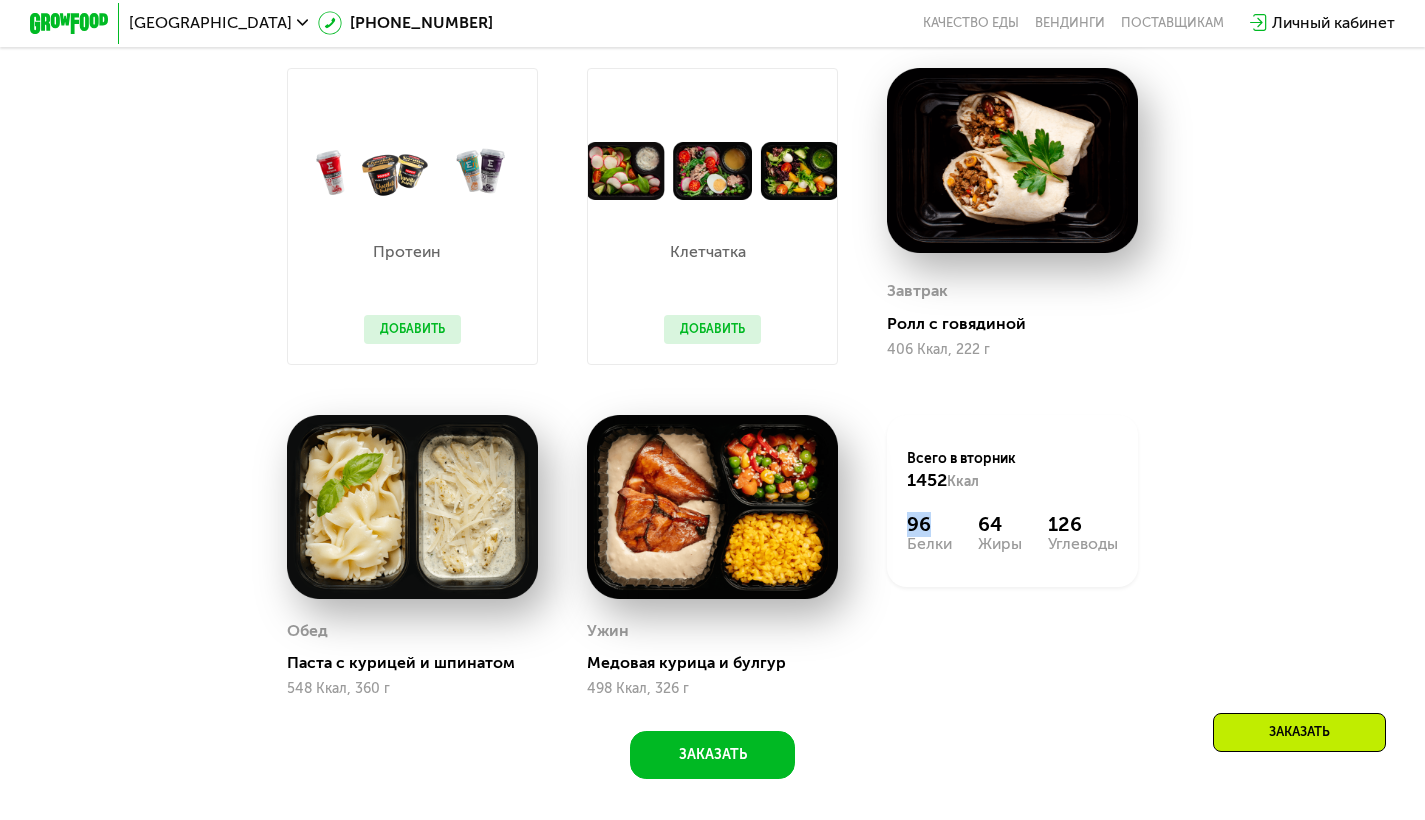 drag, startPoint x: 938, startPoint y: 537, endPoint x: 883, endPoint y: 537, distance: 55 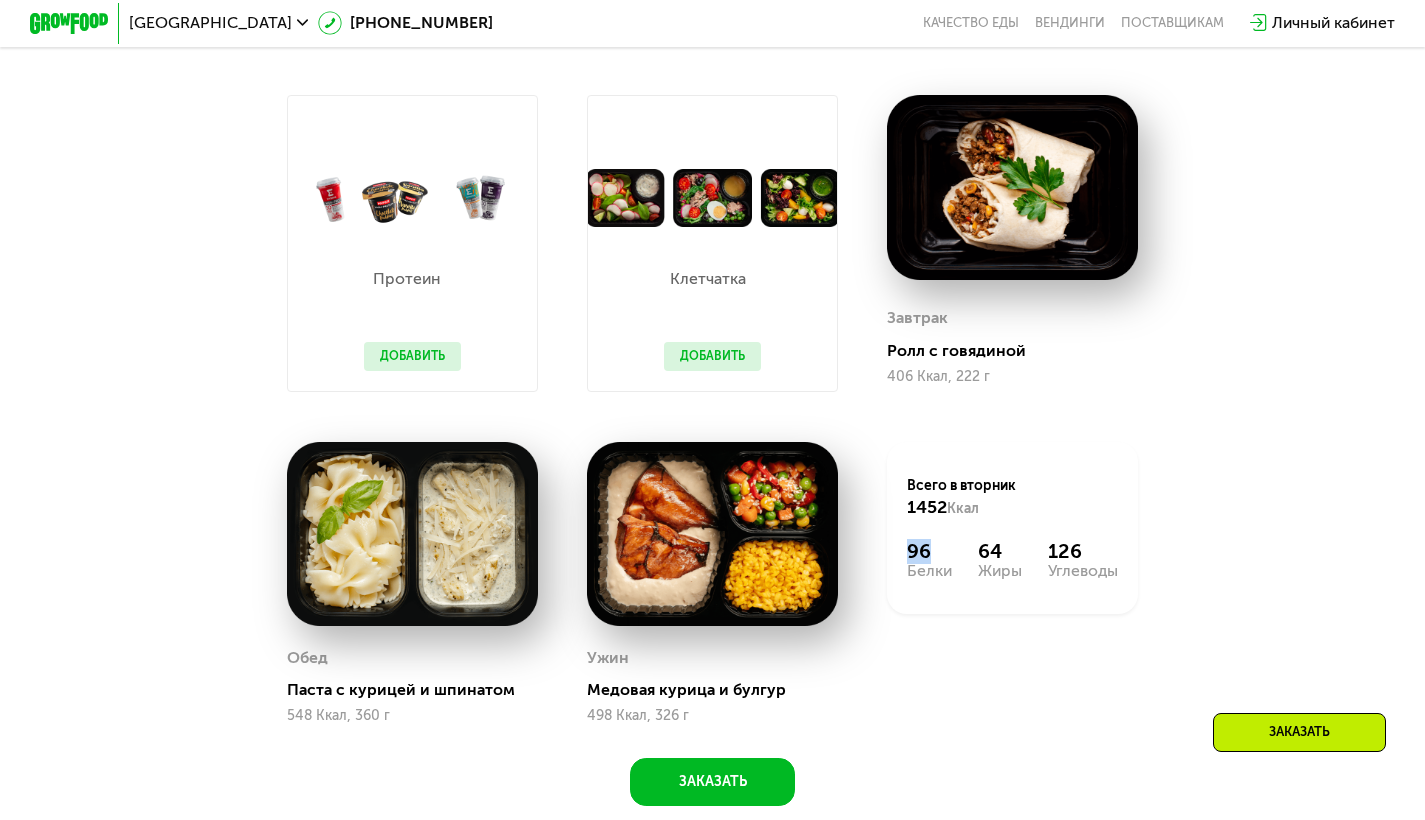 scroll, scrollTop: 1235, scrollLeft: 0, axis: vertical 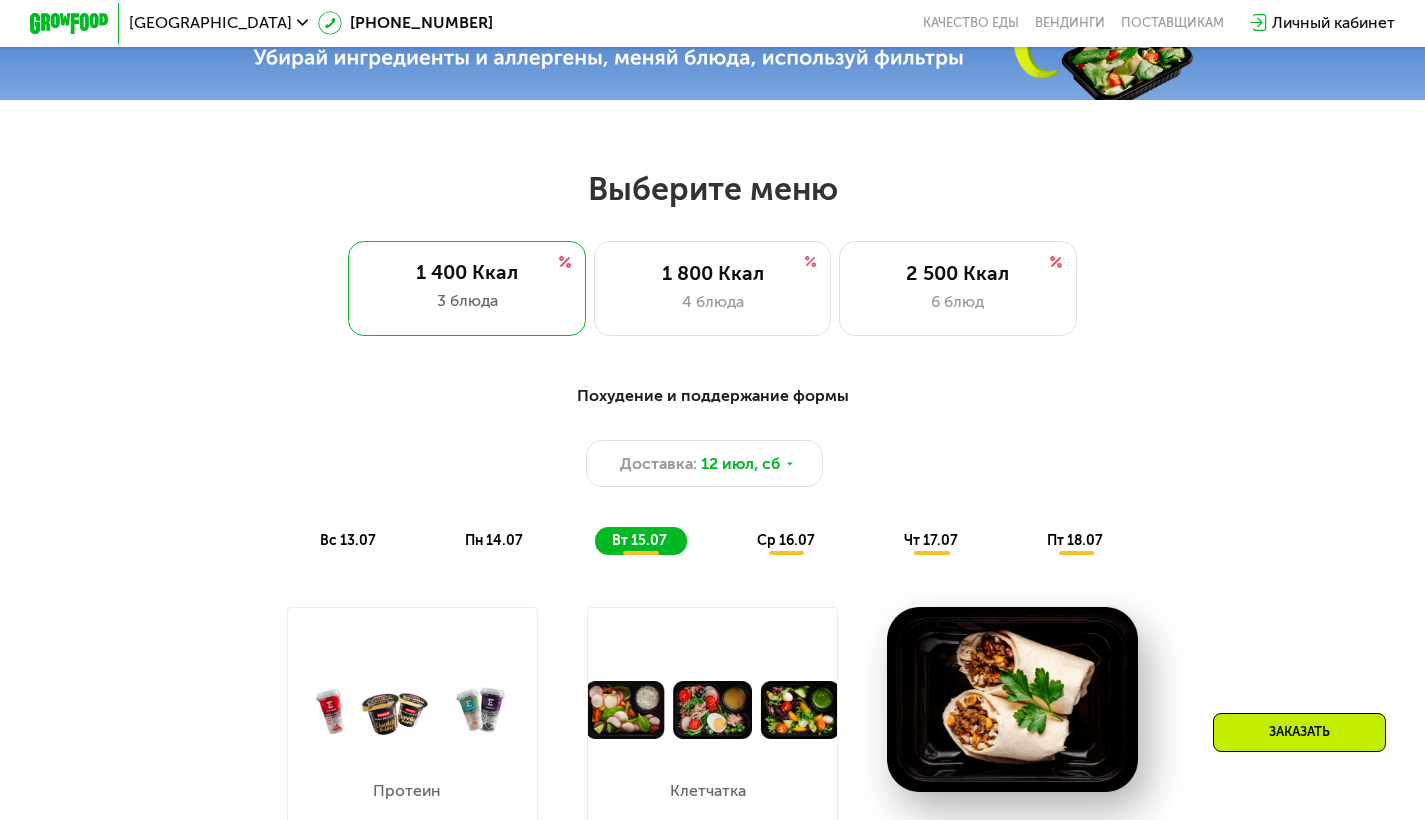 click on "Похудение и поддержание формы Доставка: [DATE] вс 13.07 пн 14.07 вт 15.07 ср 16.07 чт 17.07 пт 18.07" at bounding box center [713, 469] 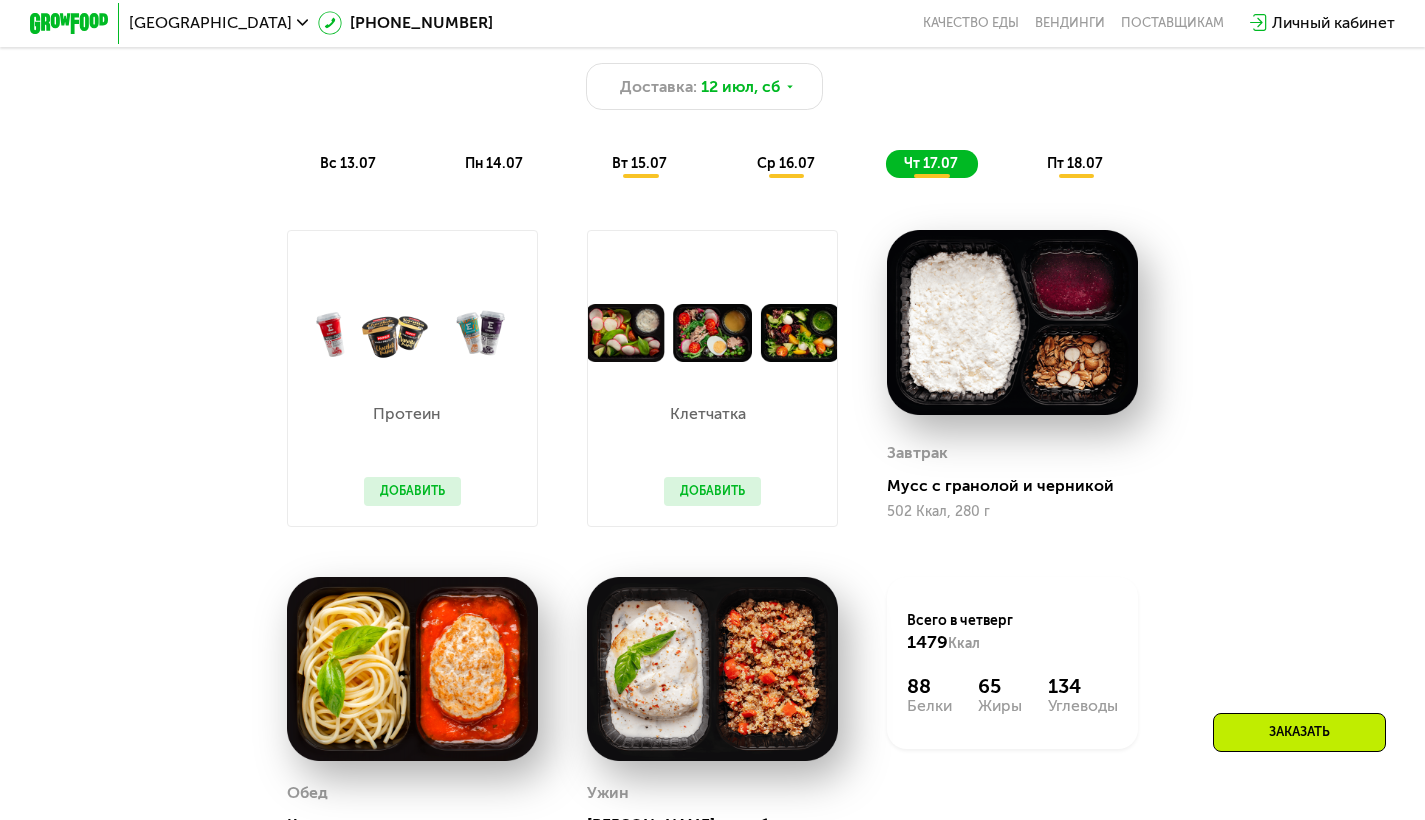 scroll, scrollTop: 1095, scrollLeft: 0, axis: vertical 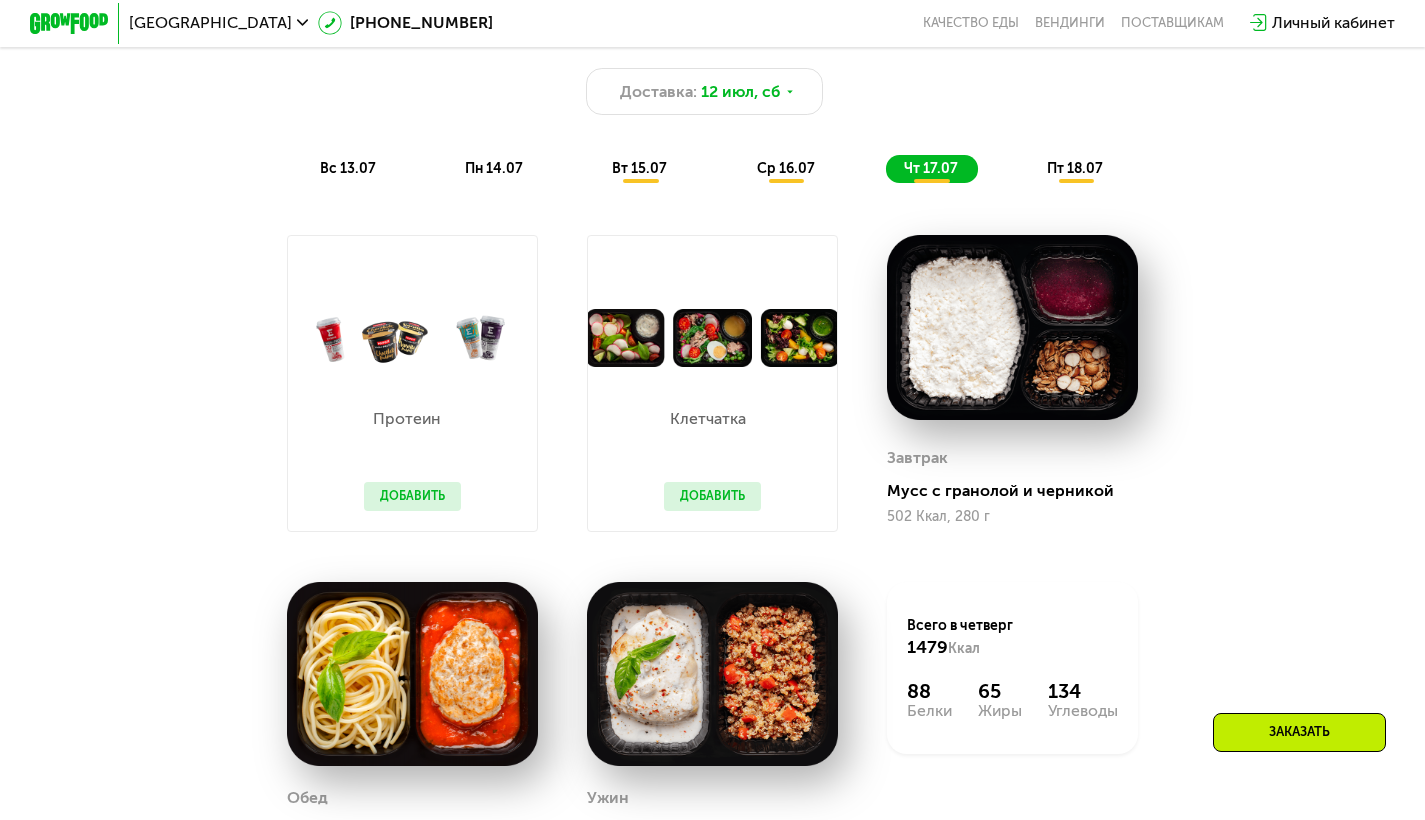 click on "пт 18.07" at bounding box center [1075, 168] 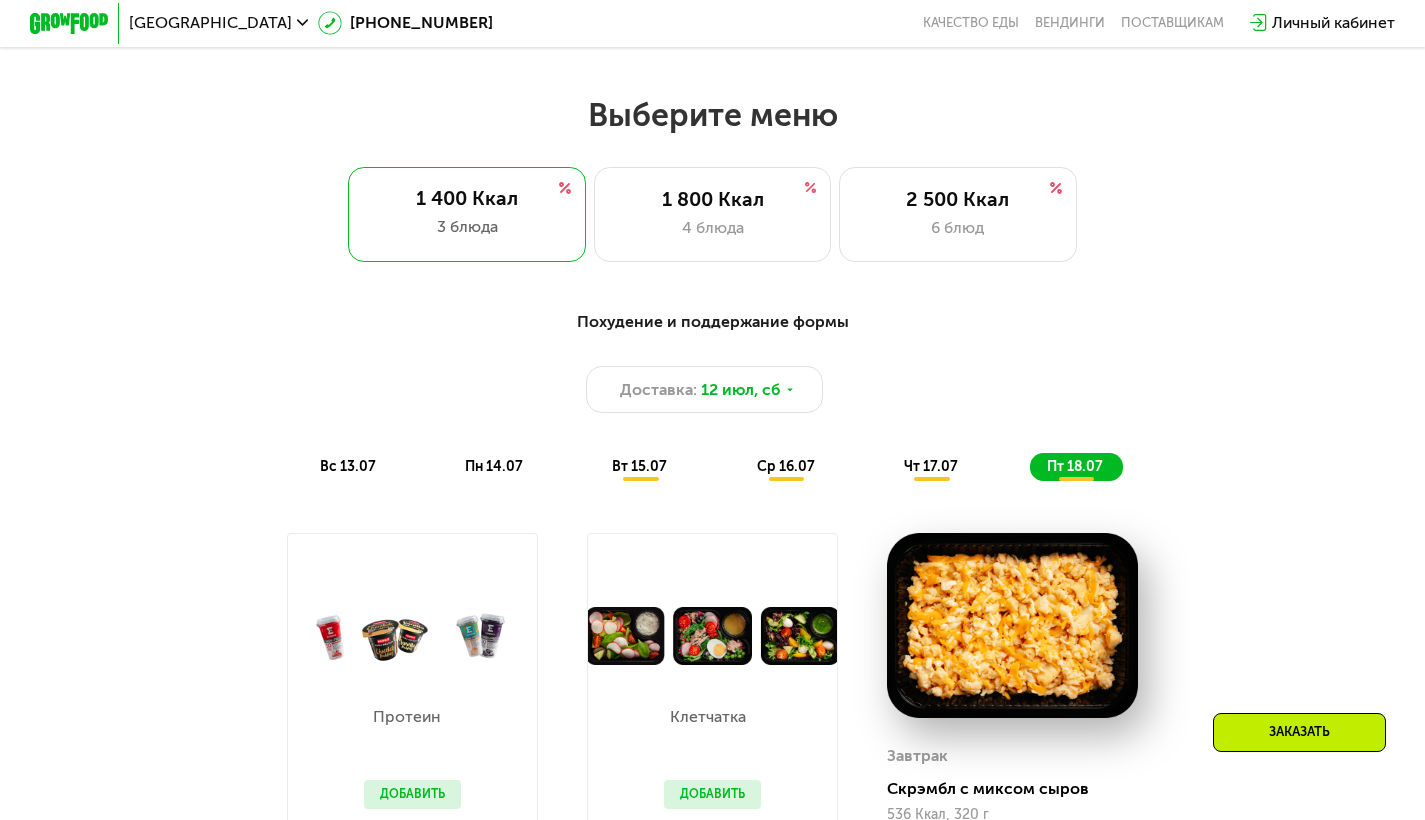 scroll, scrollTop: 739, scrollLeft: 0, axis: vertical 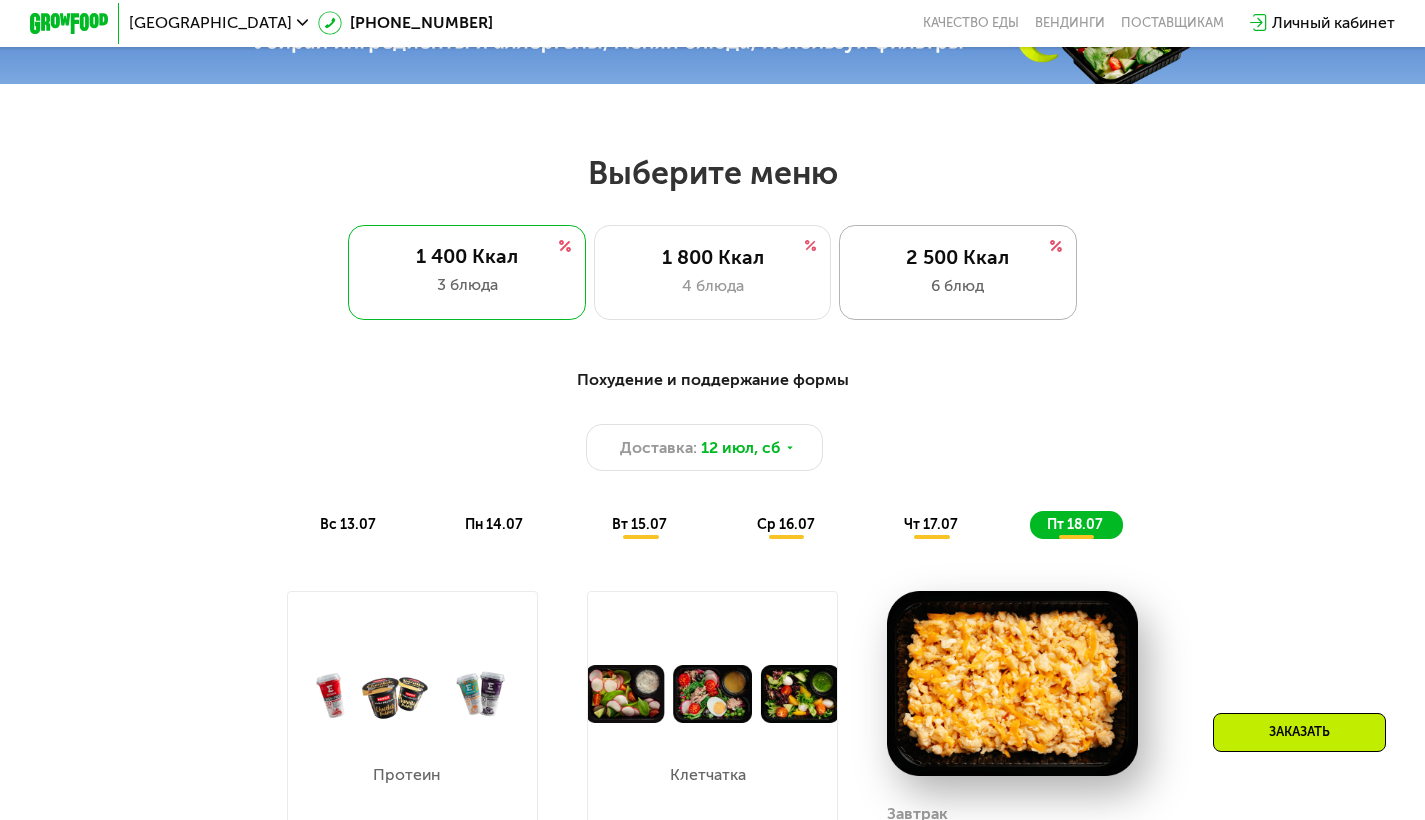 click on "2 500 Ккал" at bounding box center [958, 258] 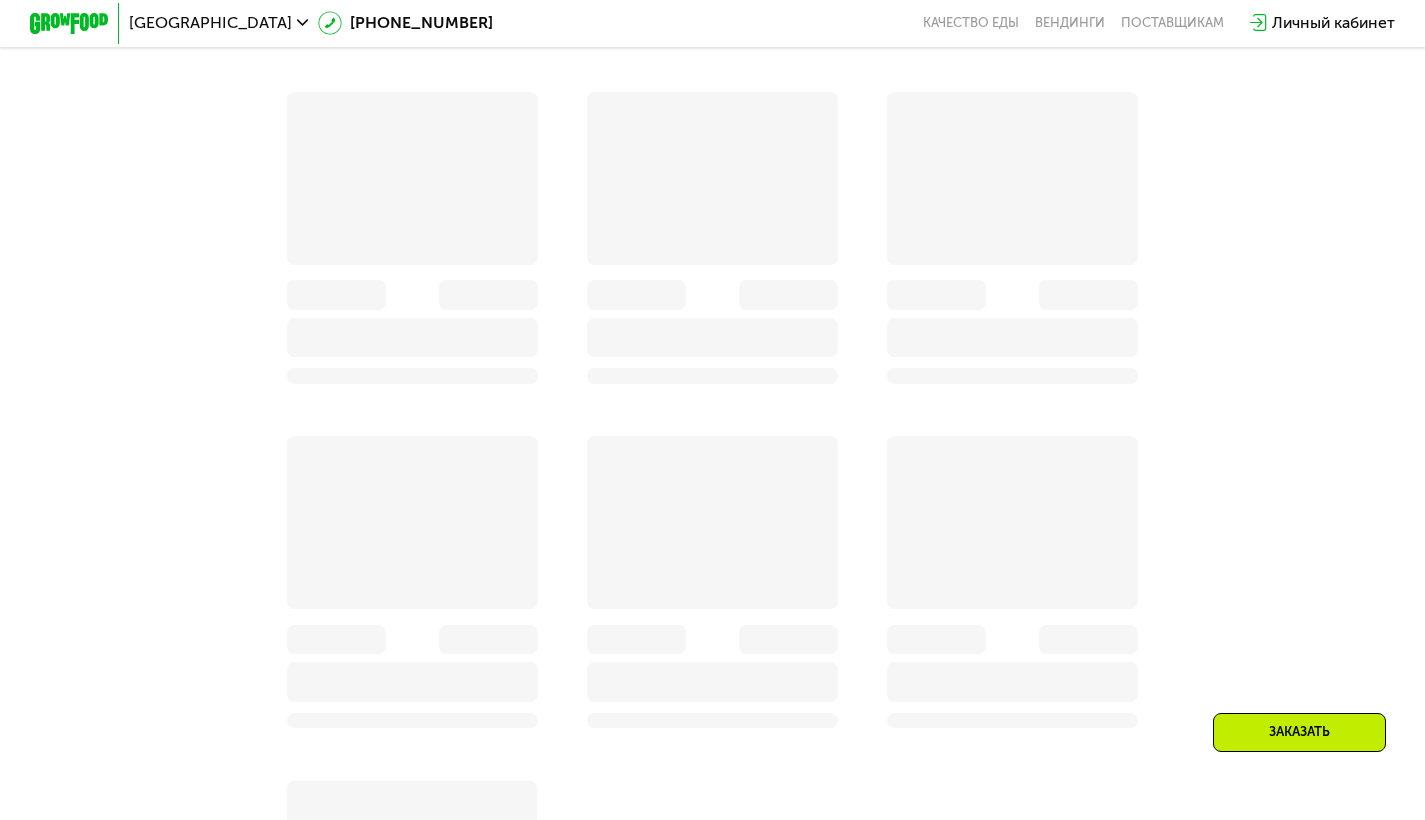 scroll, scrollTop: 1319, scrollLeft: 0, axis: vertical 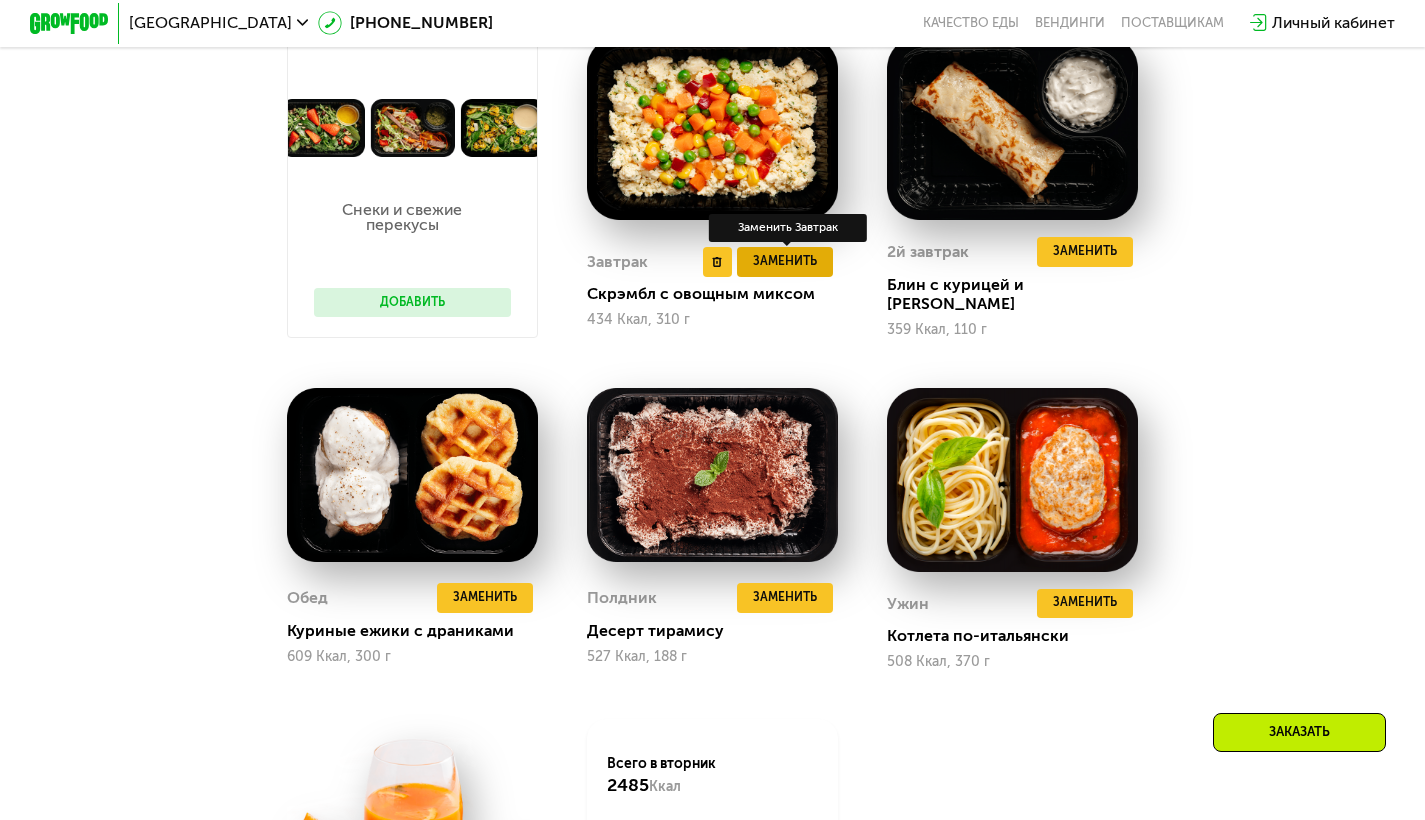 click on "Заменить" at bounding box center (785, 262) 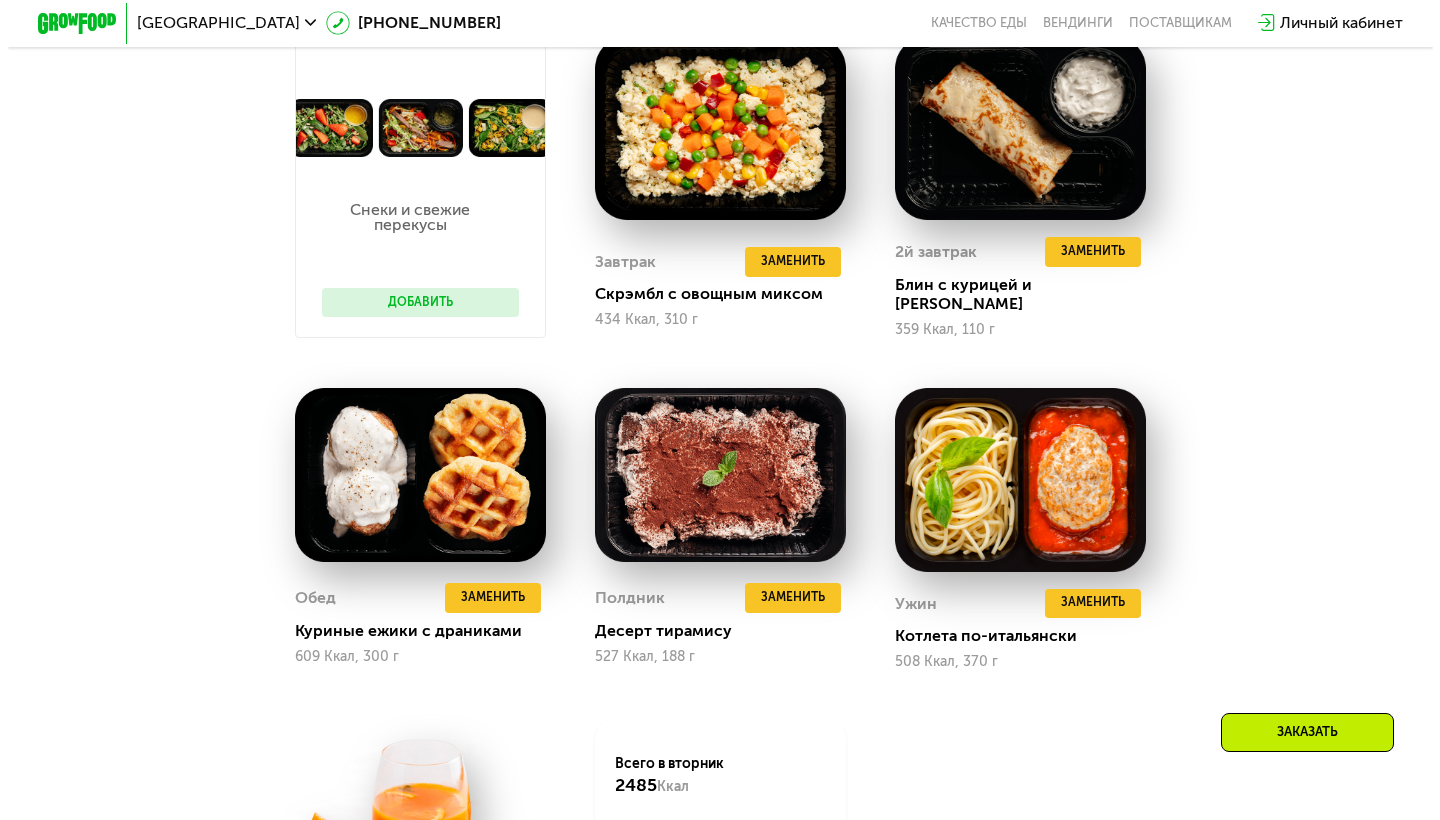 scroll, scrollTop: 0, scrollLeft: 0, axis: both 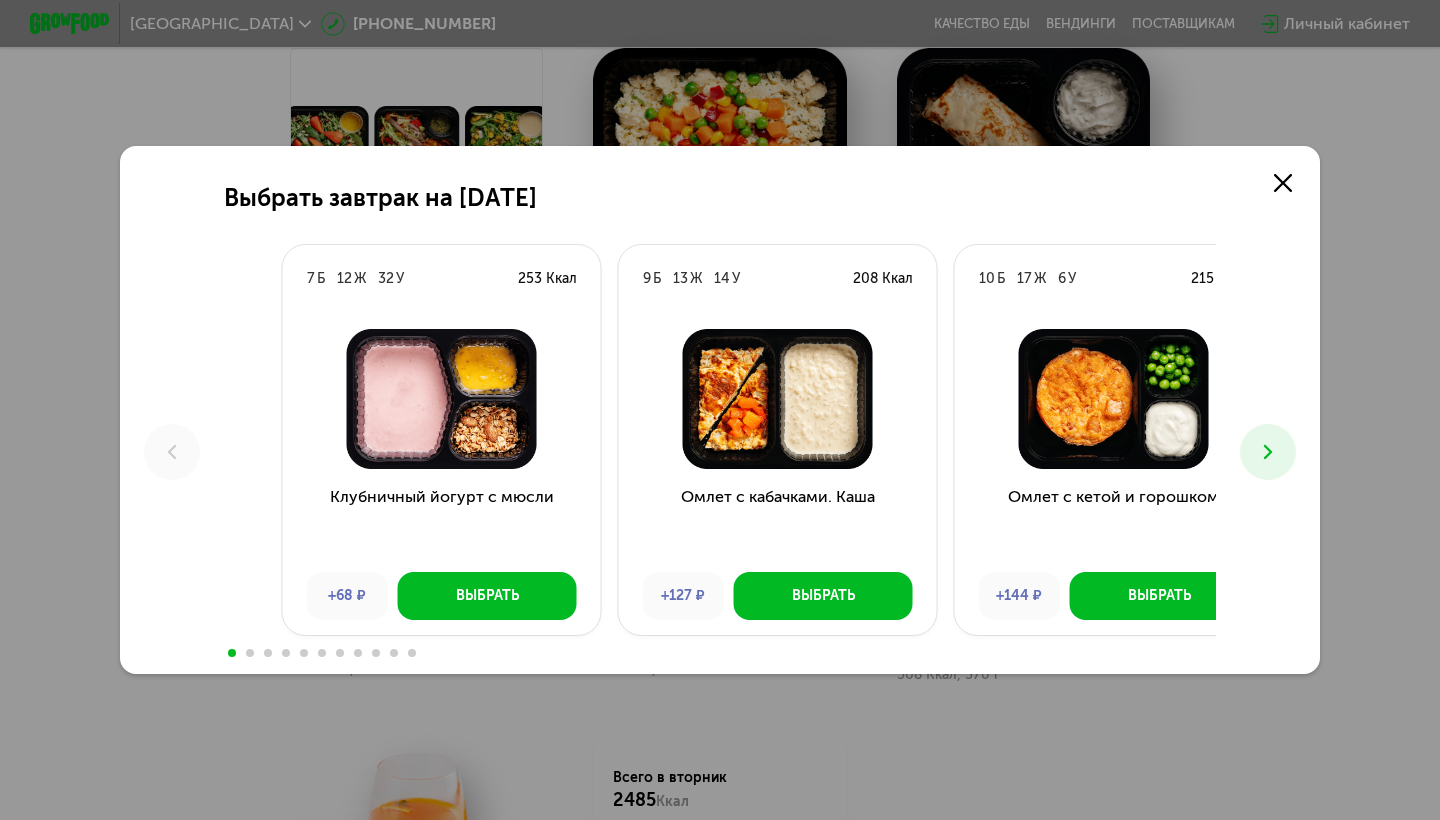 click on "9  Б  13  Ж  14  У  208 Ккал" at bounding box center [778, 279] 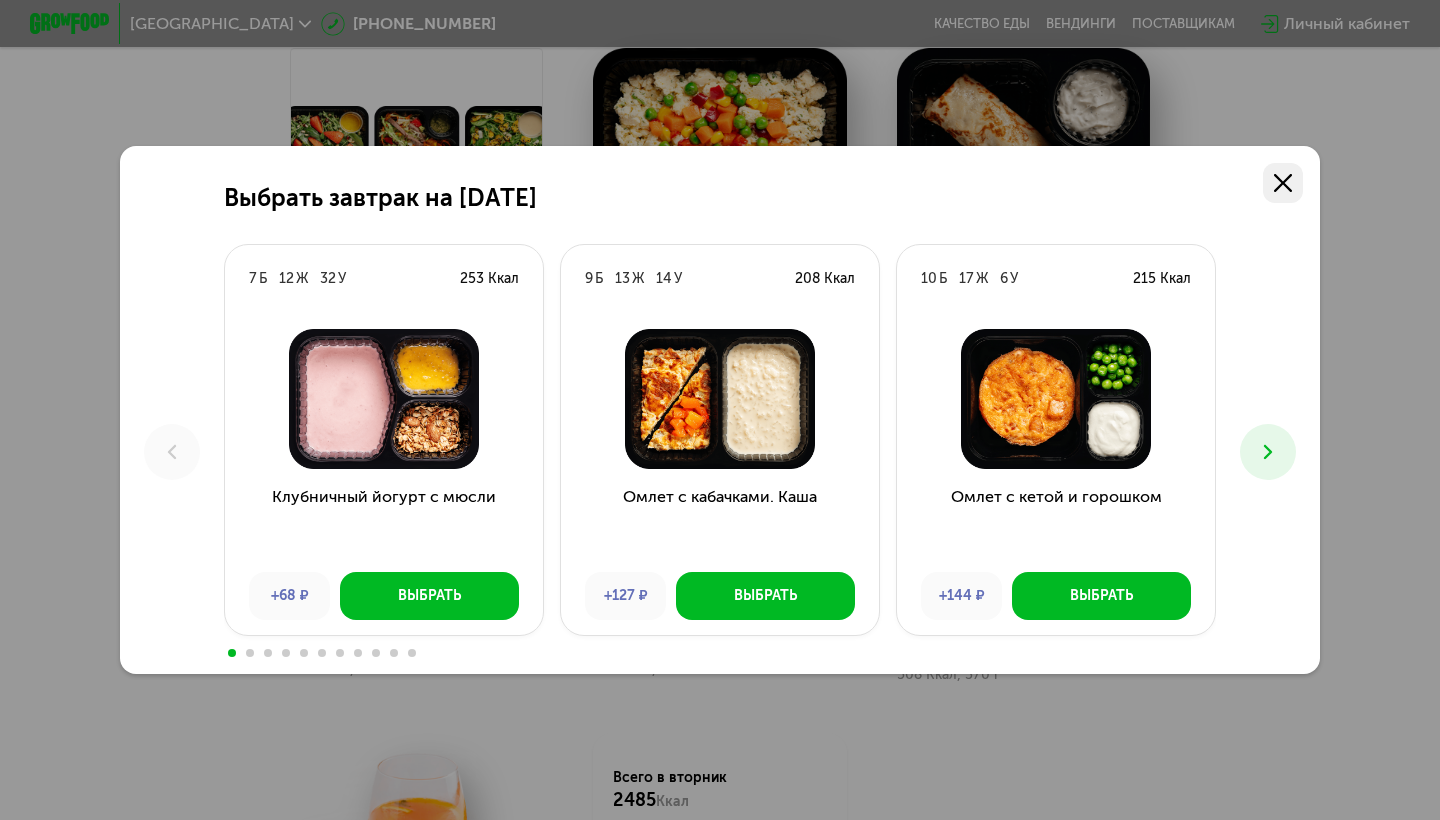 click 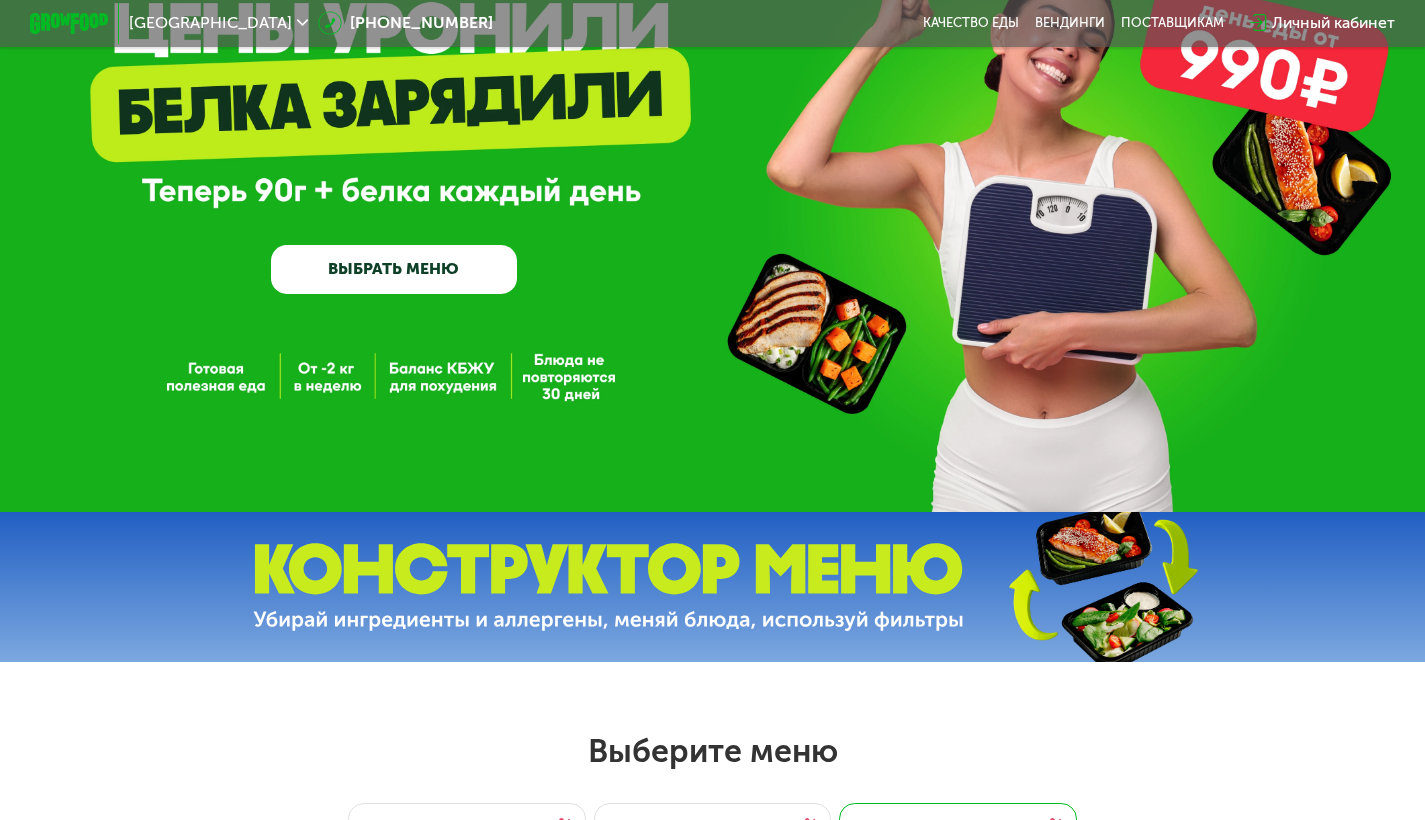 scroll, scrollTop: 232, scrollLeft: 0, axis: vertical 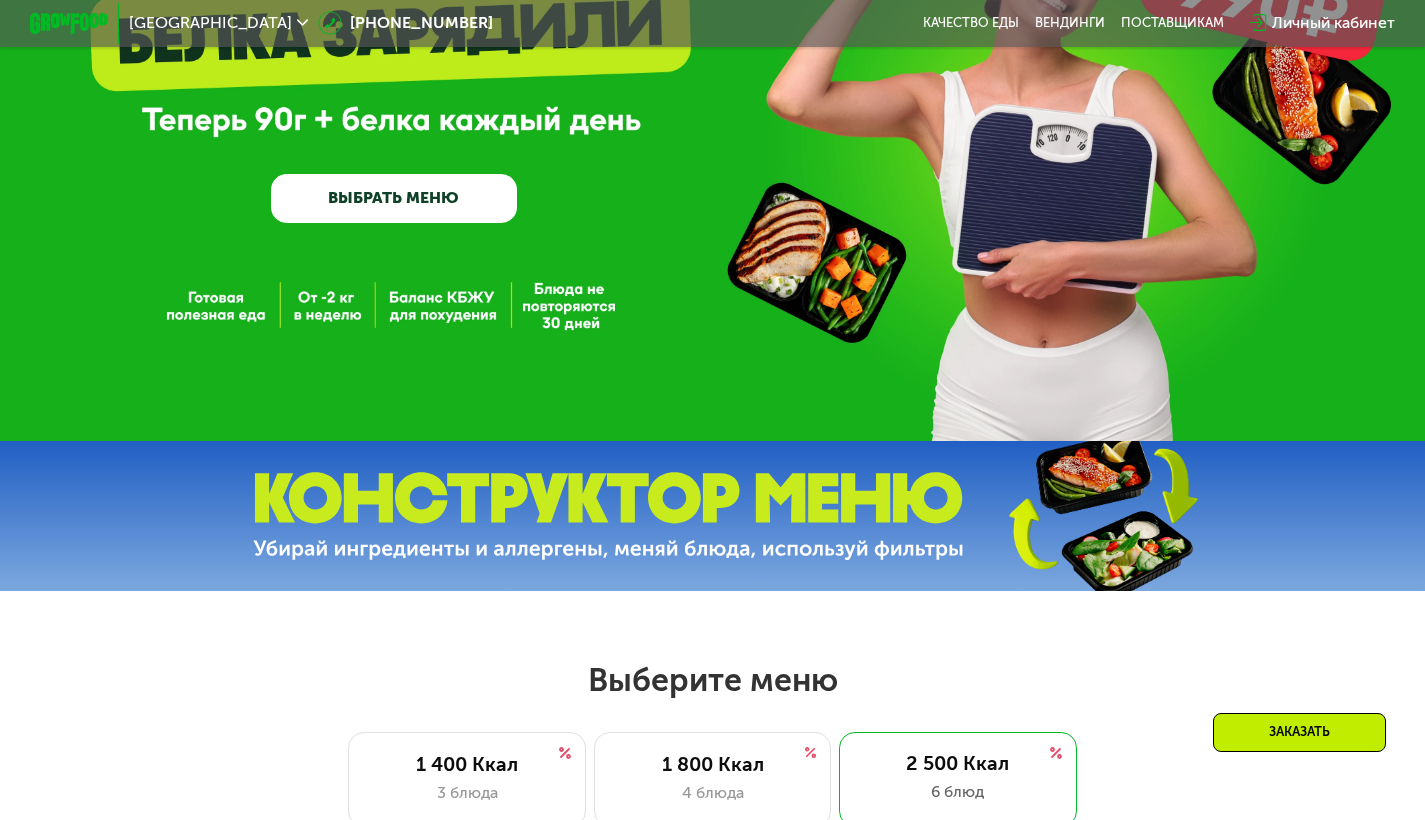 click at bounding box center [608, 516] 